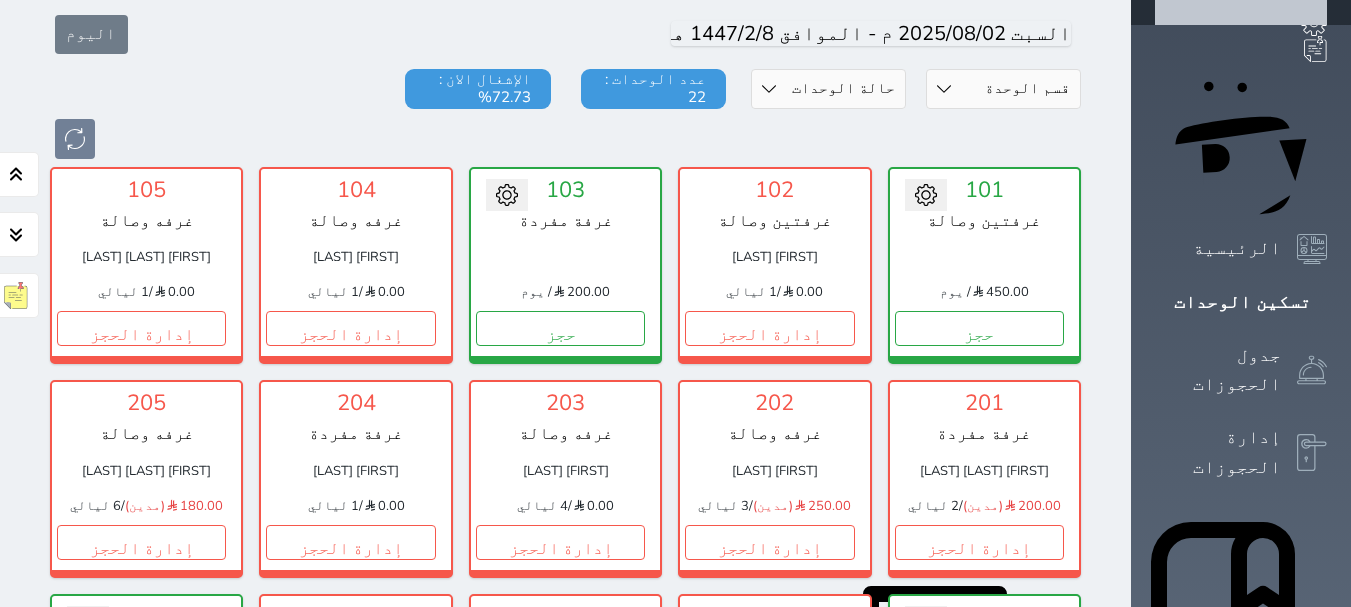 scroll, scrollTop: 0, scrollLeft: 0, axis: both 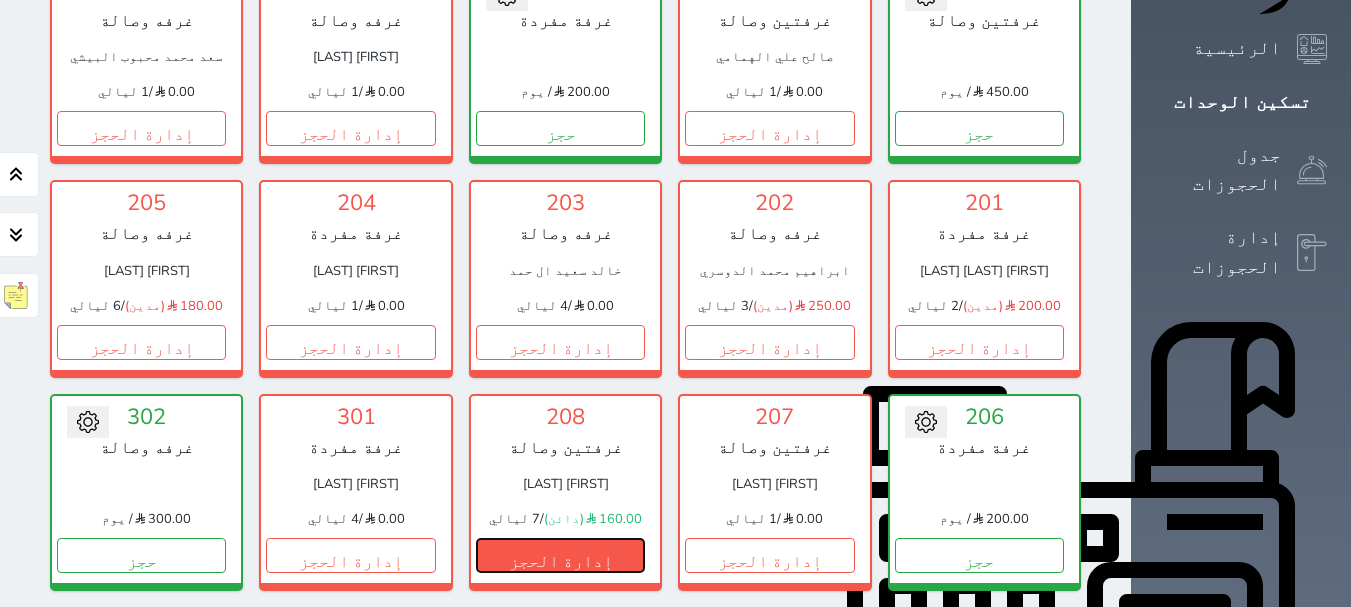 click on "إدارة الحجز" at bounding box center (560, 555) 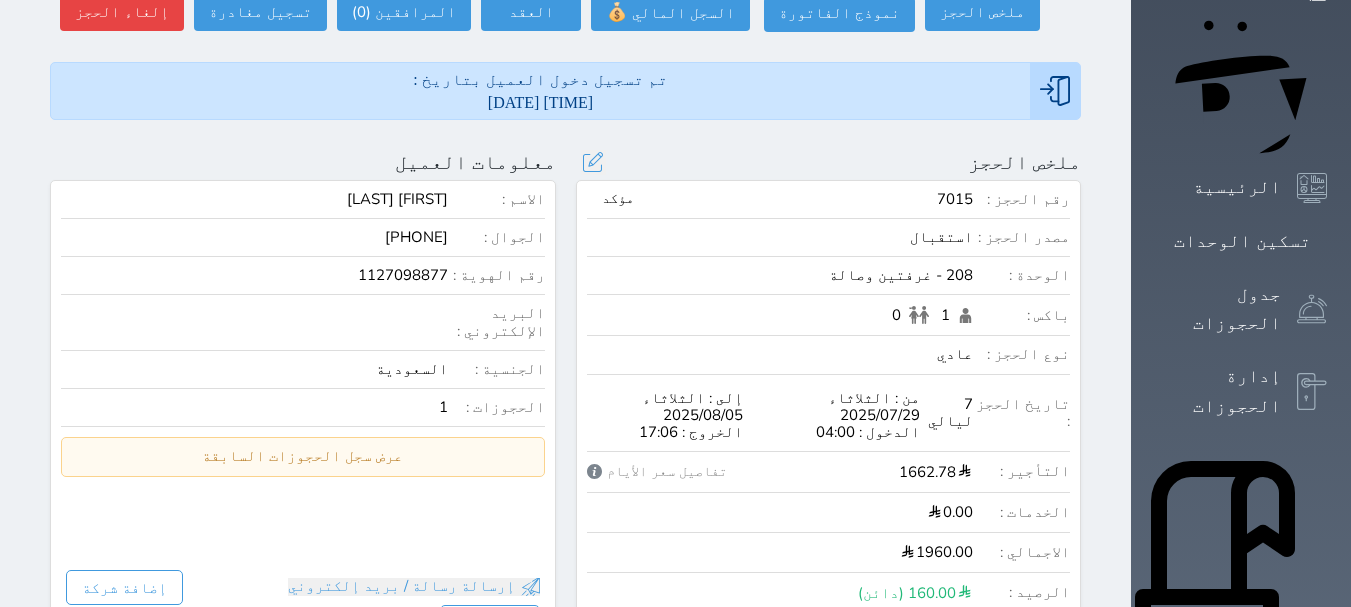 scroll, scrollTop: 100, scrollLeft: 0, axis: vertical 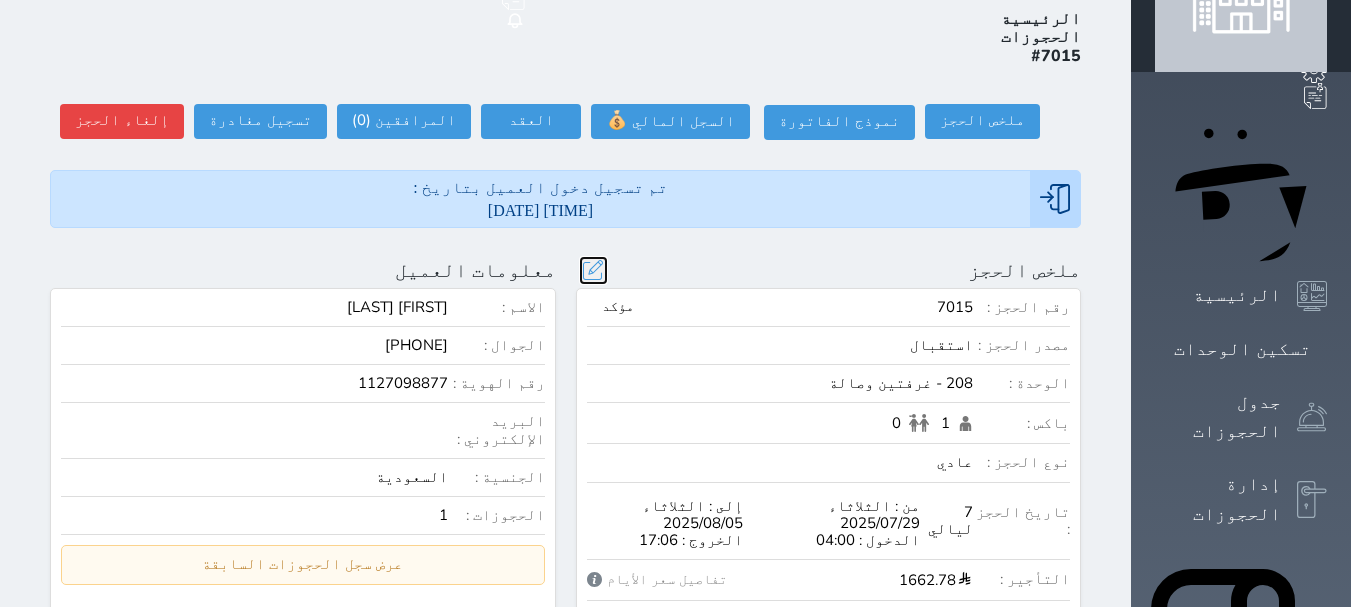 click at bounding box center [593, 270] 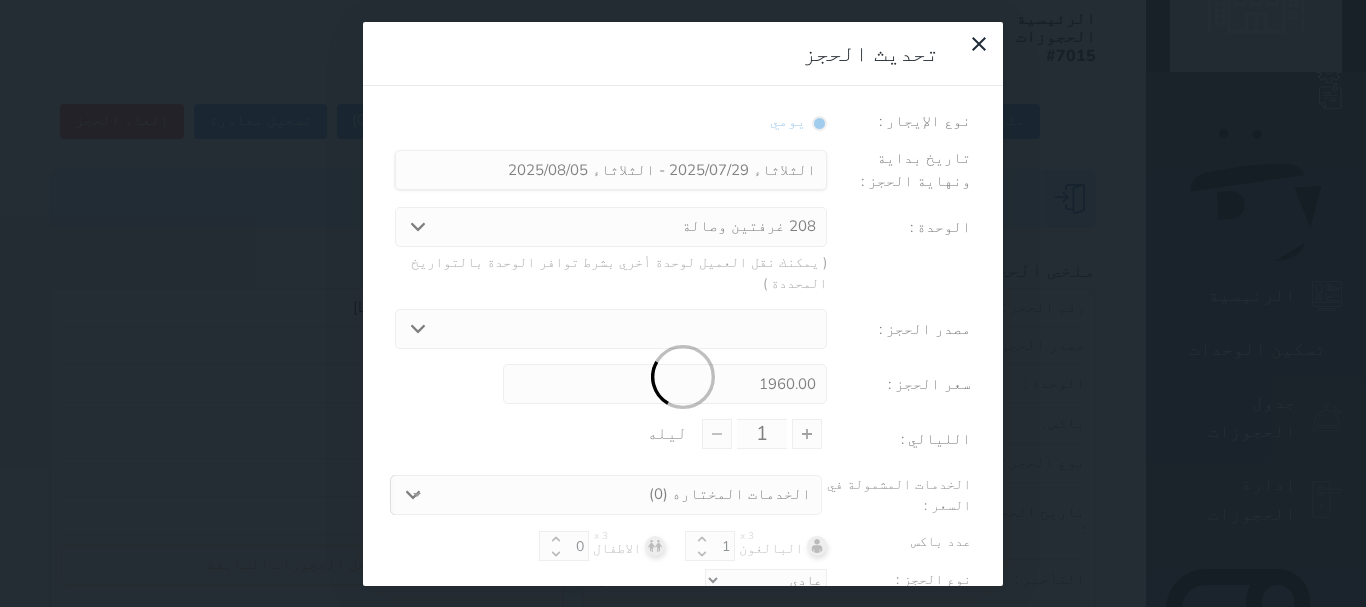 type on "7" 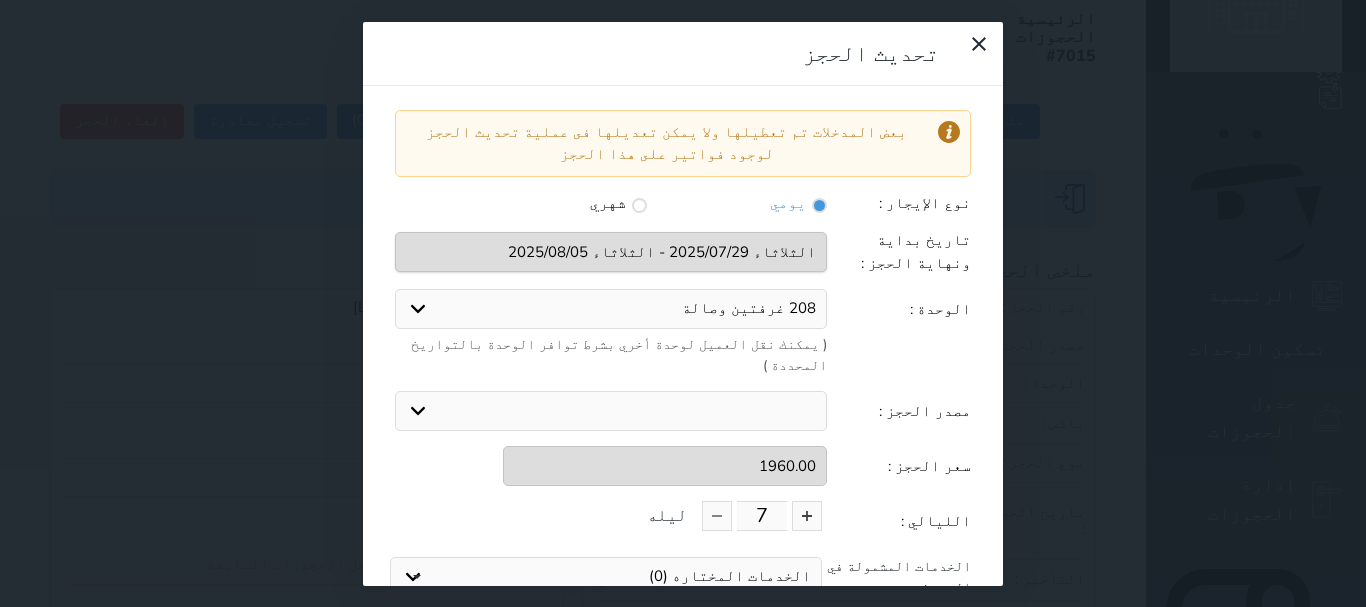 drag, startPoint x: 394, startPoint y: 54, endPoint x: 453, endPoint y: 111, distance: 82.036575 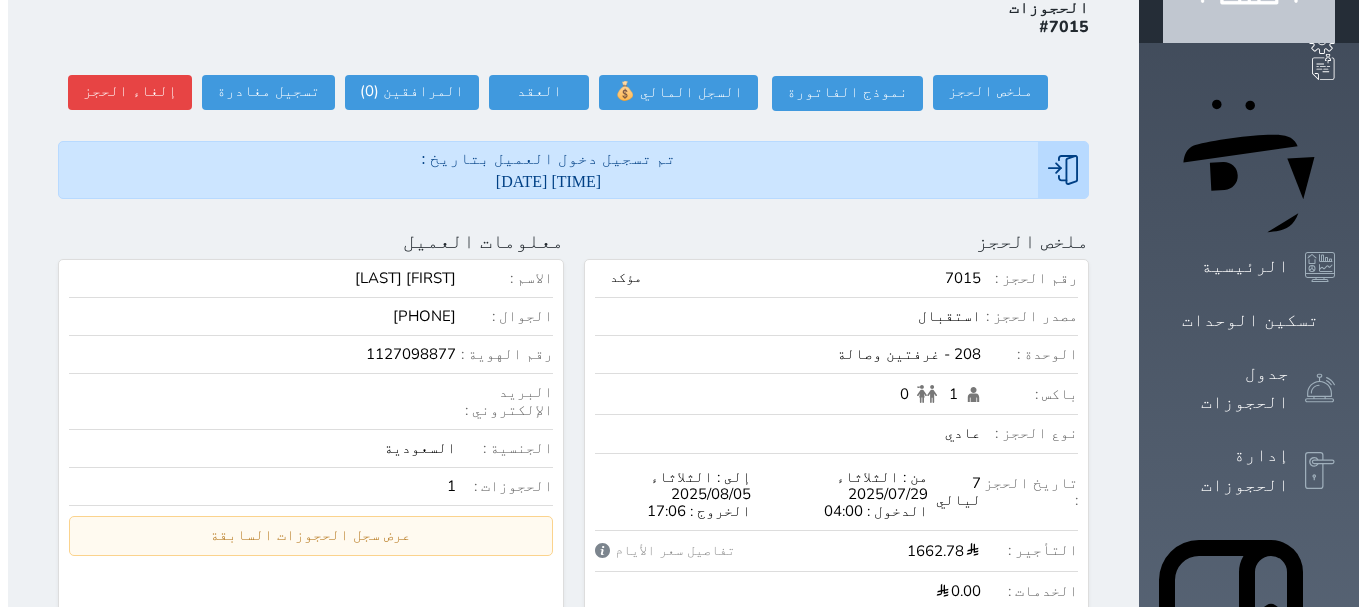 scroll, scrollTop: 600, scrollLeft: 0, axis: vertical 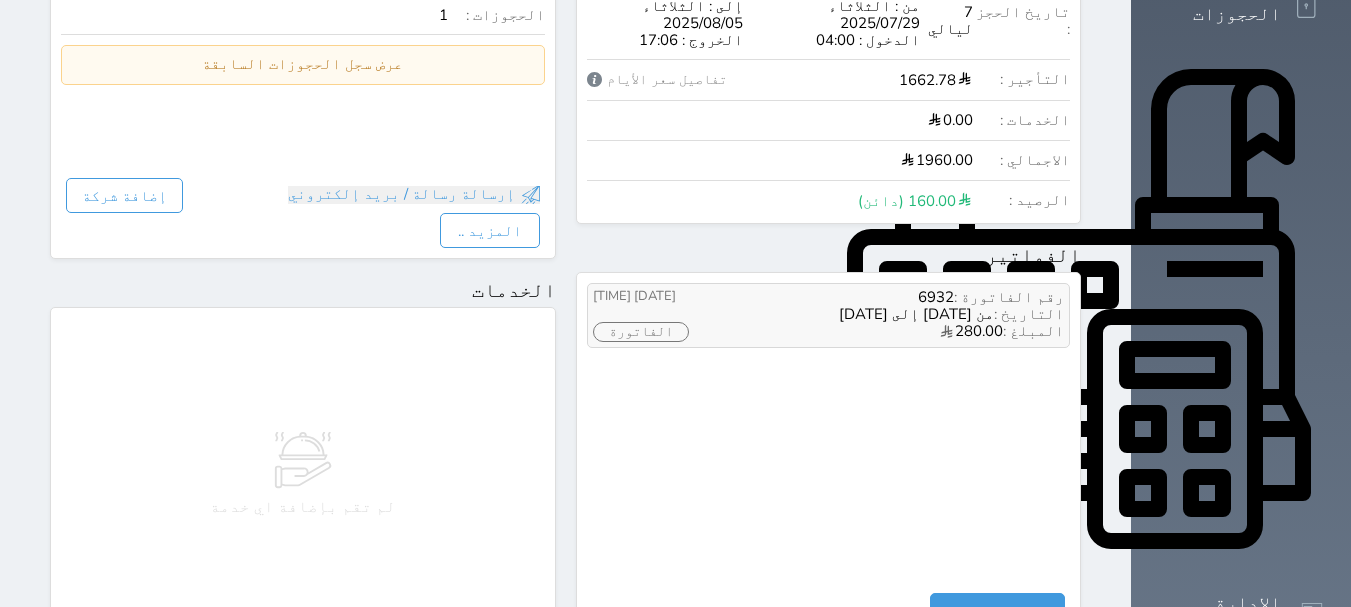 click on "المبلغ :  280.00" at bounding box center (899, 332) 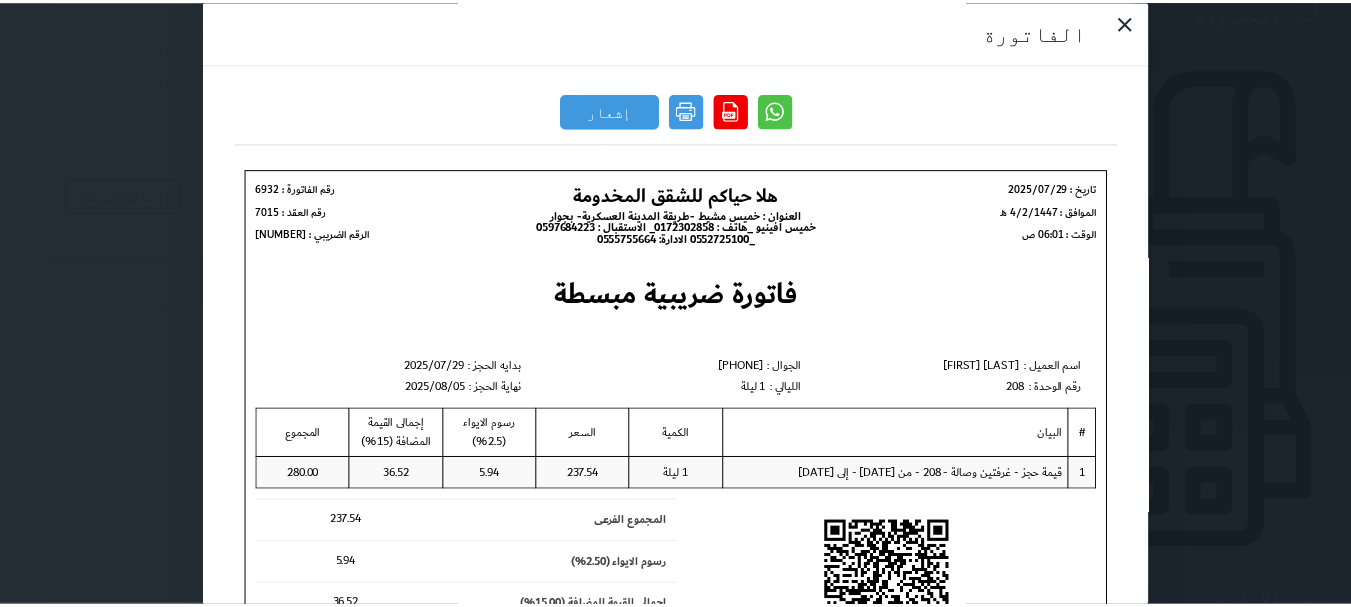 scroll, scrollTop: 0, scrollLeft: 0, axis: both 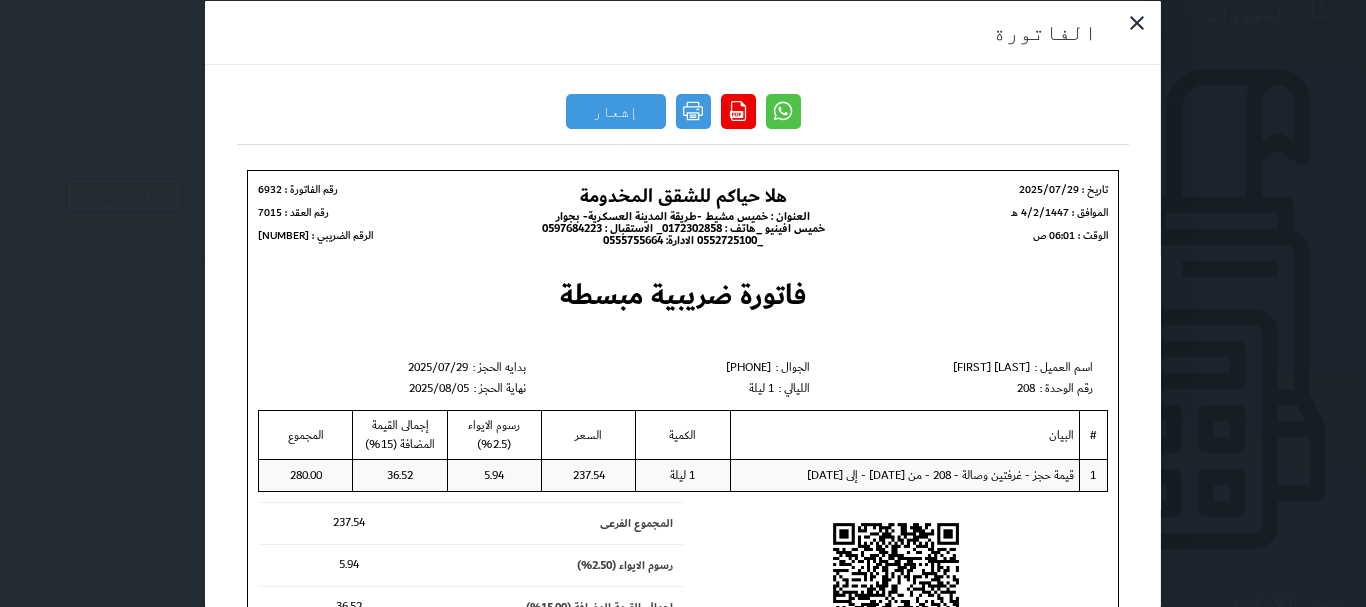 click on "إشعار دائن" at bounding box center [616, 110] 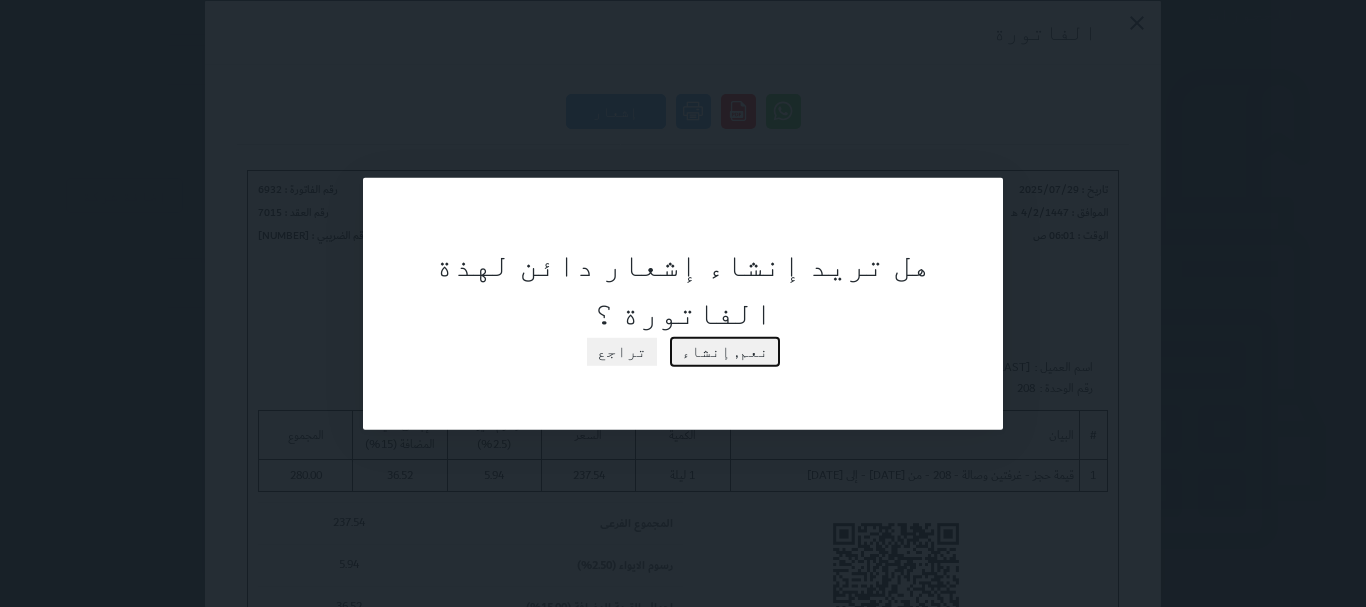 click on "نعم, إنشاء" at bounding box center [725, 351] 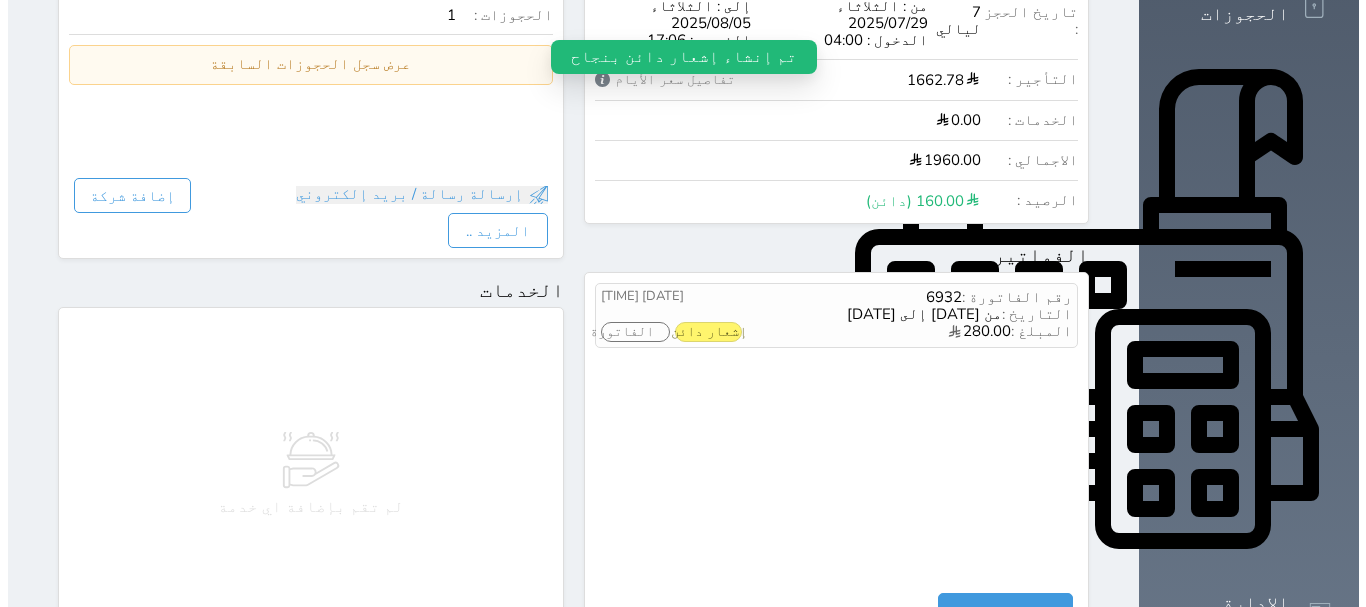 scroll, scrollTop: 100, scrollLeft: 0, axis: vertical 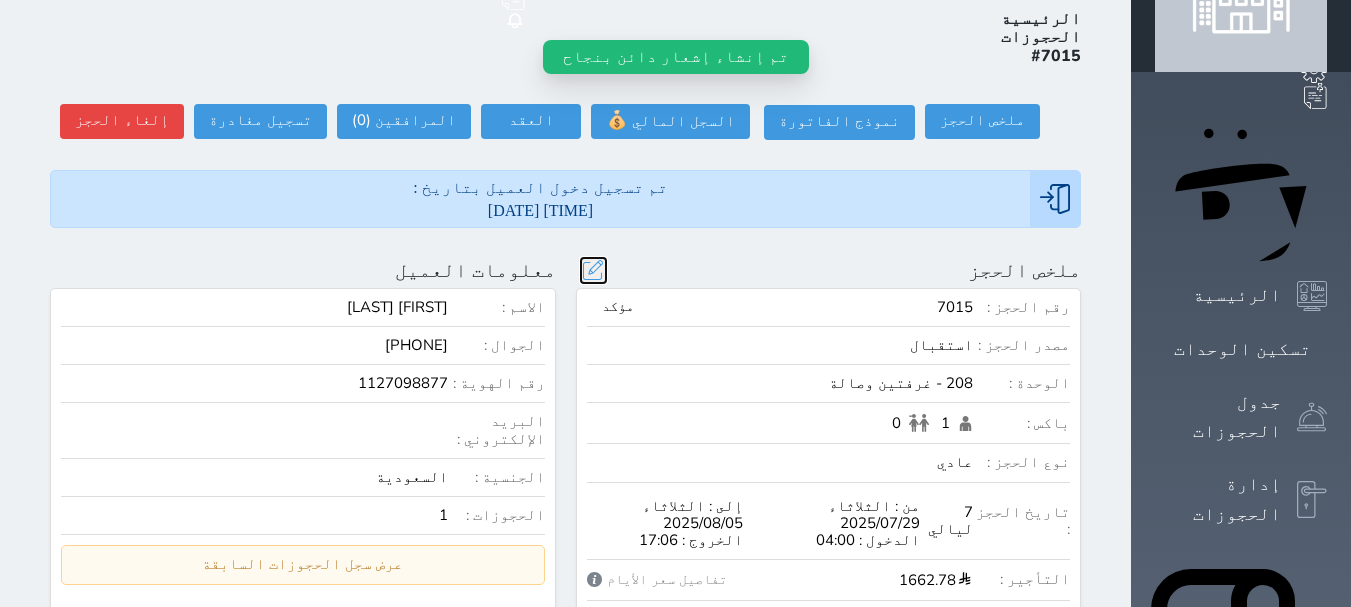 click at bounding box center [593, 270] 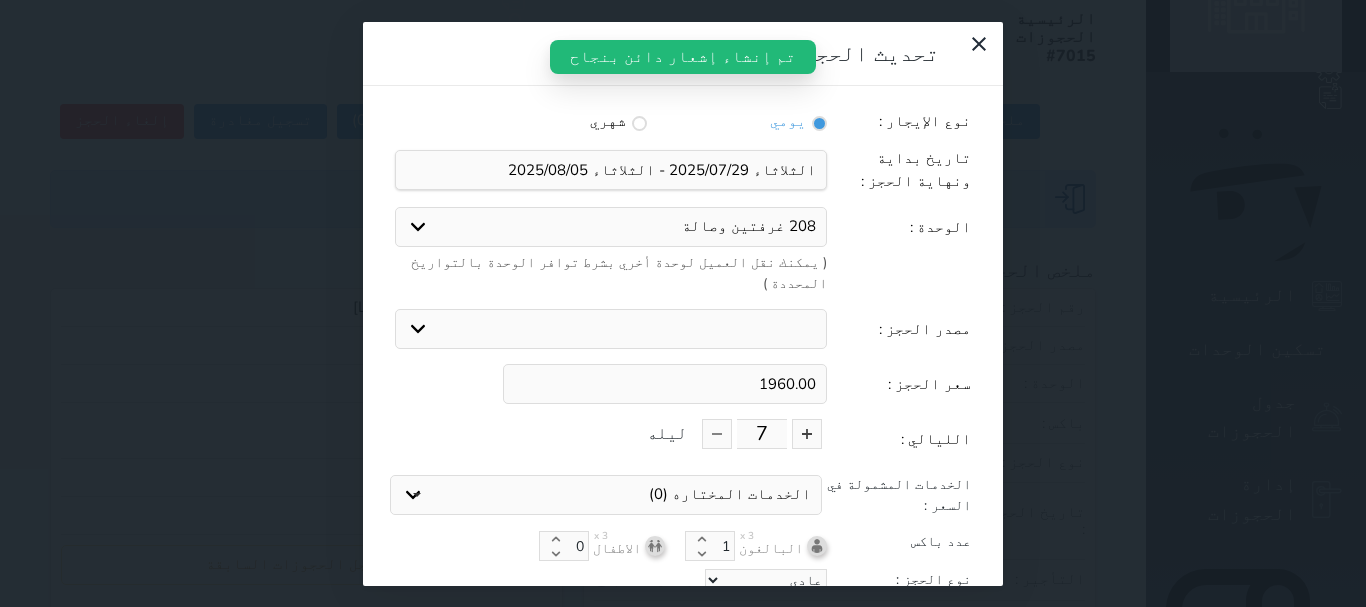 drag, startPoint x: 790, startPoint y: 349, endPoint x: 842, endPoint y: 358, distance: 52.773098 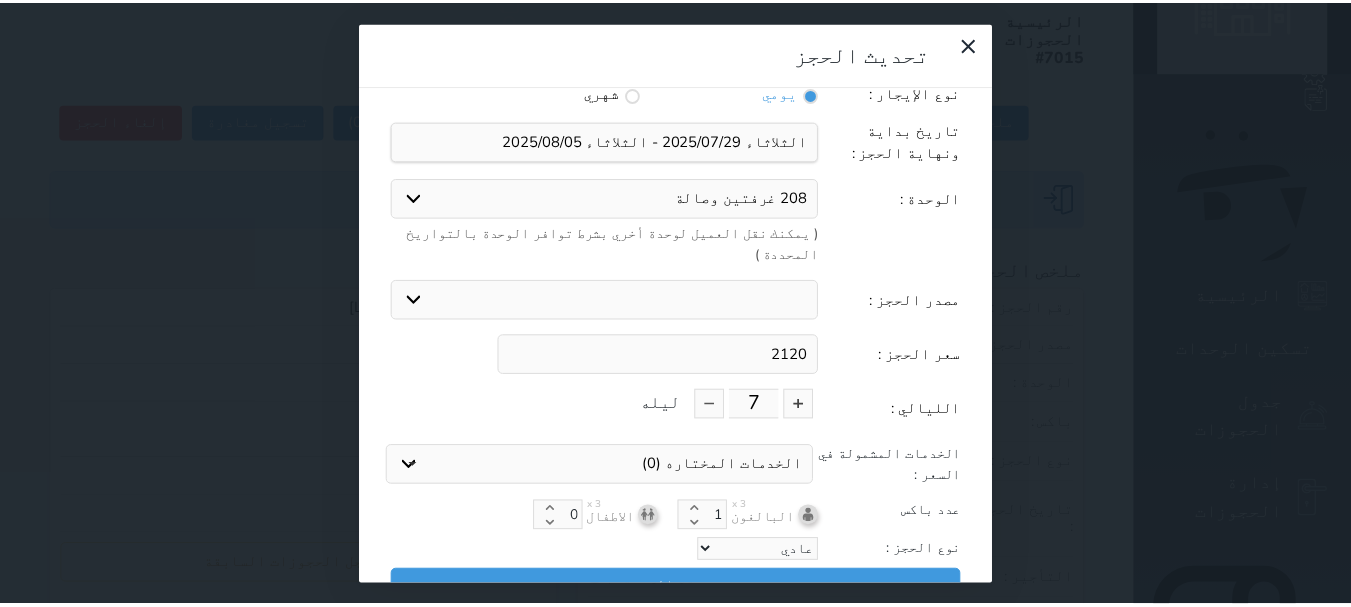 scroll, scrollTop: 45, scrollLeft: 0, axis: vertical 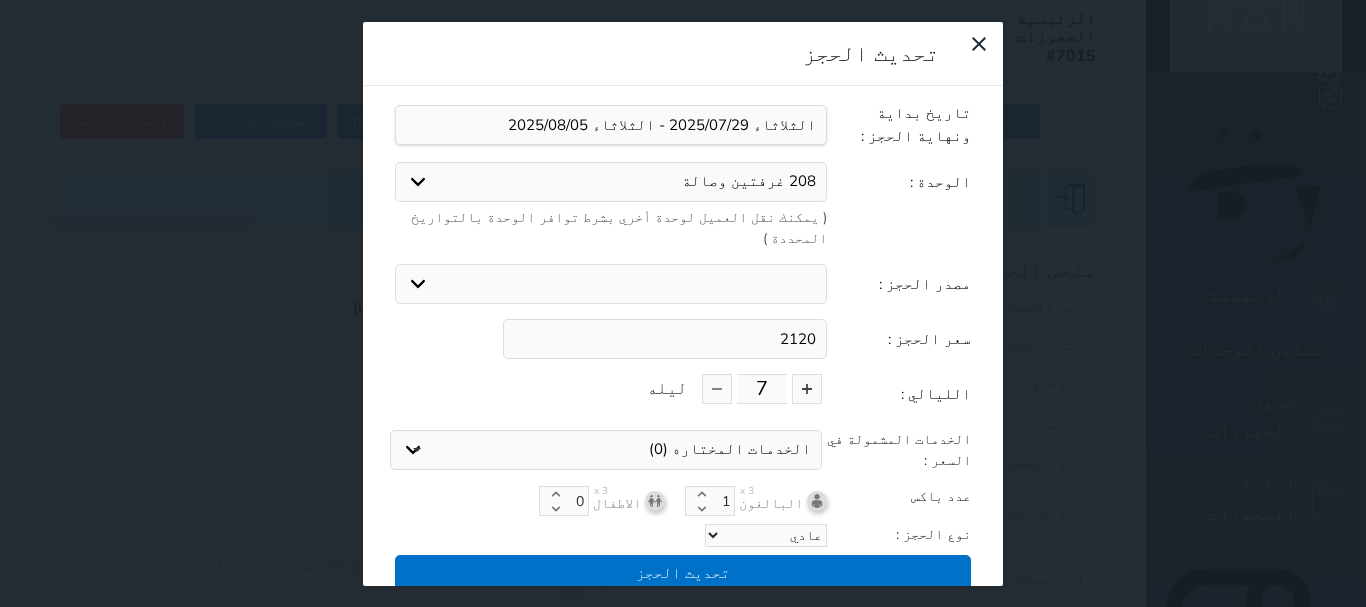 type on "2120" 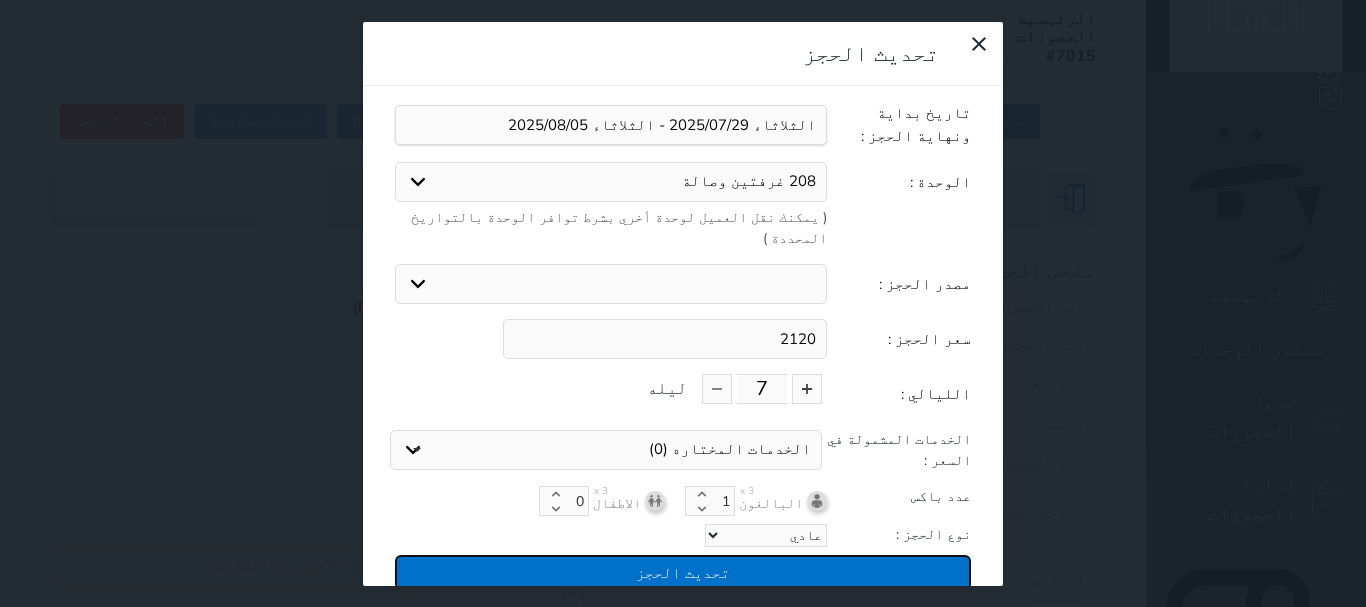 click on "تحديث الحجز" at bounding box center [683, 572] 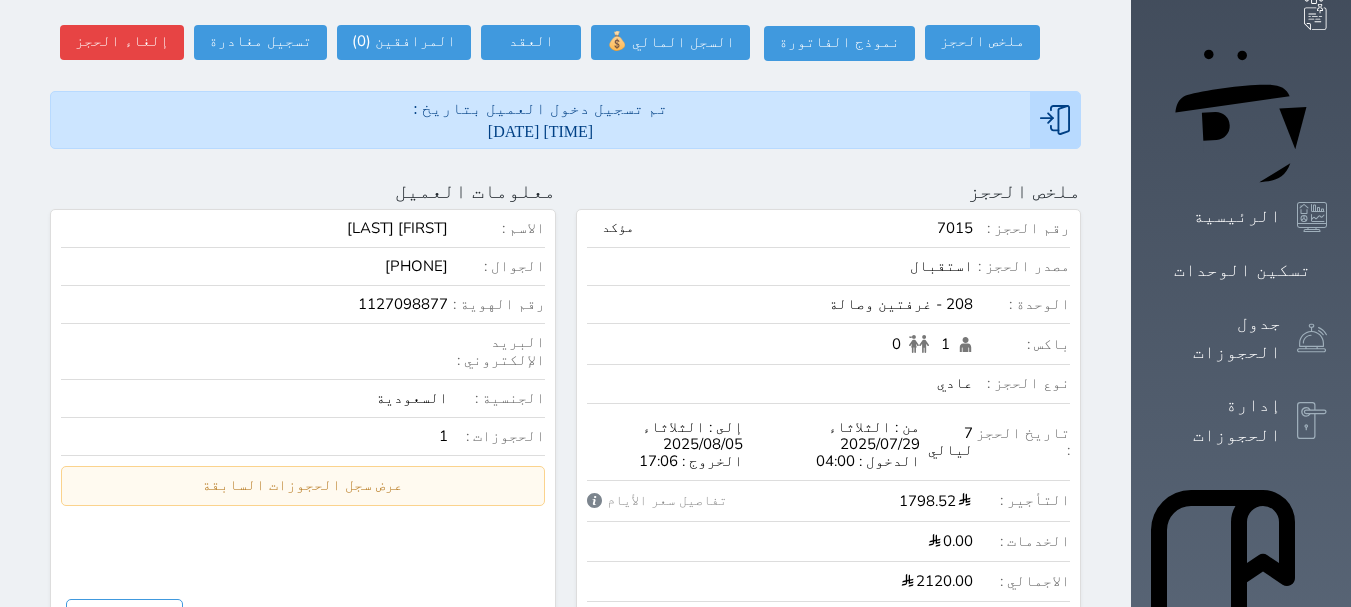 scroll, scrollTop: 0, scrollLeft: 0, axis: both 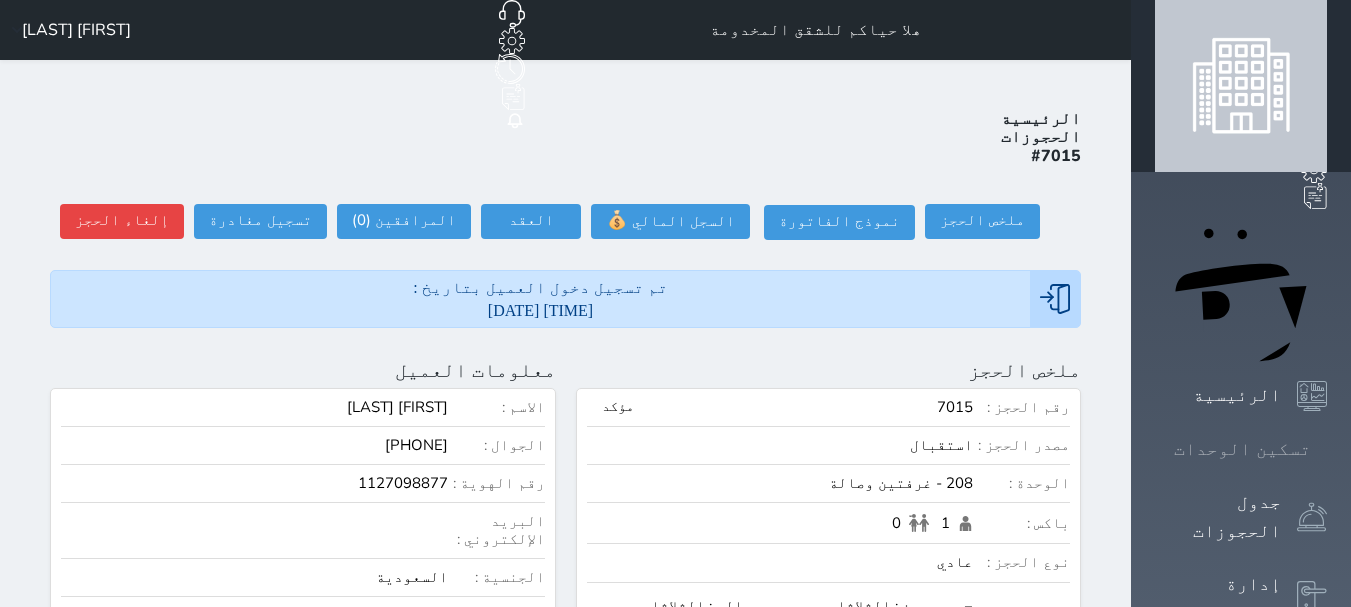 click 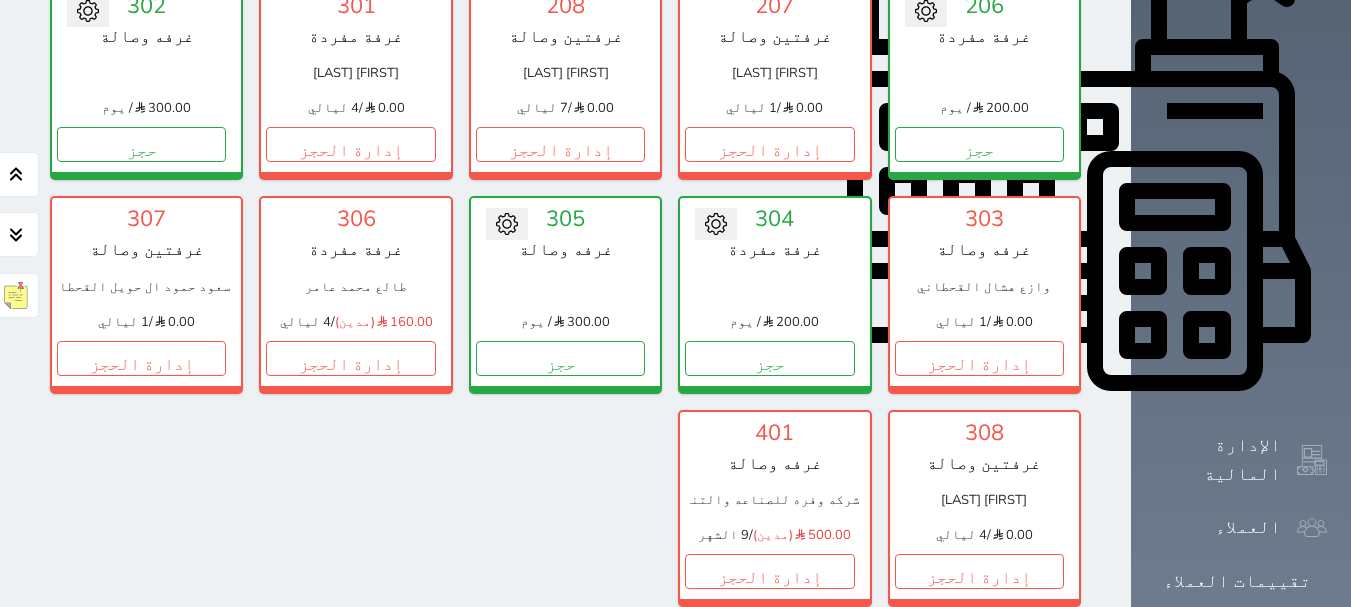 scroll, scrollTop: 178, scrollLeft: 0, axis: vertical 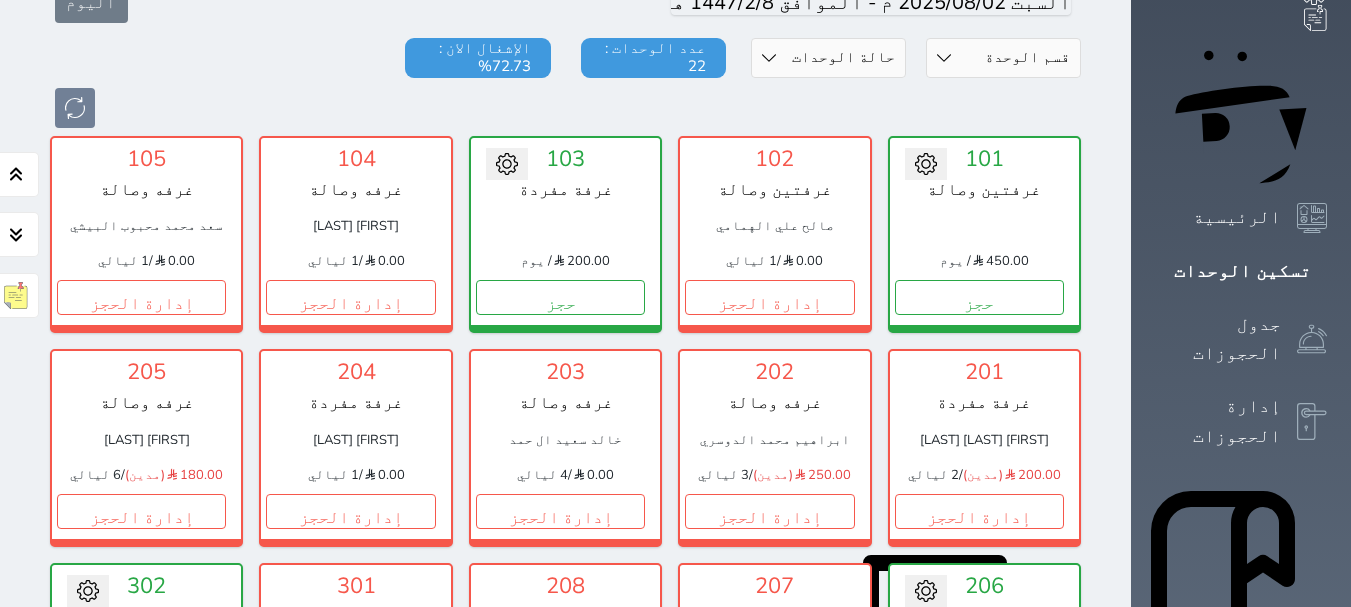 click on "200.00
(مدين)
/   2 ليالي" at bounding box center (984, 476) 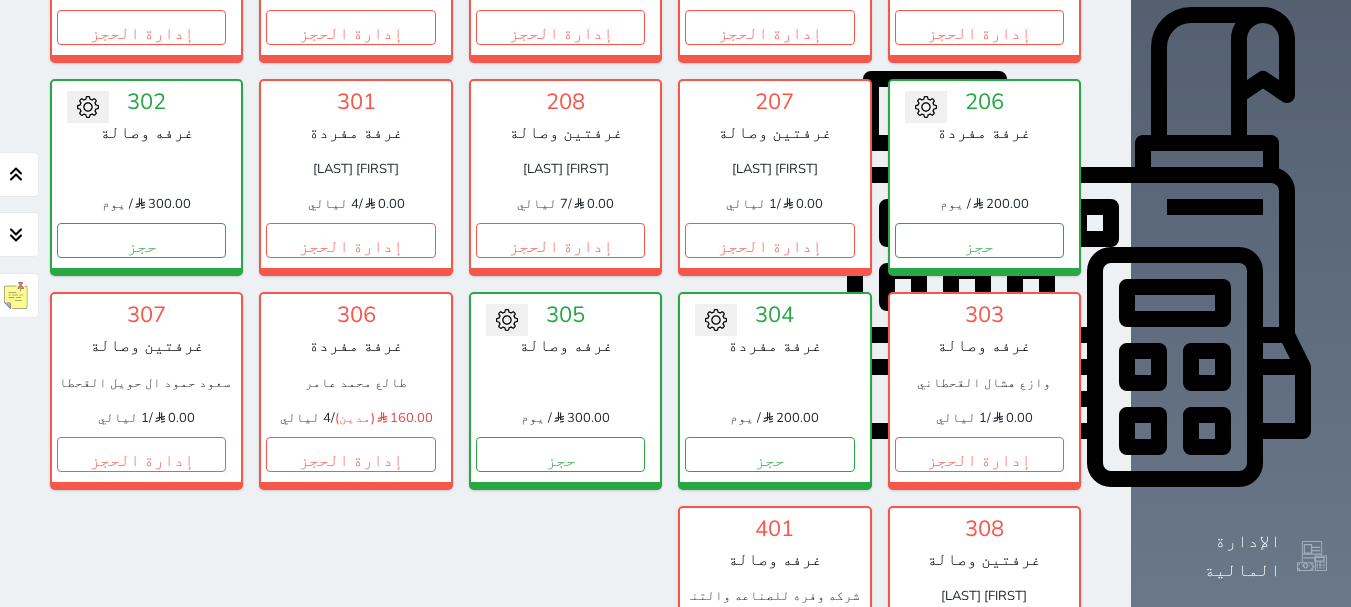 scroll, scrollTop: 678, scrollLeft: 0, axis: vertical 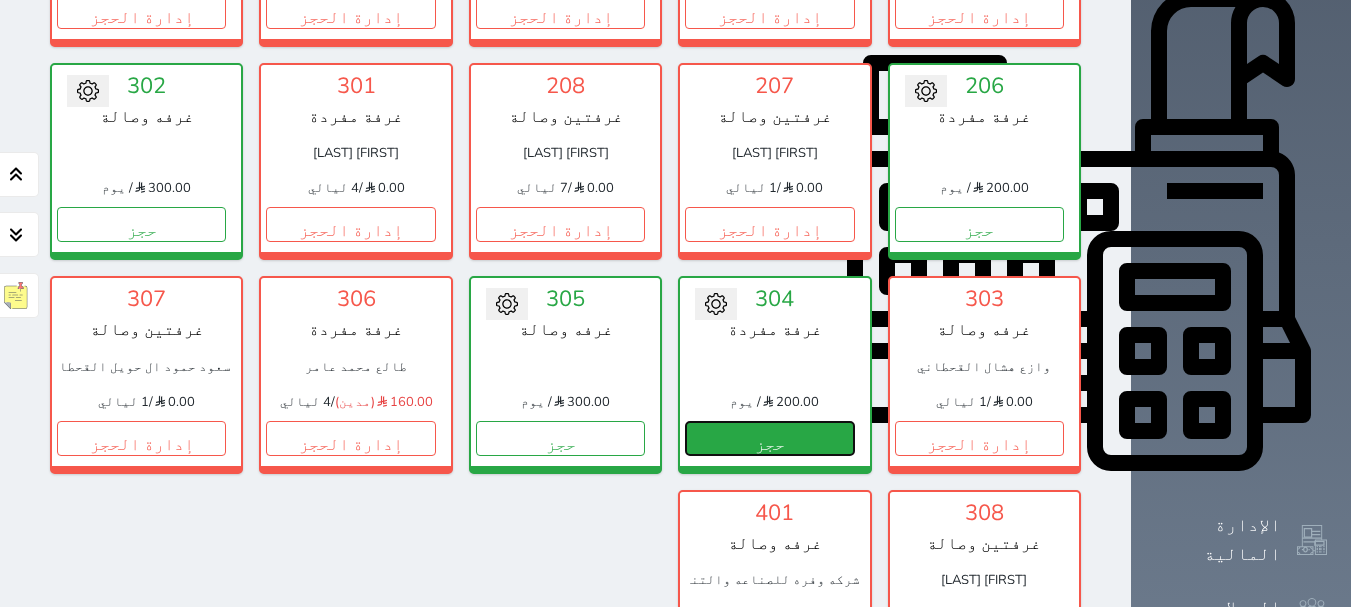 click on "حجز" at bounding box center [769, 438] 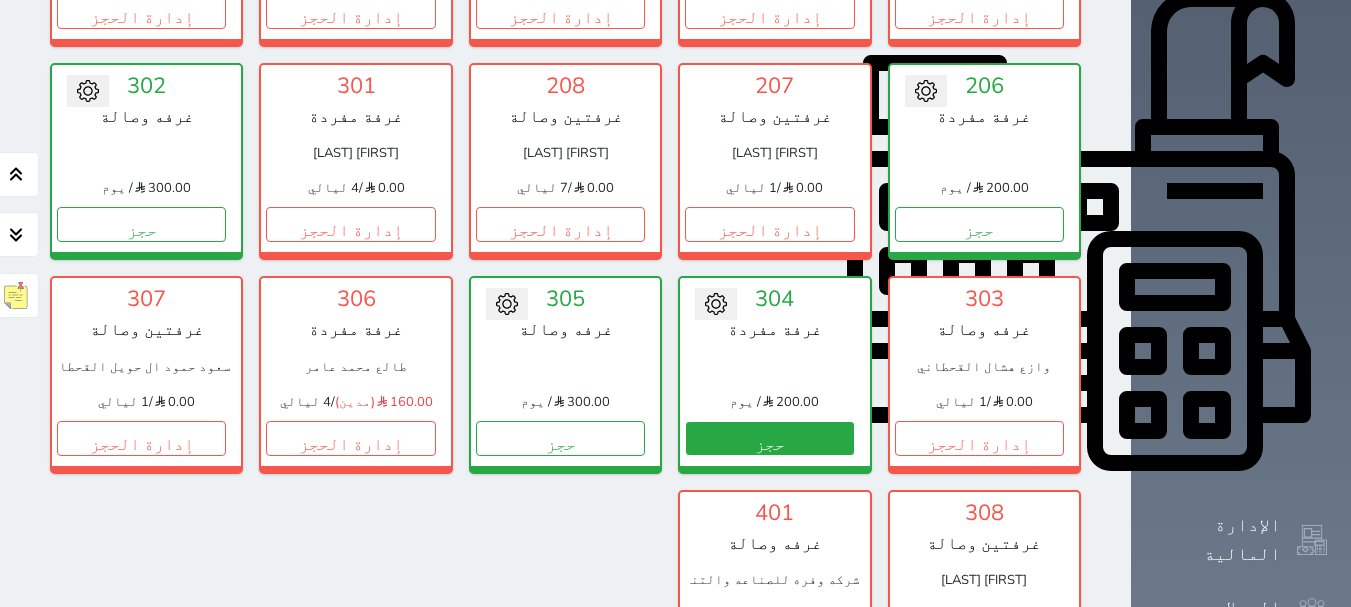 scroll, scrollTop: 24, scrollLeft: 0, axis: vertical 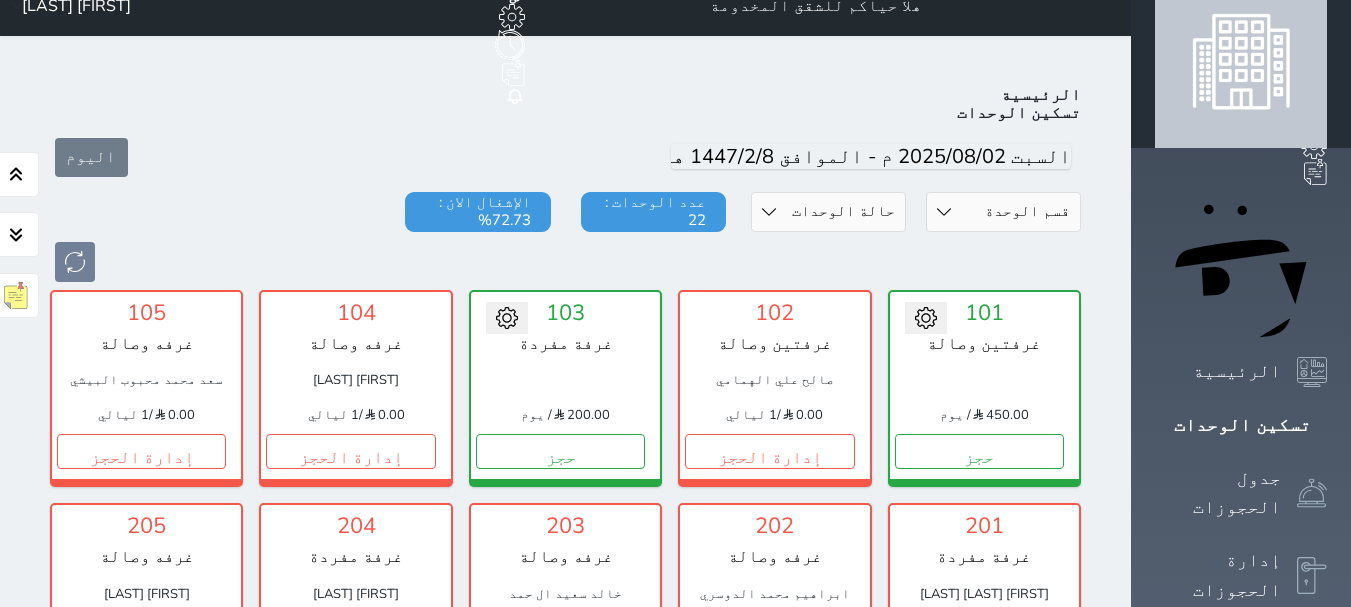 select on "1" 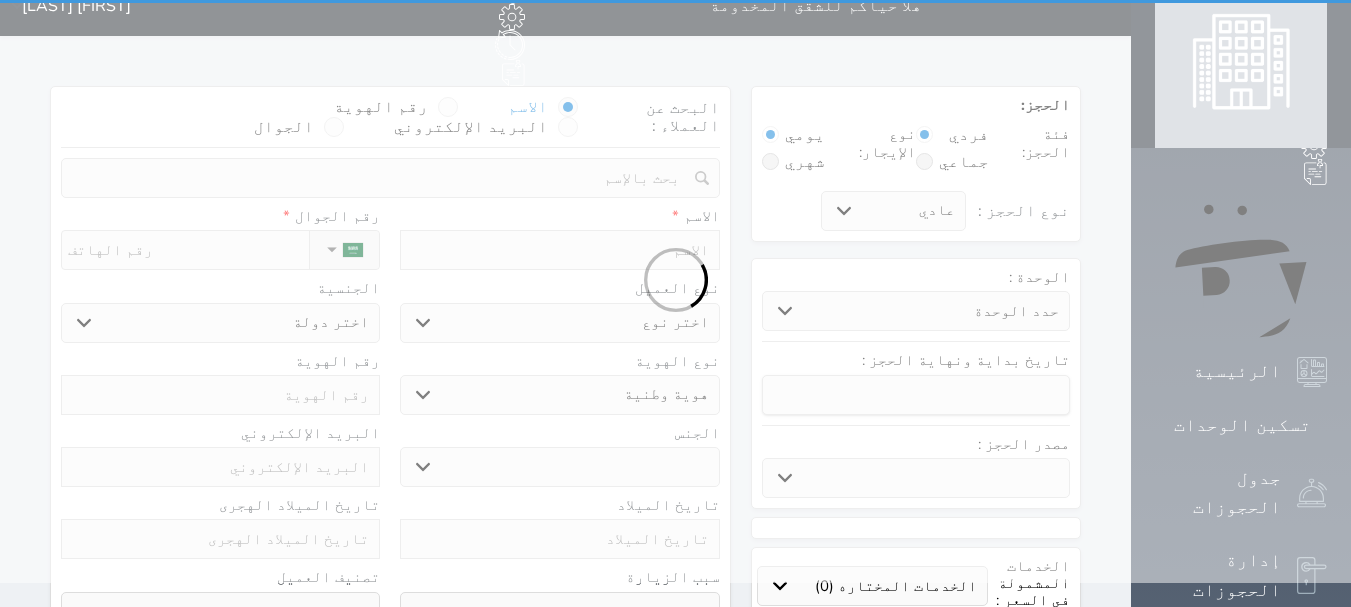 scroll, scrollTop: 0, scrollLeft: 0, axis: both 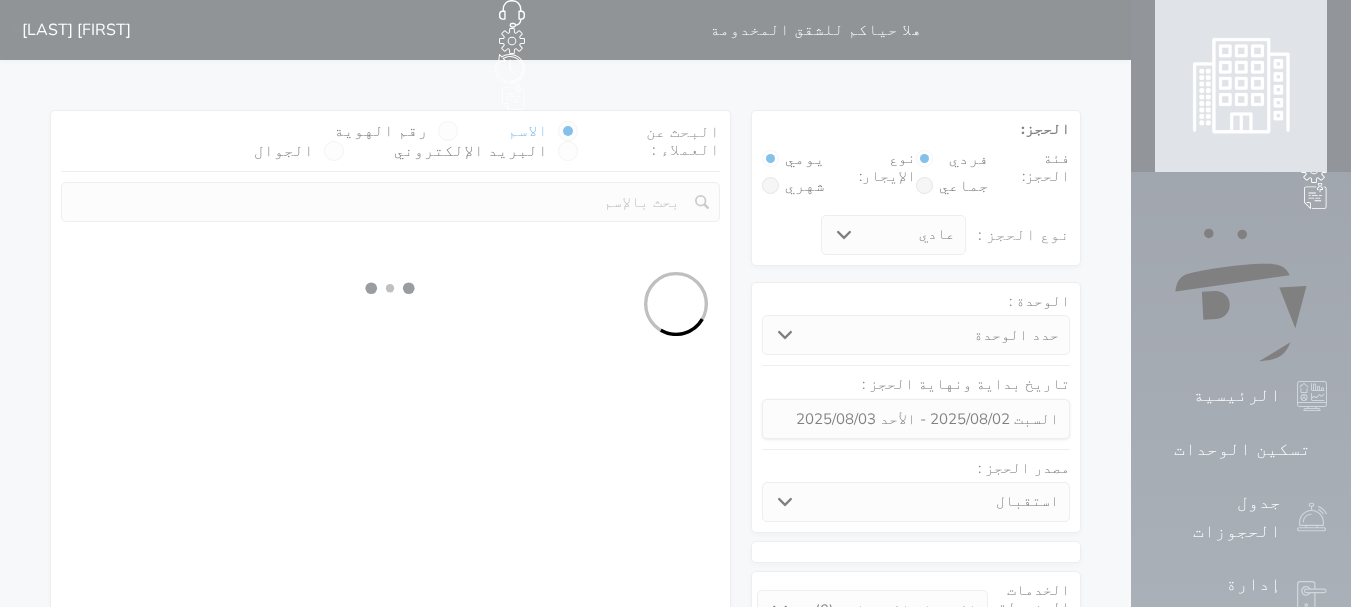 select 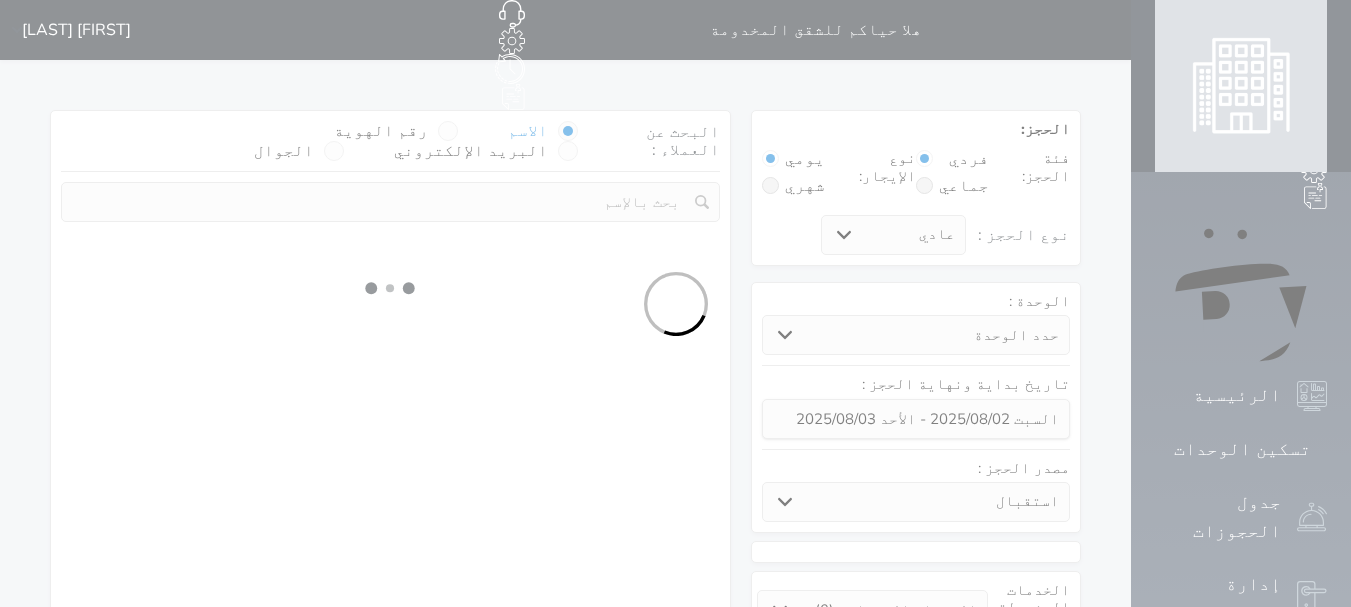 select on "1" 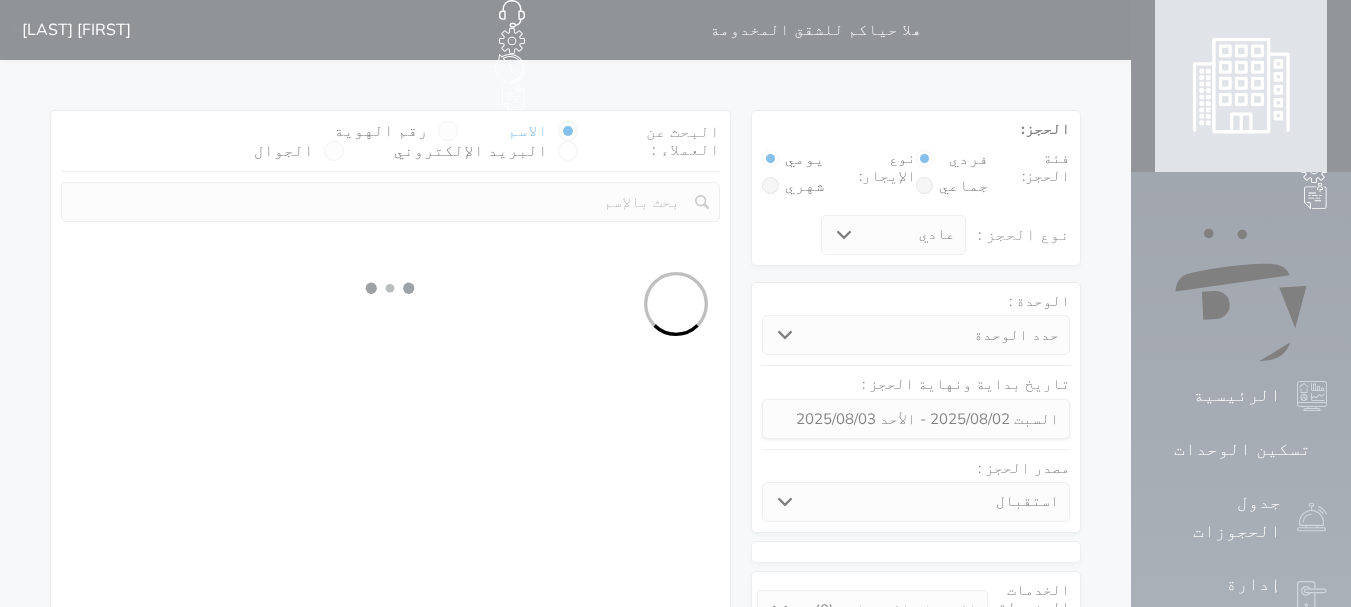 select on "113" 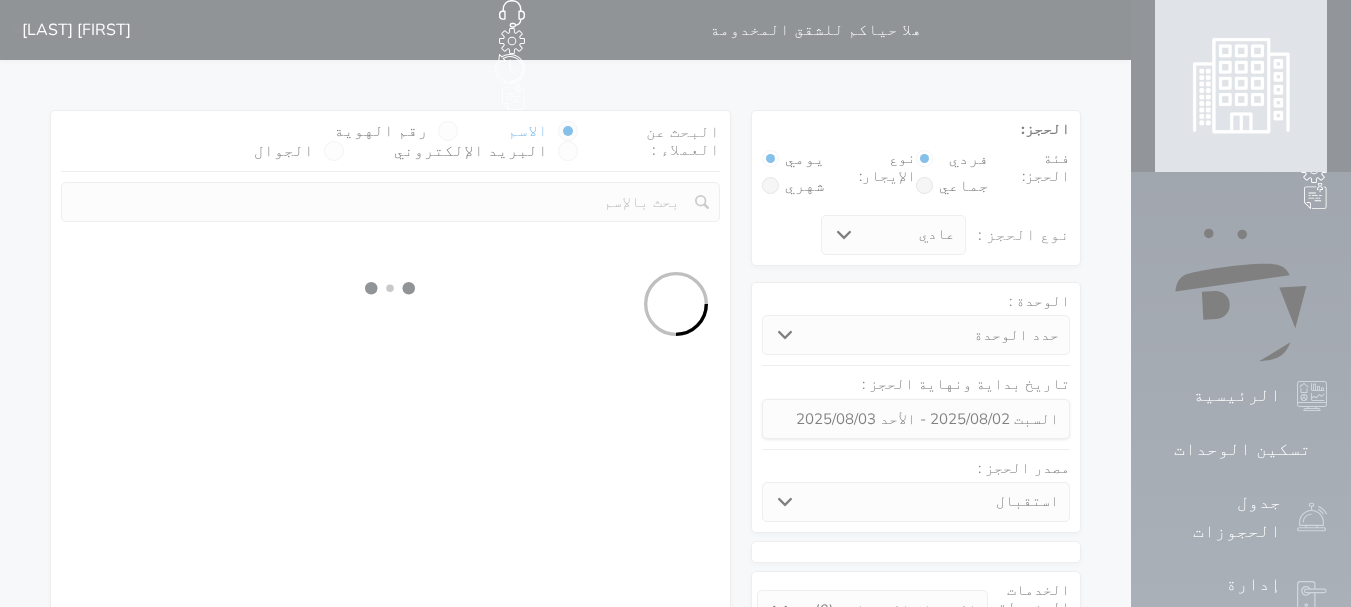 select on "1" 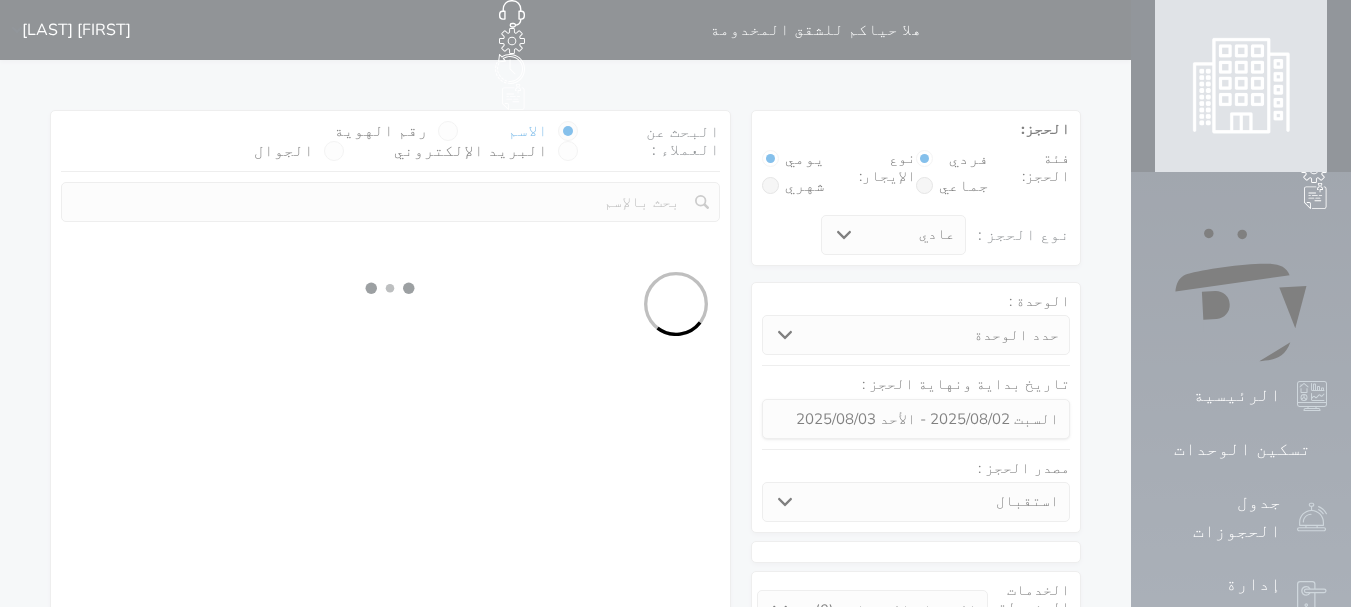 select 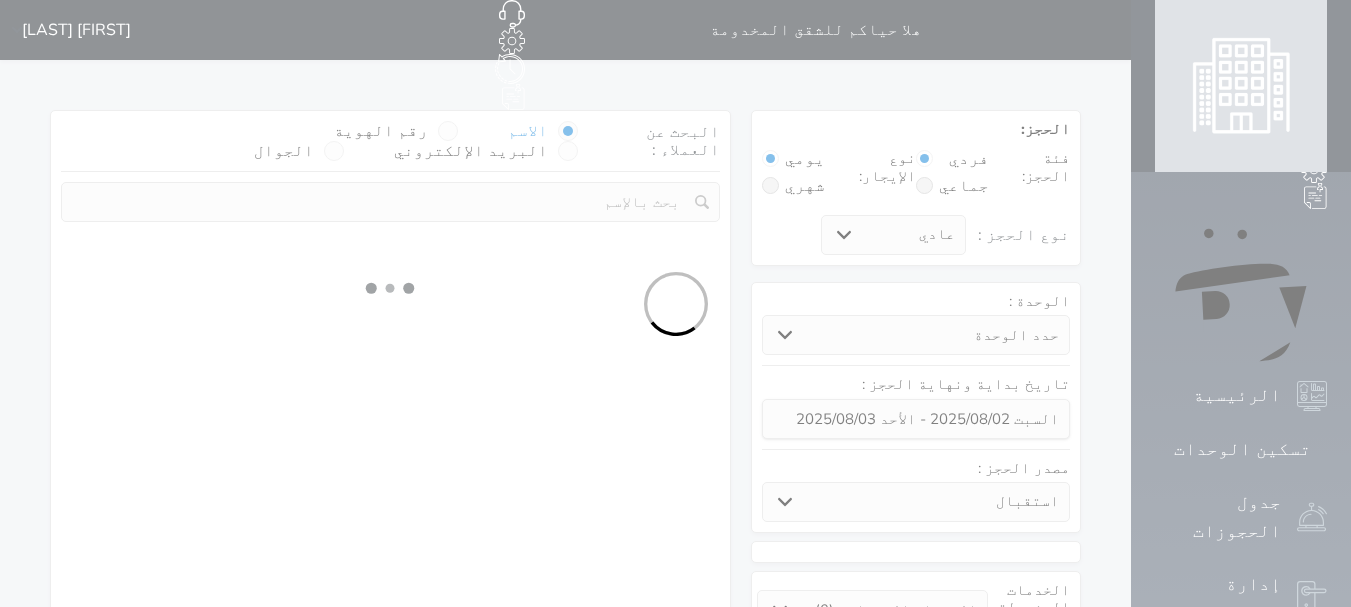 select on "7" 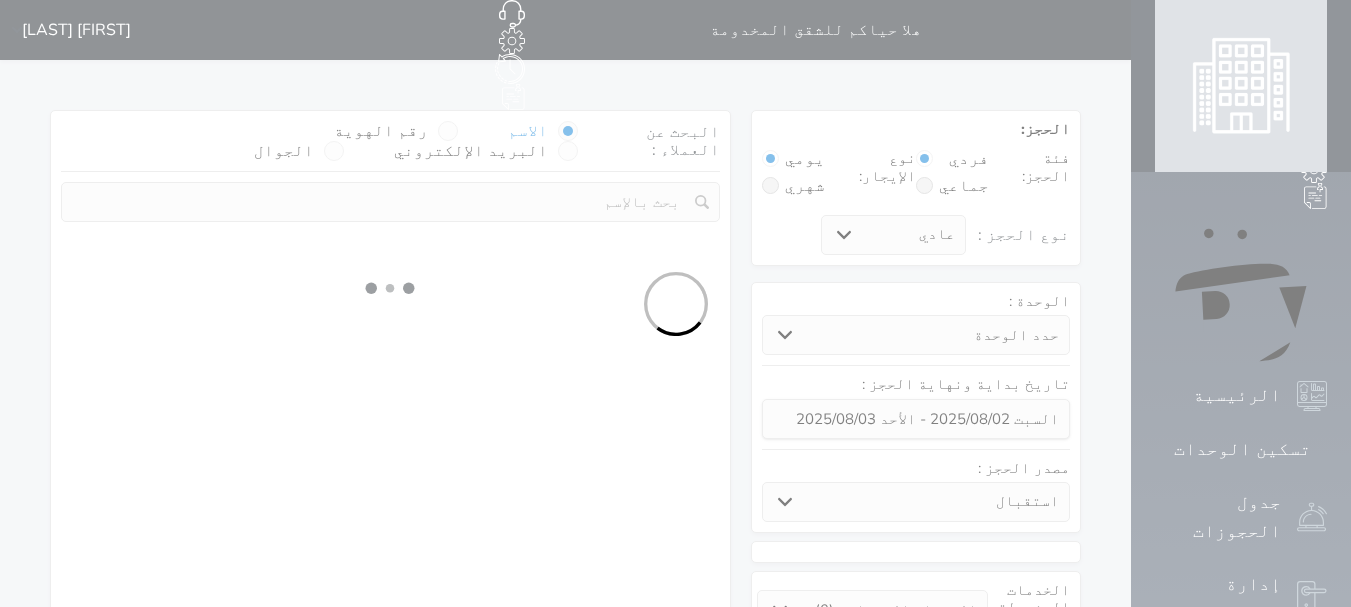 select 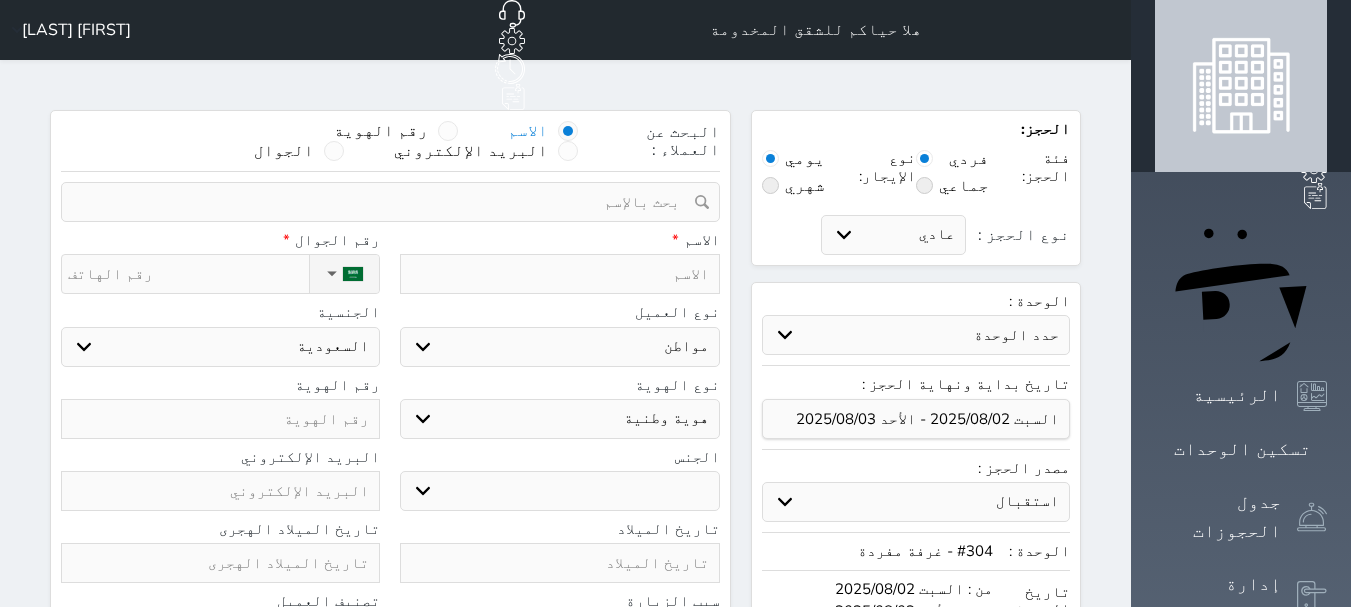 select 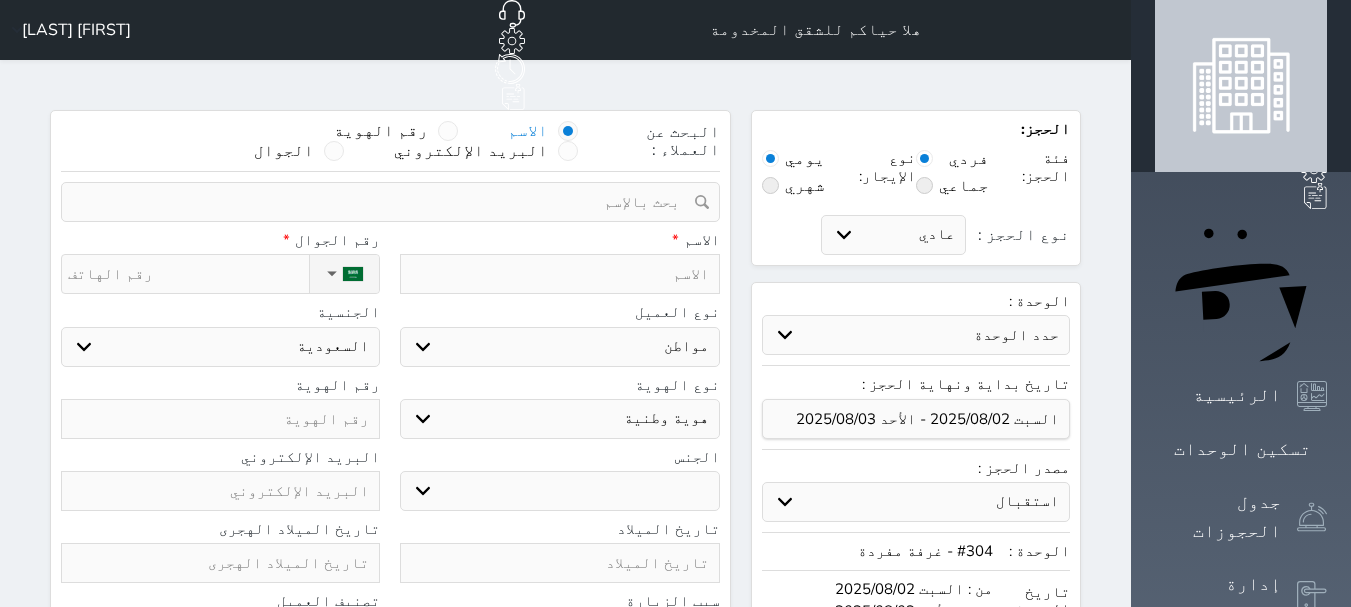 select 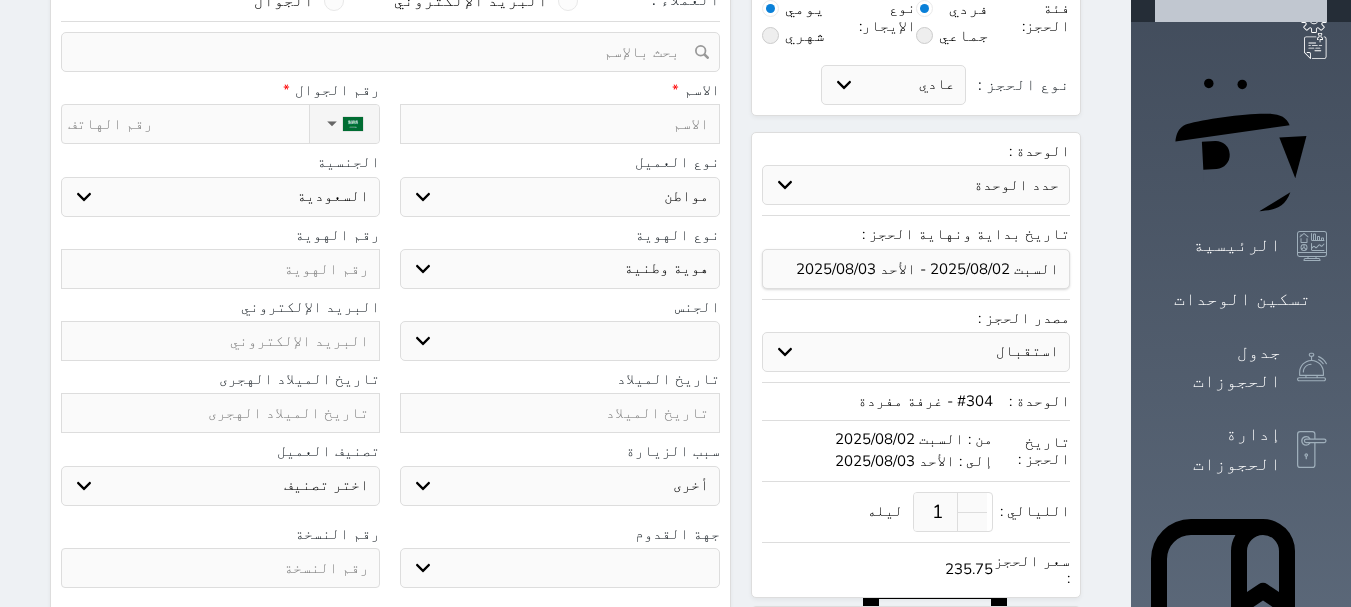 scroll, scrollTop: 0, scrollLeft: 0, axis: both 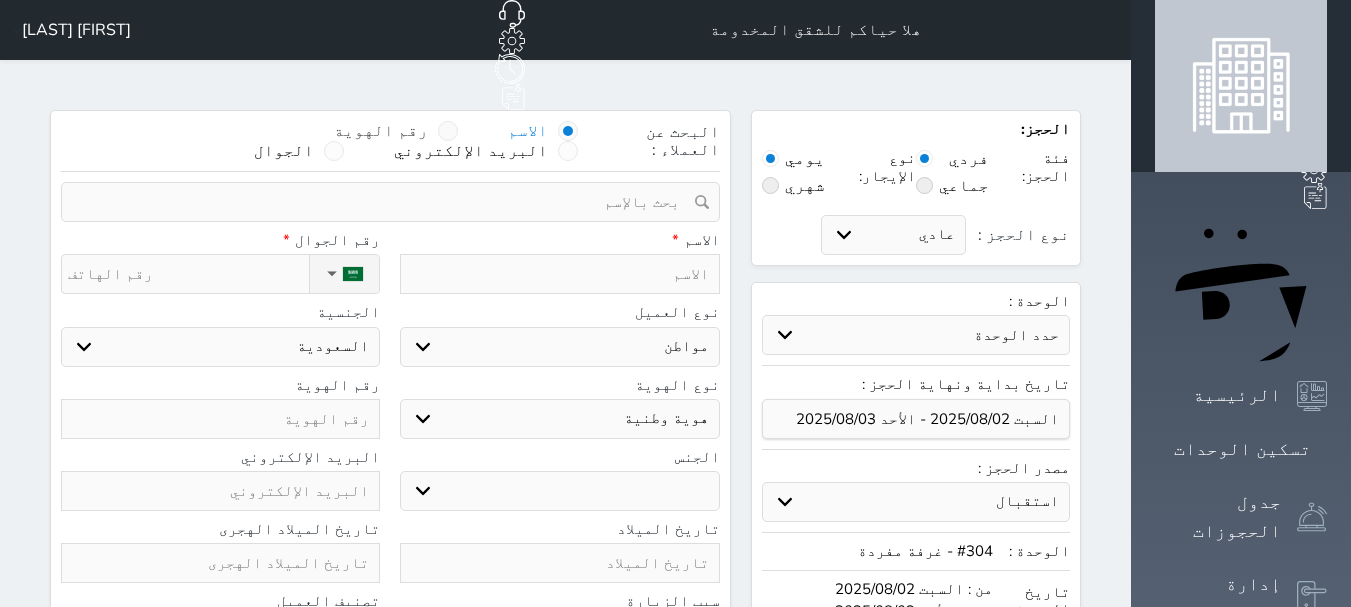click at bounding box center (448, 131) 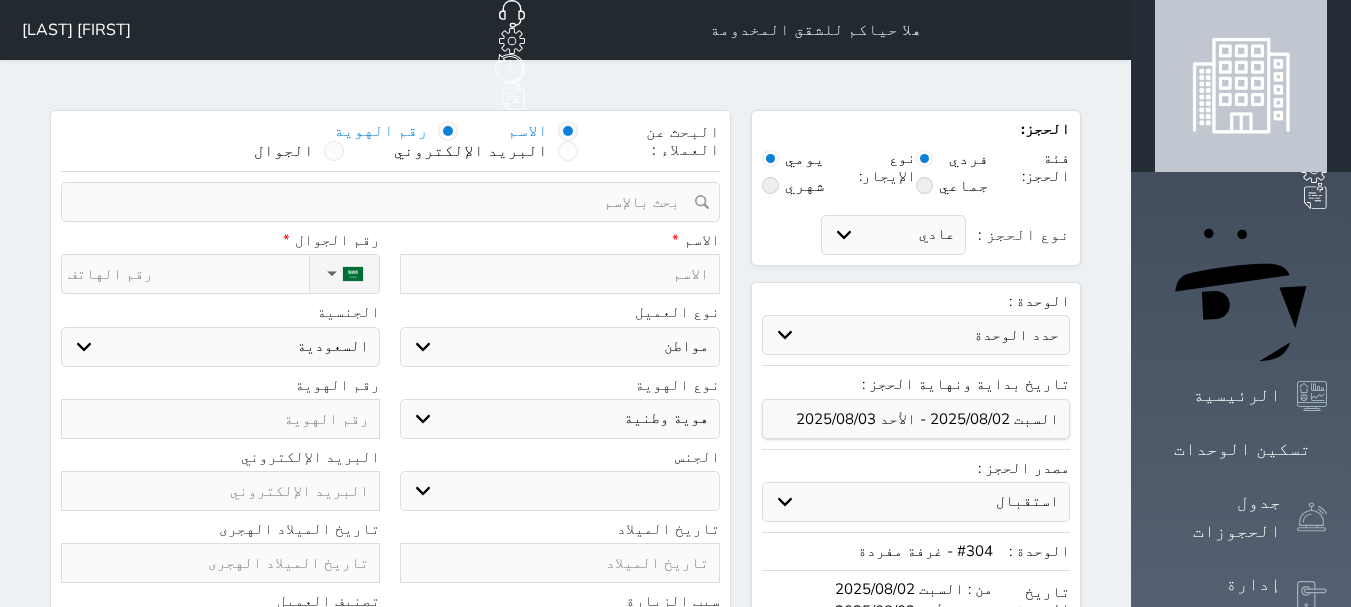 select 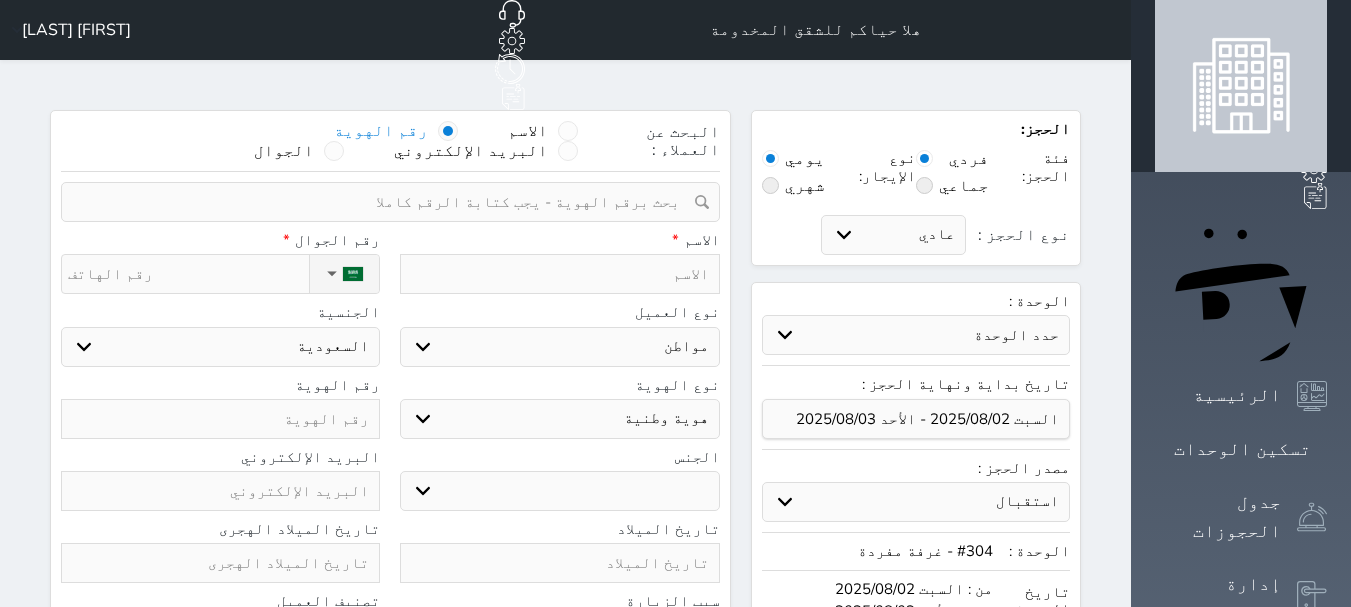 click at bounding box center (383, 202) 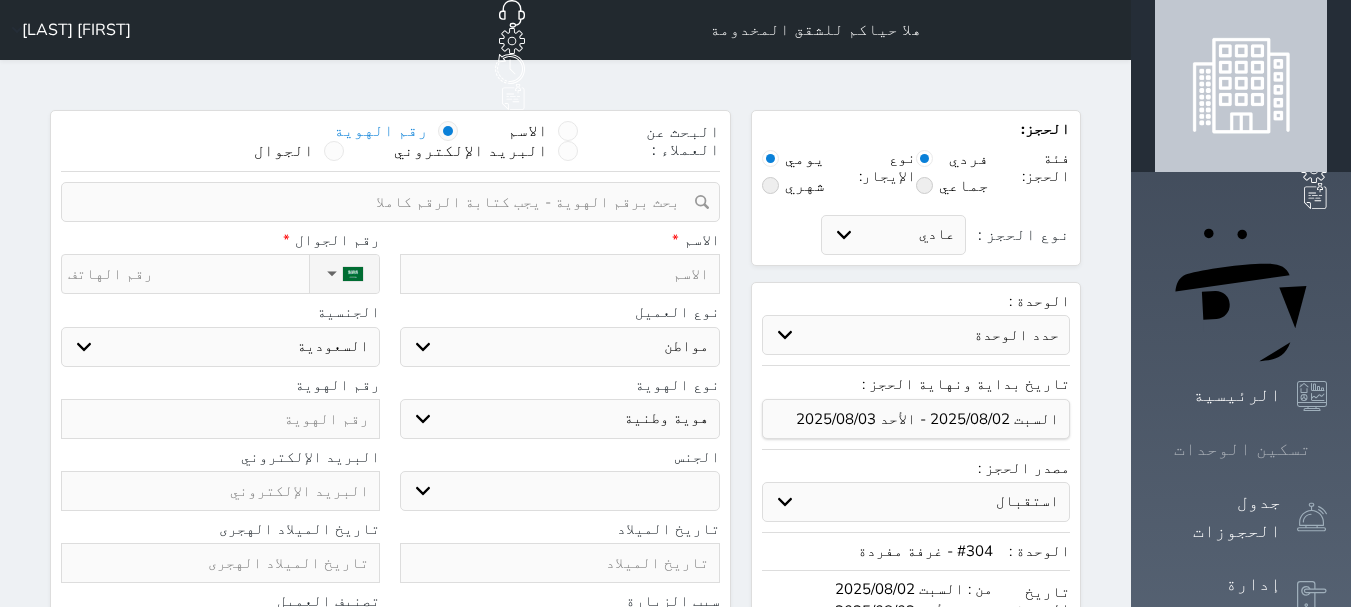 click on "تسكين الوحدات" at bounding box center [1241, 449] 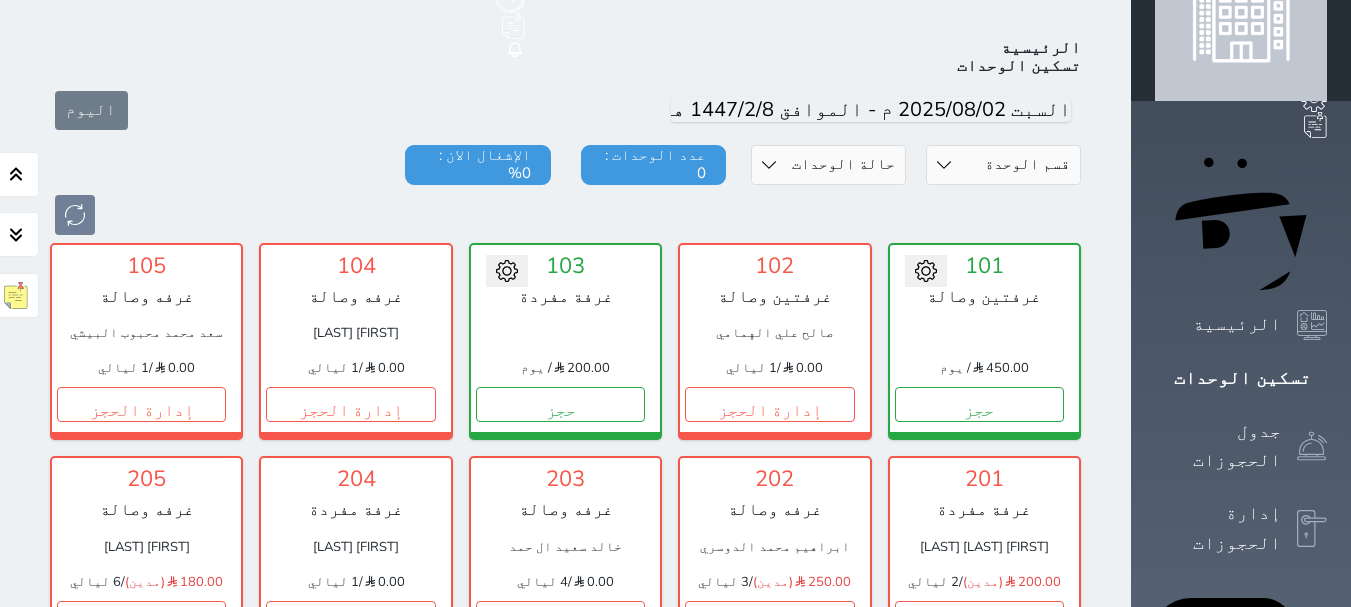 scroll, scrollTop: 78, scrollLeft: 0, axis: vertical 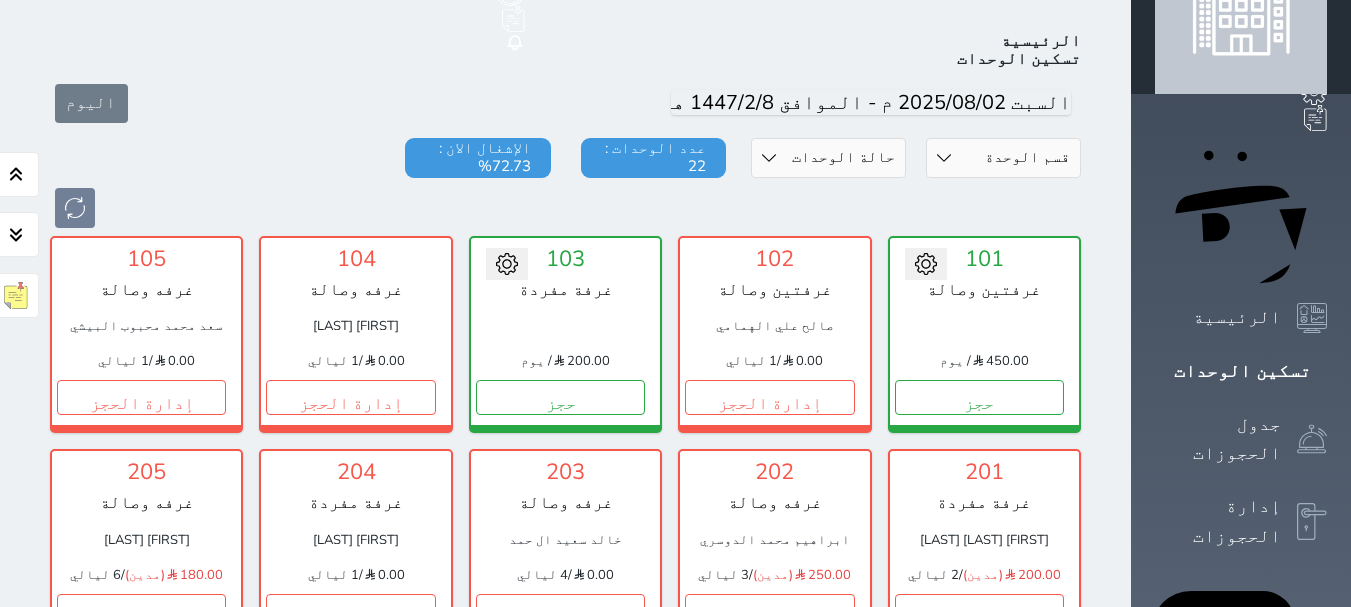 click on "حالة الوحدات متاح تحت التنظيف تحت الصيانة سجل دخول  لم يتم تسجيل الدخول" at bounding box center [828, 158] 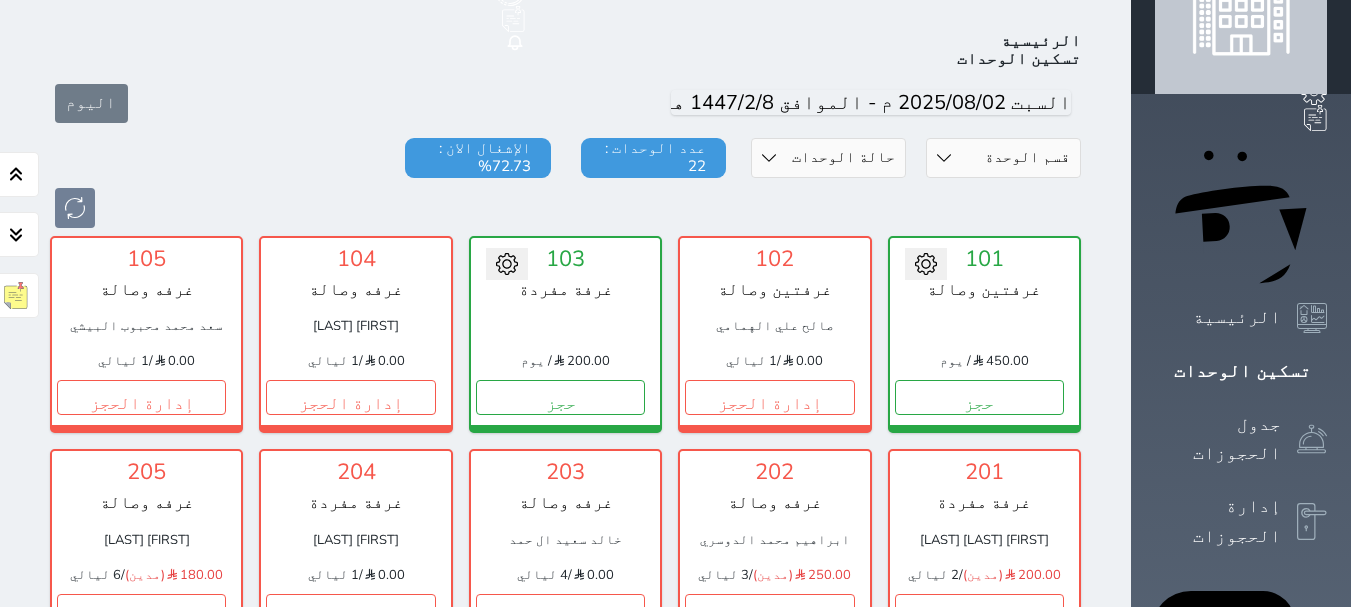 scroll, scrollTop: 0, scrollLeft: 0, axis: both 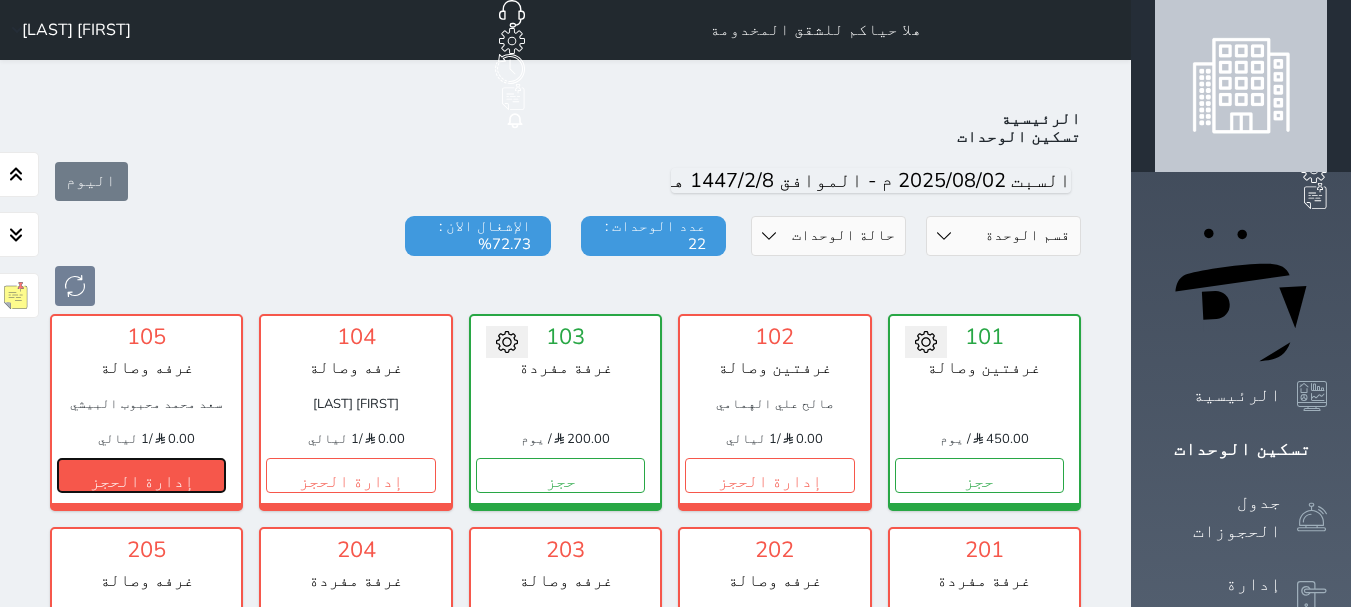 click on "إدارة الحجز" at bounding box center (141, 475) 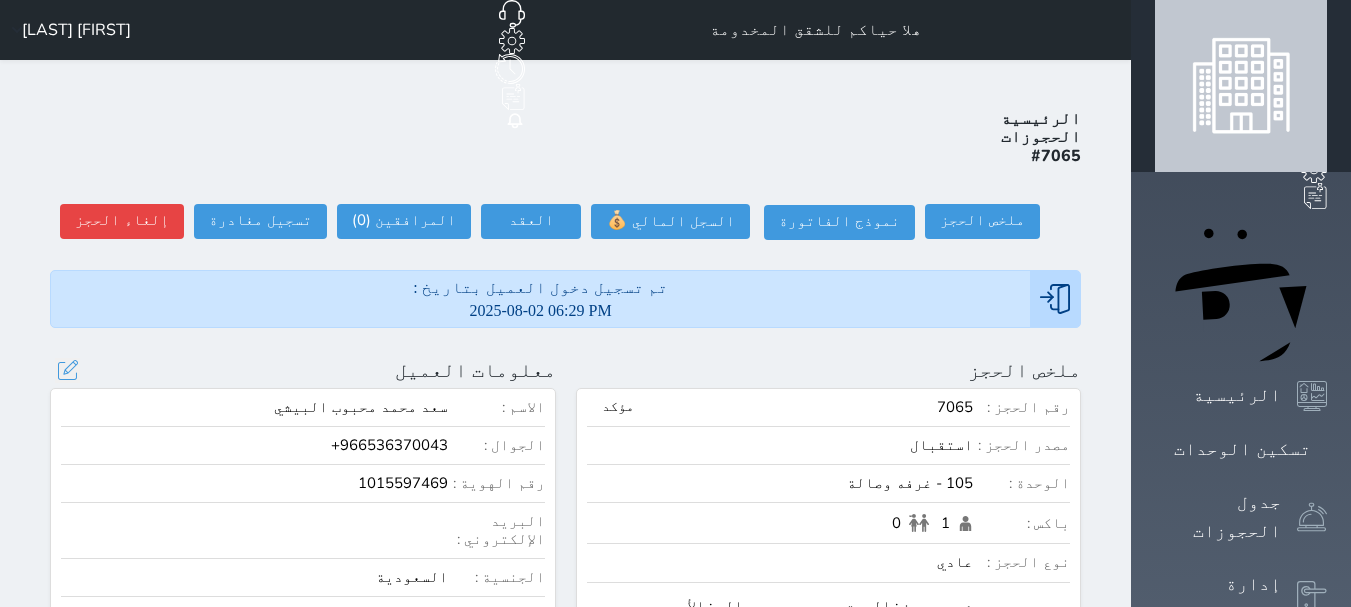 click on "عرض سجل الحجوزات السابقة" at bounding box center [303, 664] 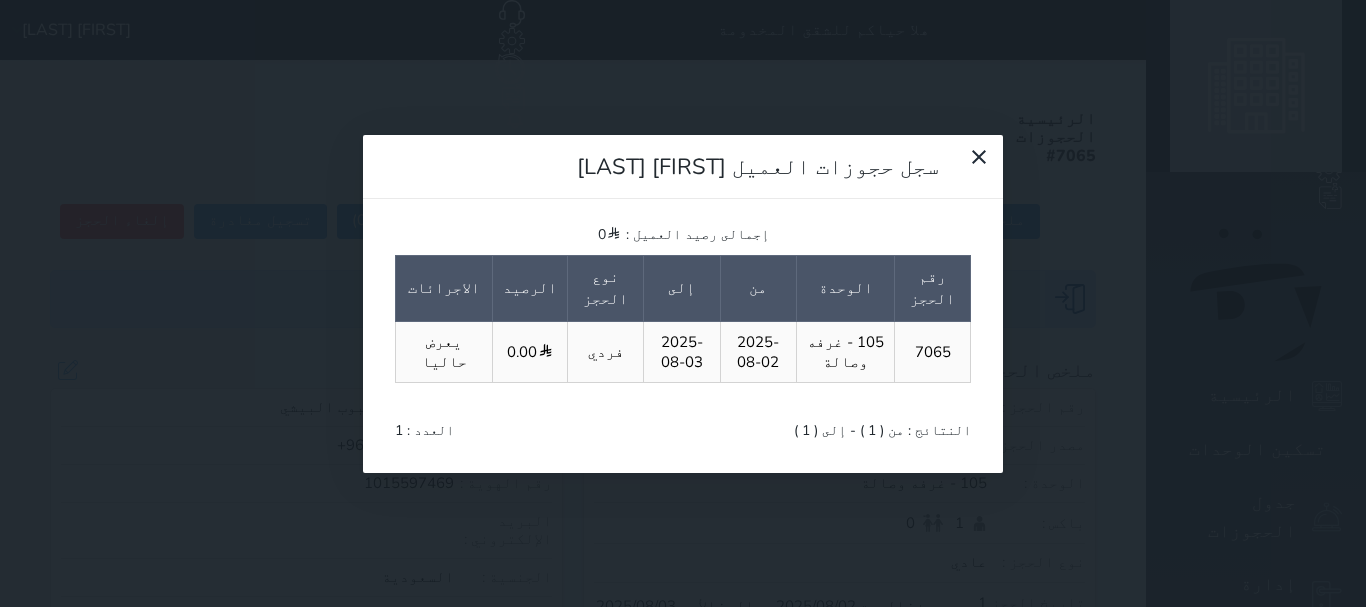 click on "سجل حجوزات العميل [FIRST] [LAST]                   إجمالى رصيد العميل : 0      رقم الحجز   الوحدة   من   إلى   نوع الحجز   الرصيد   الاجرائات   7065   105 - غرفه وصالة   [DATE]   [DATE]   فردي   0.00    يعرض حاليا       النتائج  : من ( 1 ) - إلى  ( 1 )   العدد  : 1" at bounding box center [683, 303] 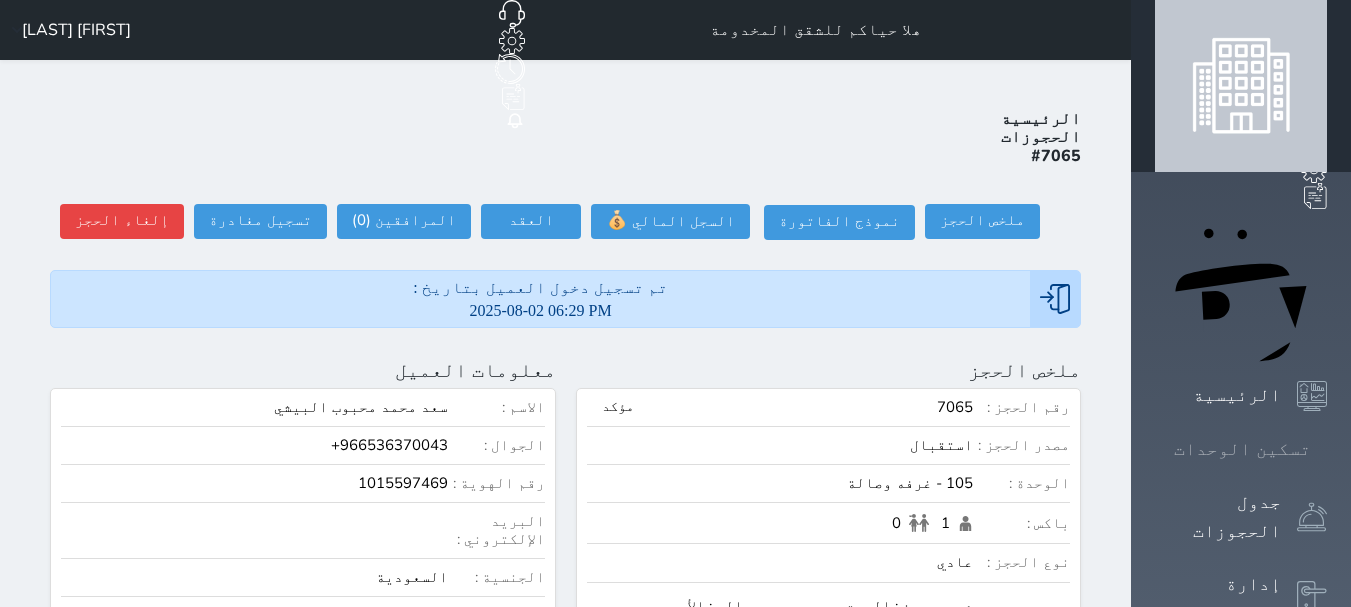 click on "تسكين الوحدات" at bounding box center (1242, 449) 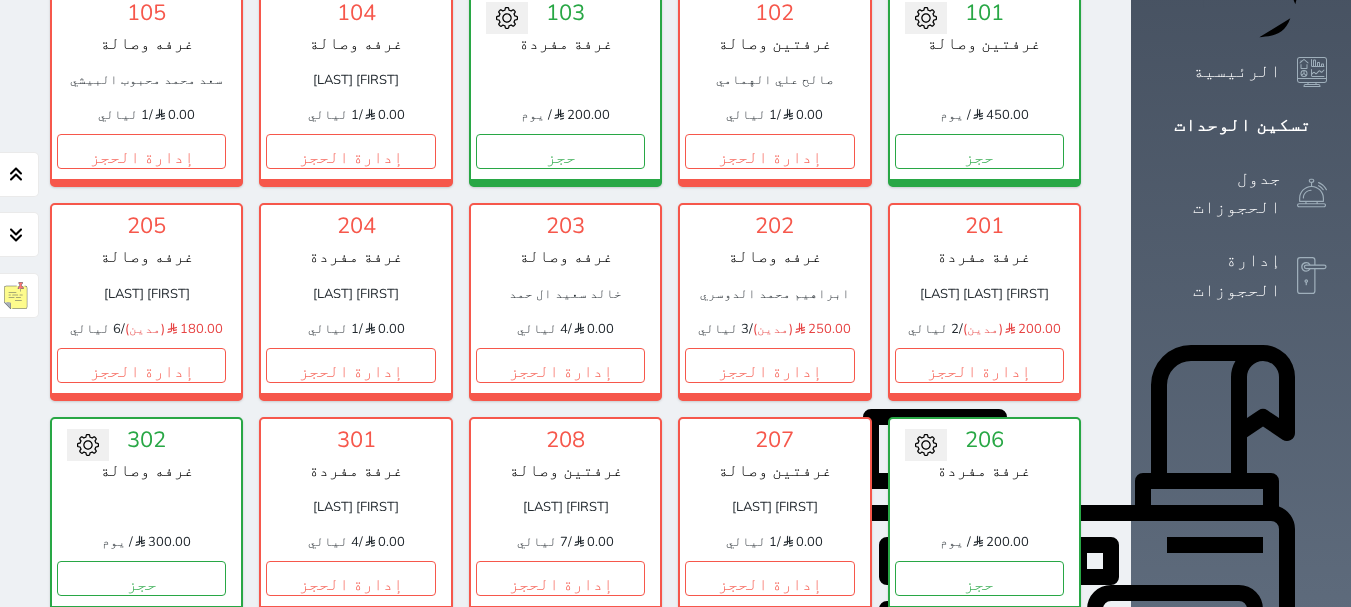 scroll, scrollTop: 178, scrollLeft: 0, axis: vertical 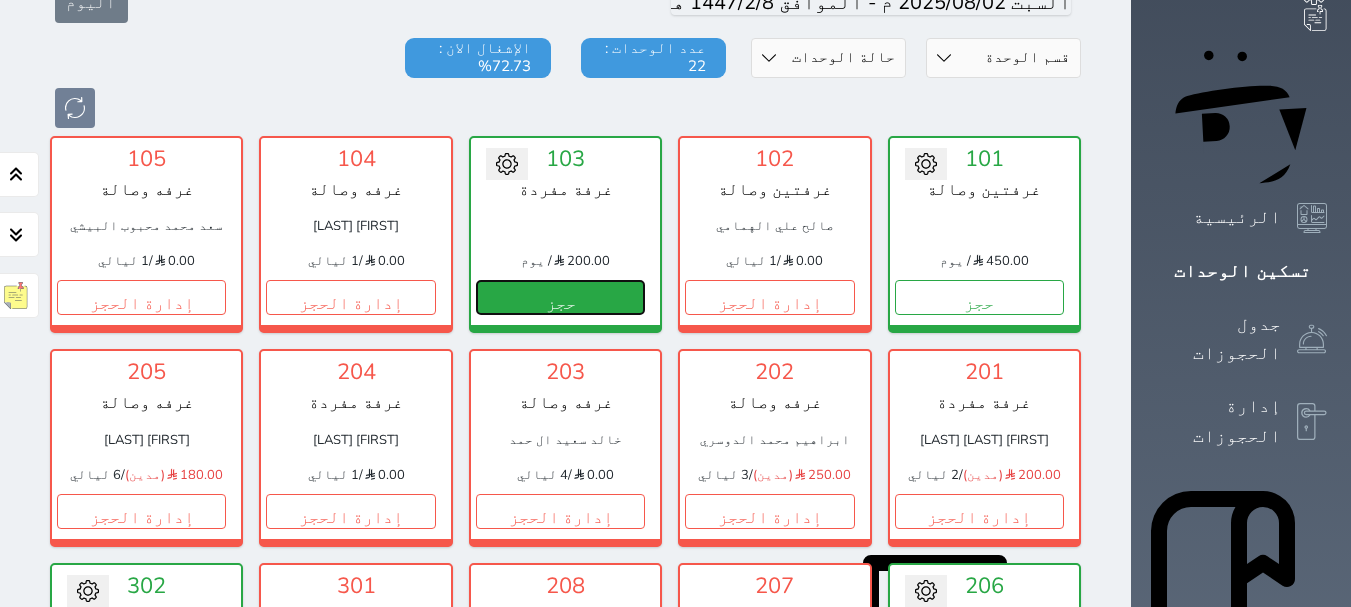 click on "حجز" at bounding box center (560, 297) 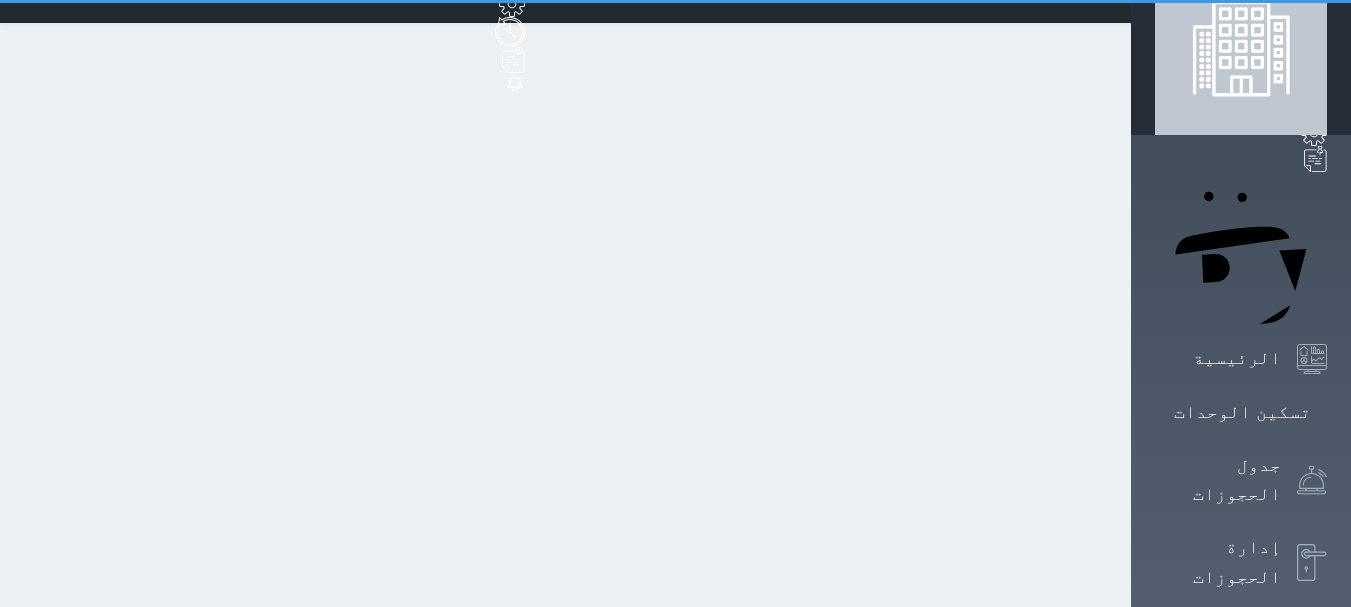 scroll, scrollTop: 0, scrollLeft: 0, axis: both 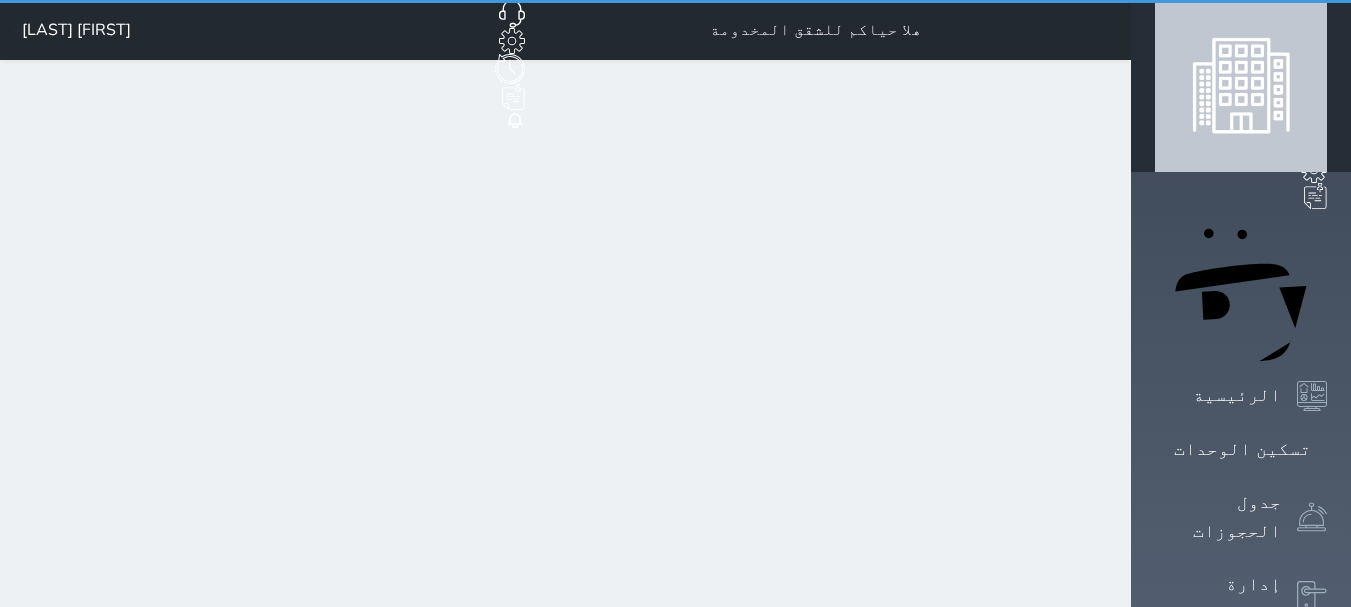 select on "1" 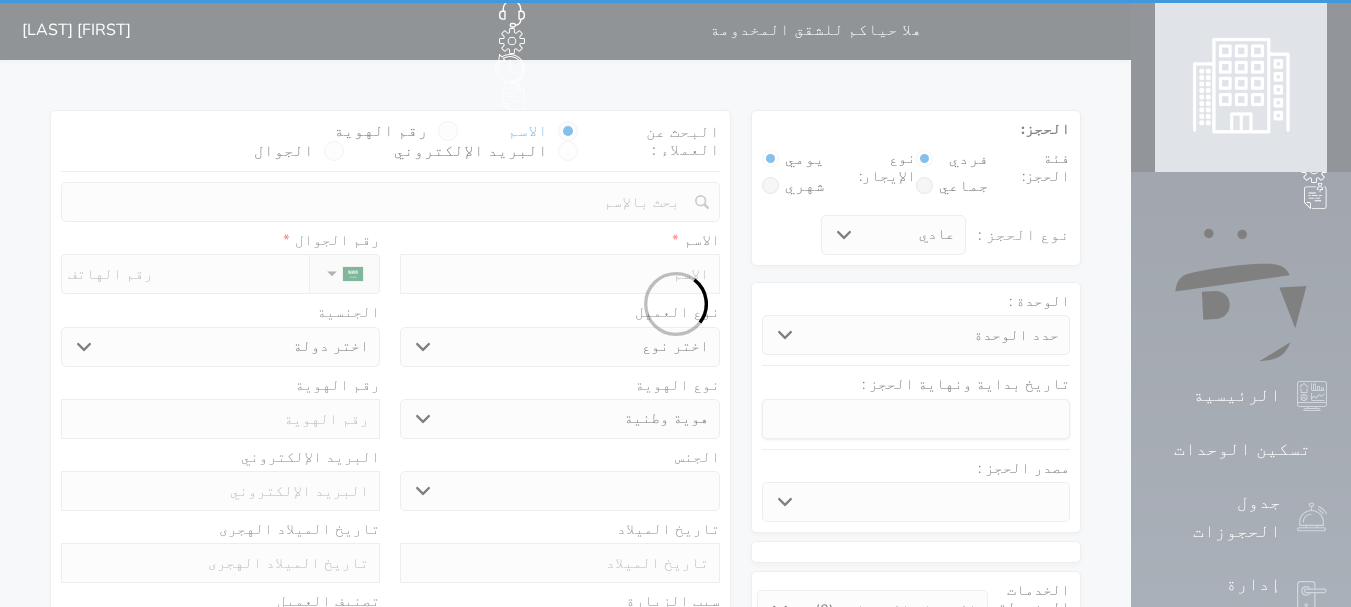select 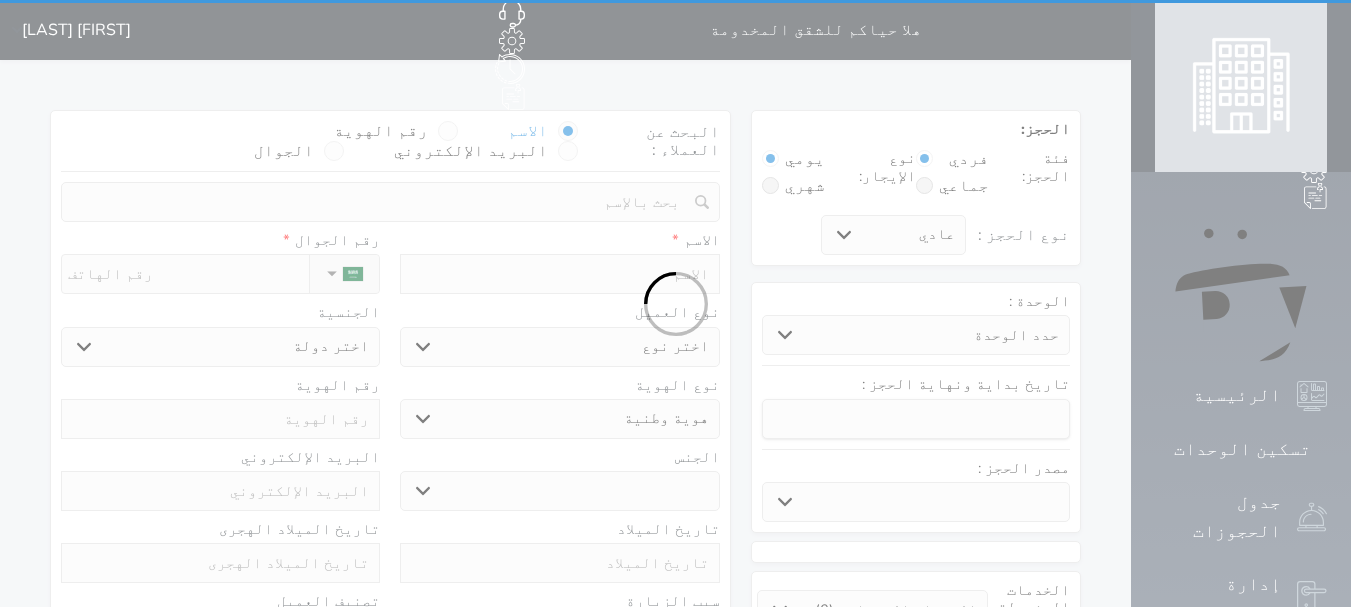 select 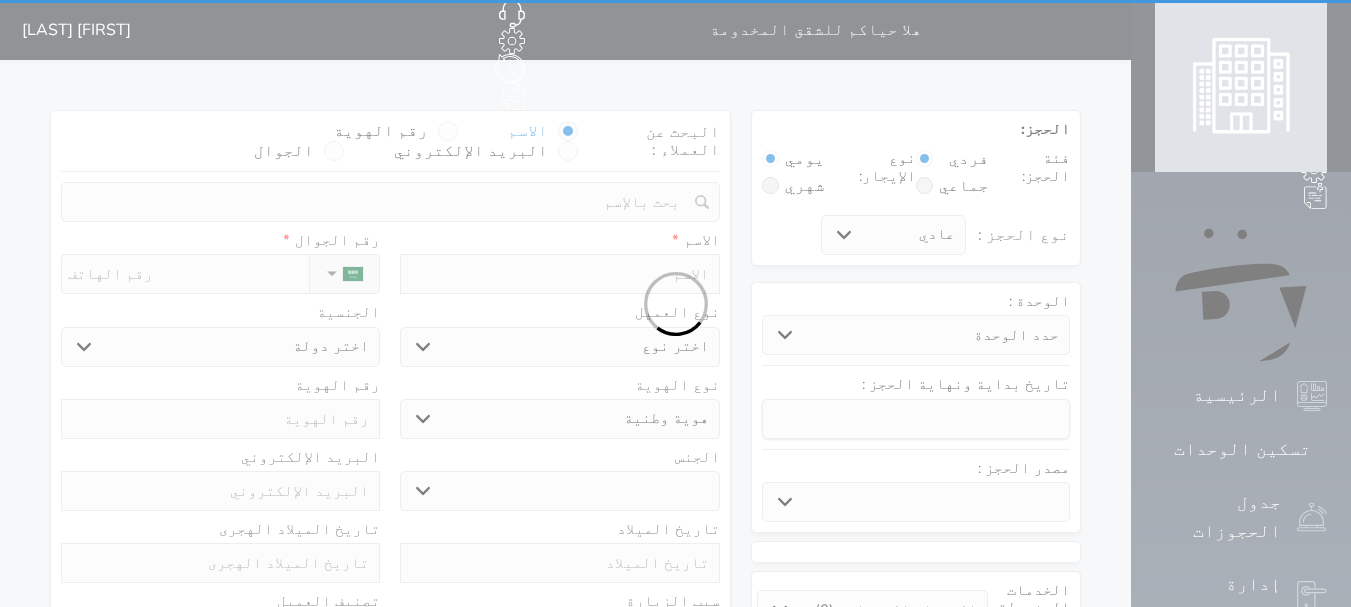 select 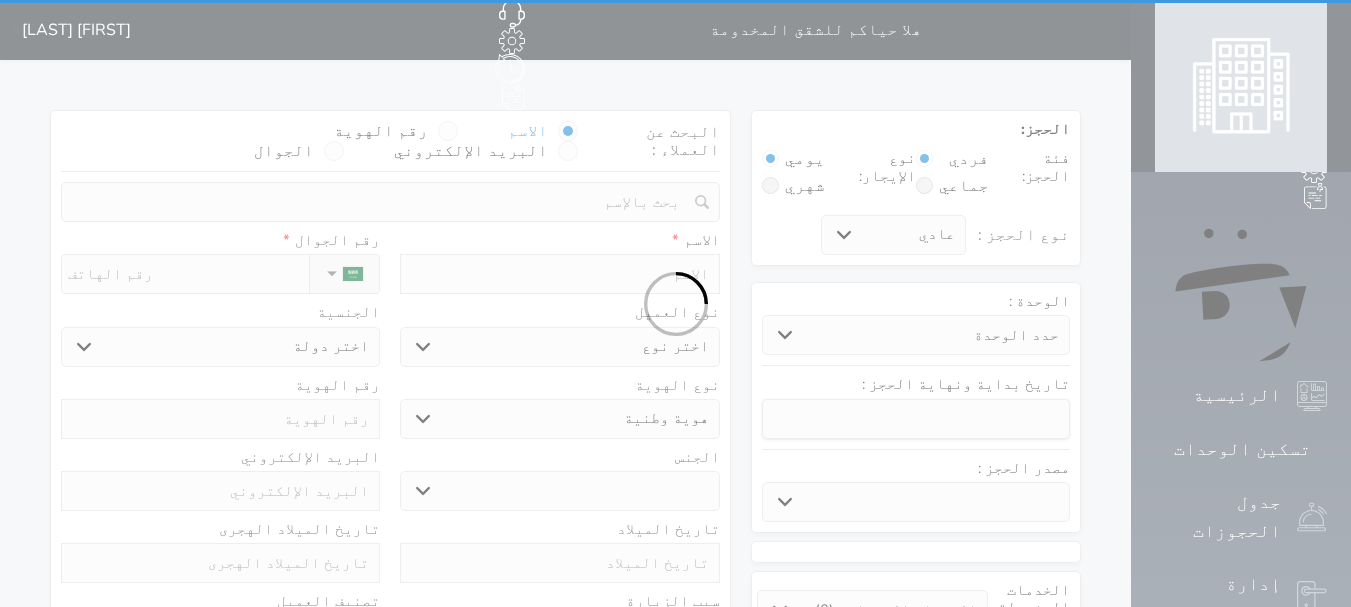 select 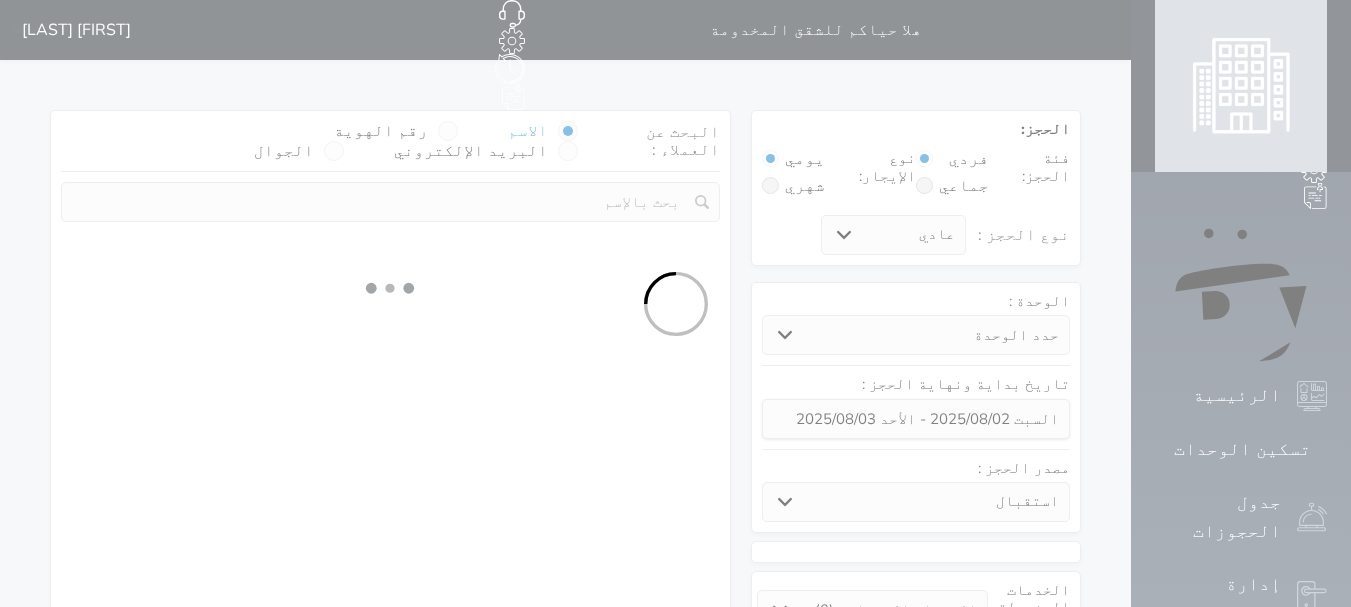 select 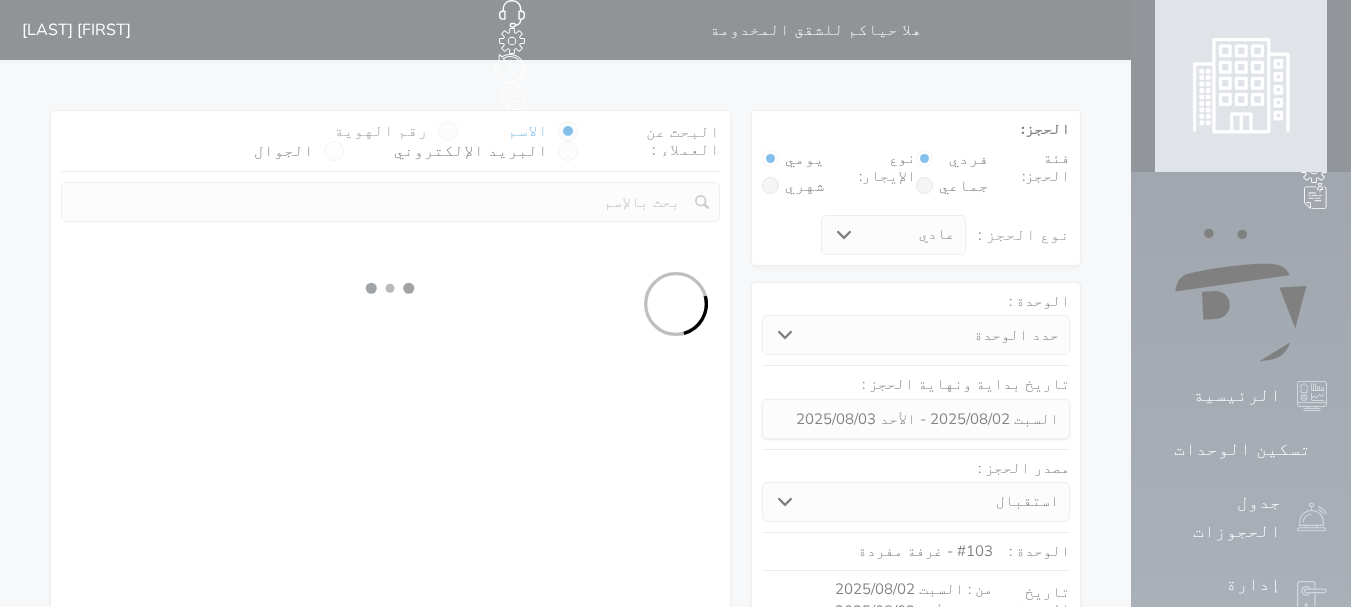 select on "1" 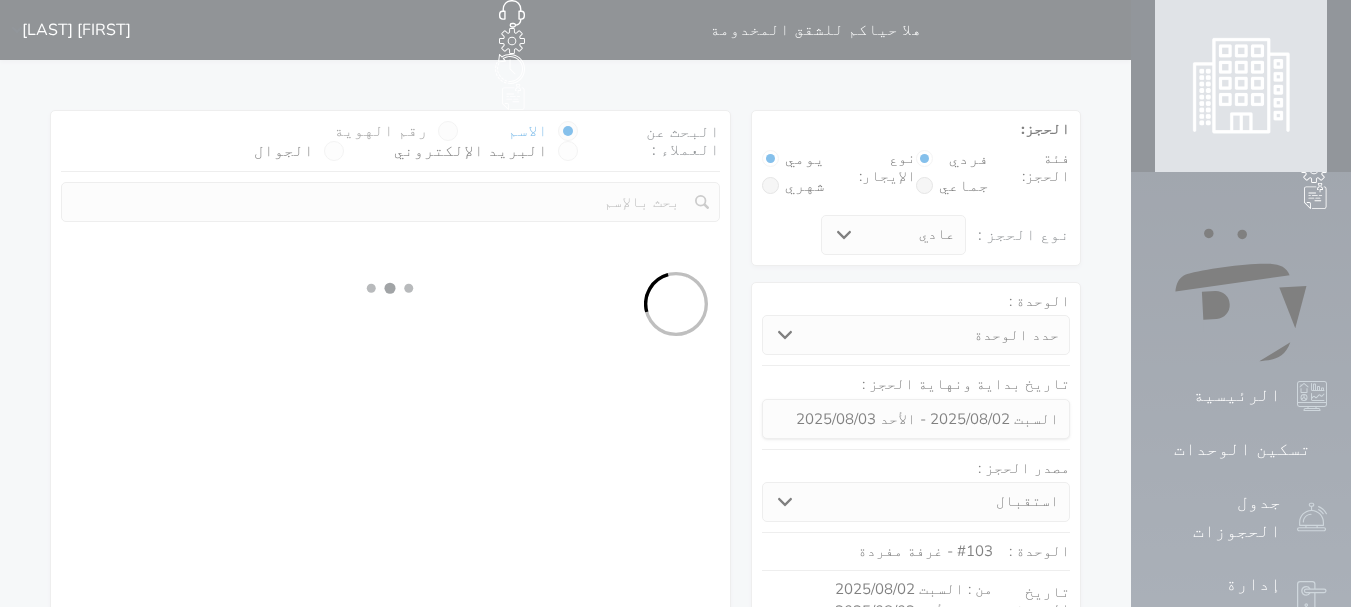 select on "113" 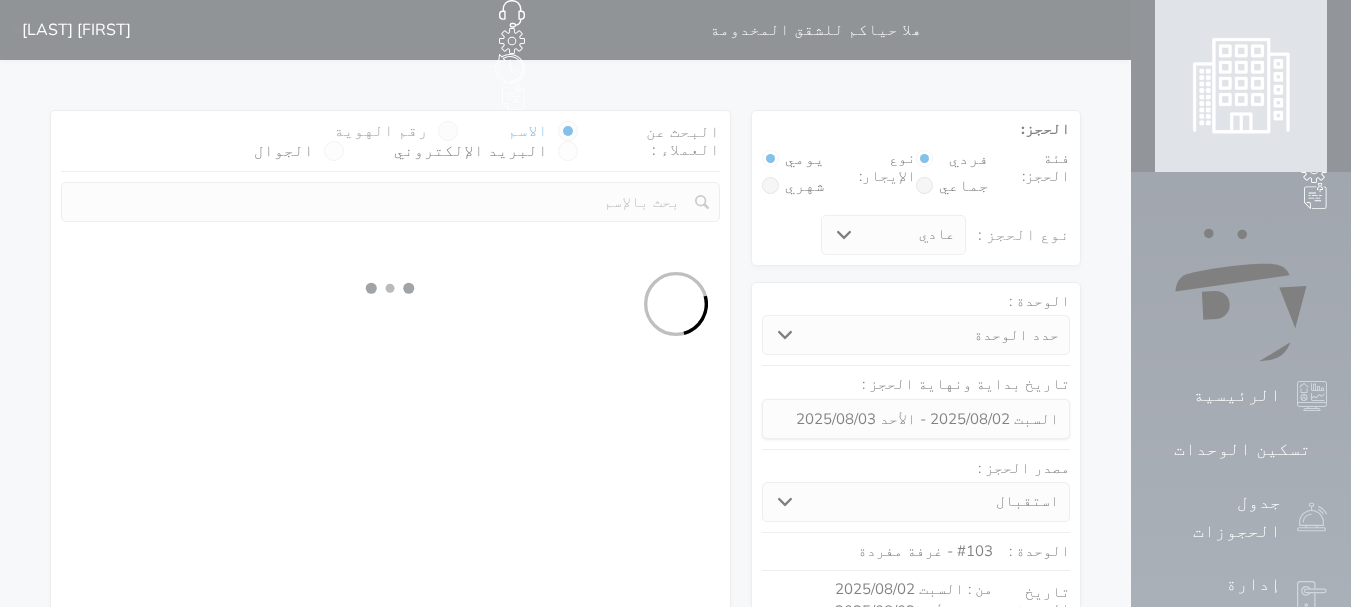 select on "1" 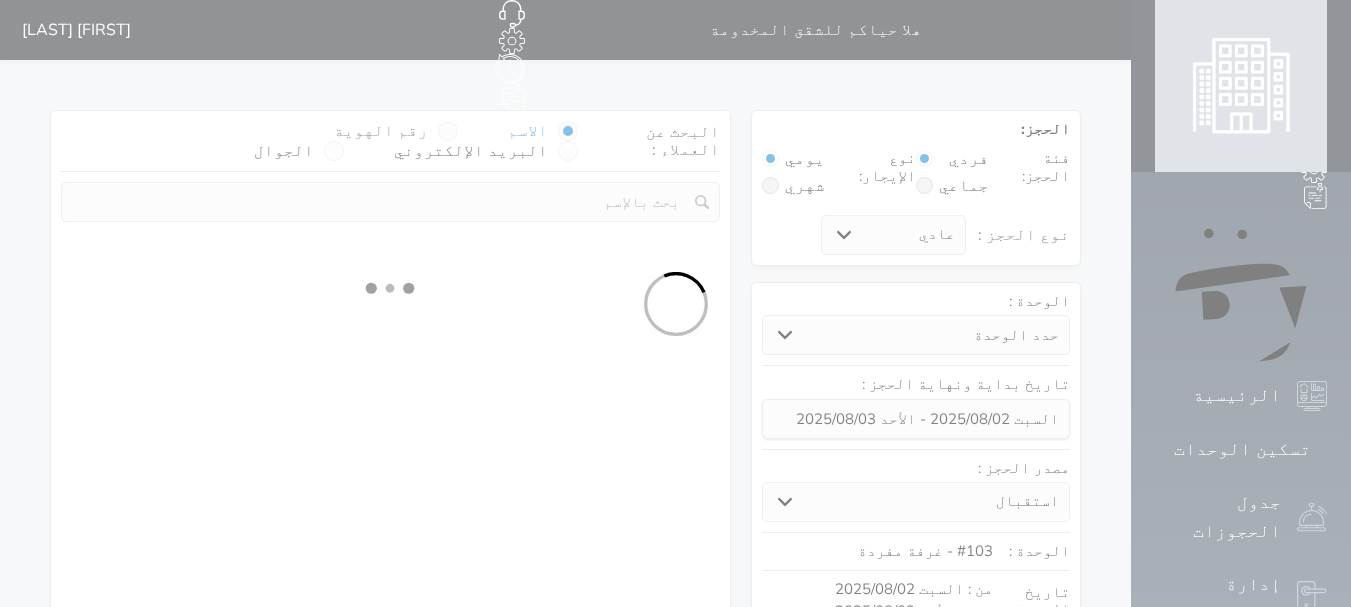 select 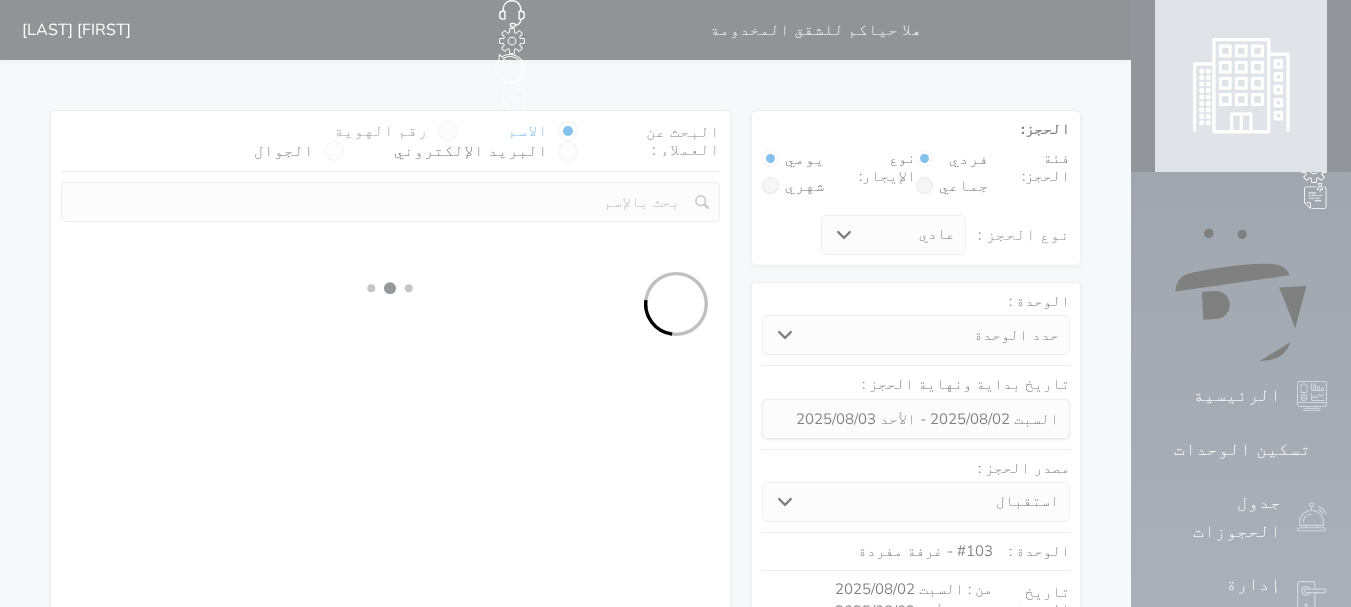 select on "7" 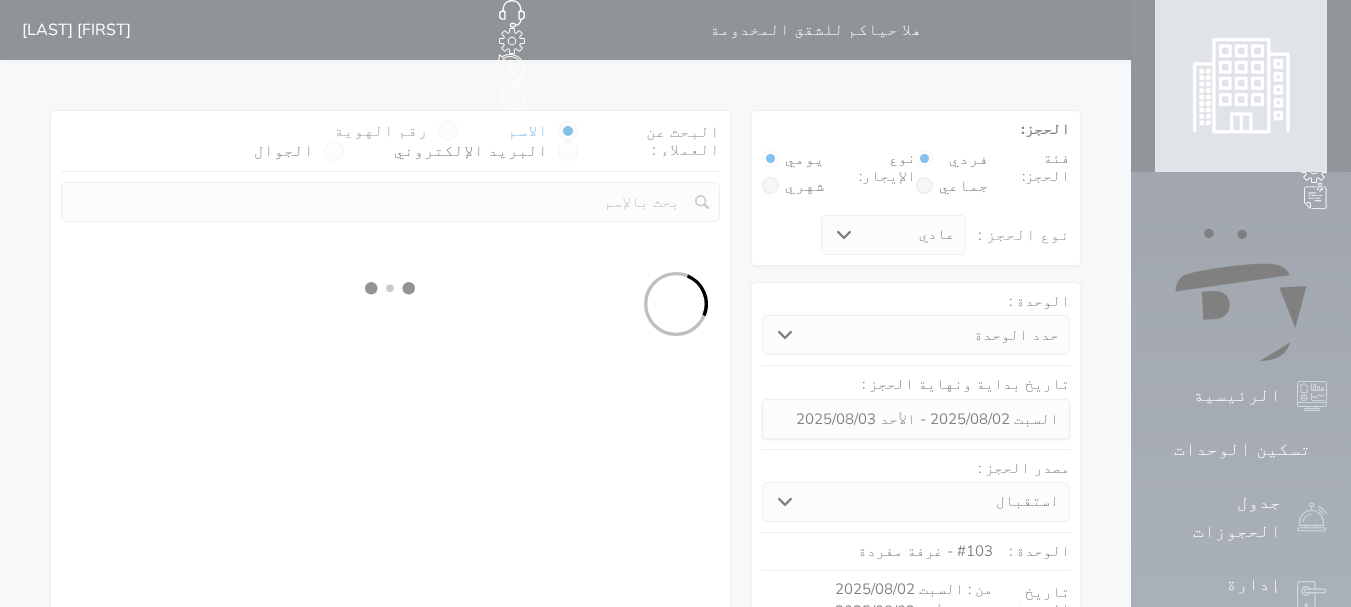 select 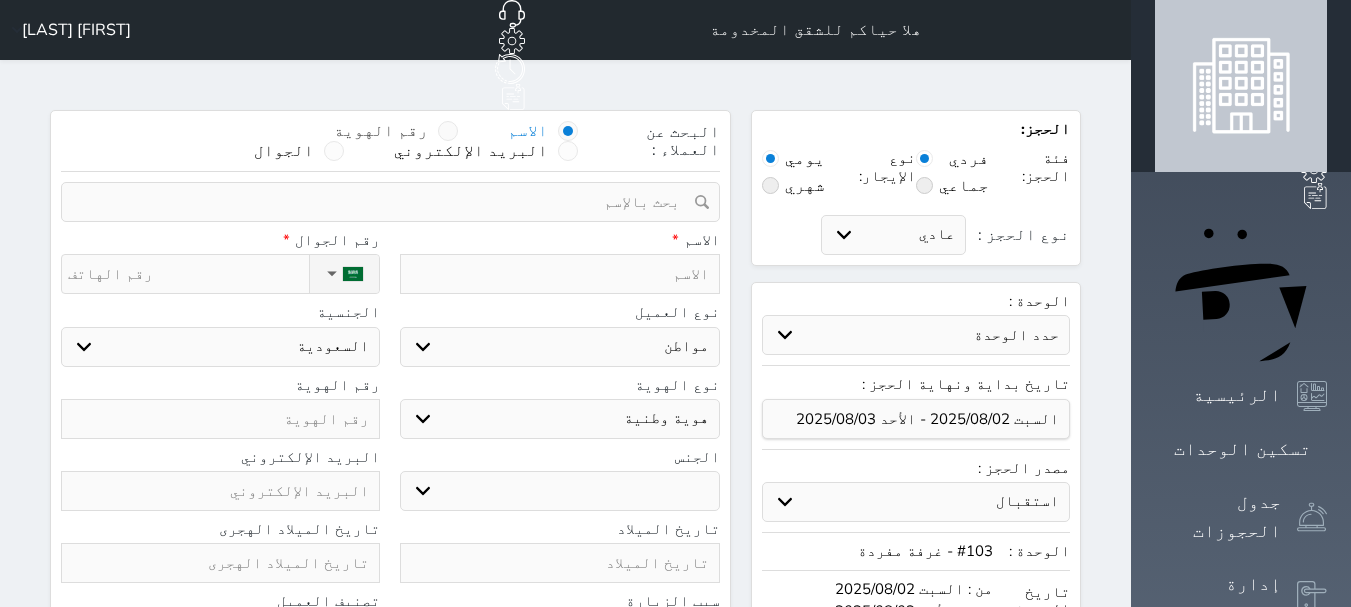 select 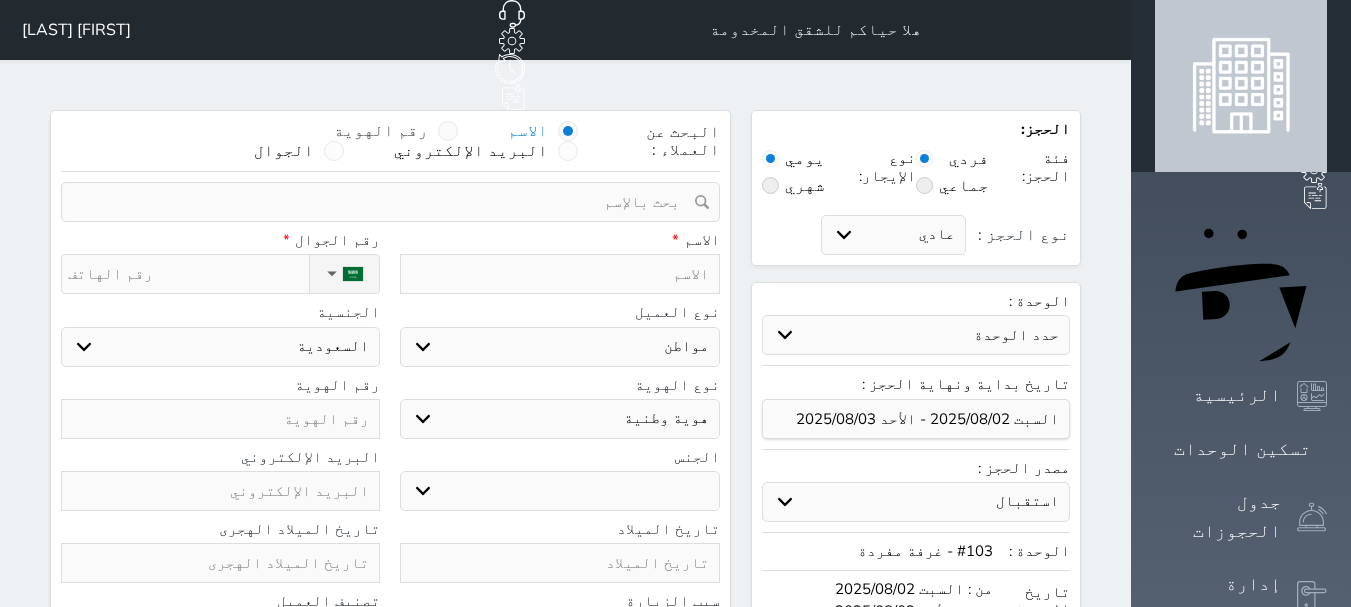 click at bounding box center [448, 131] 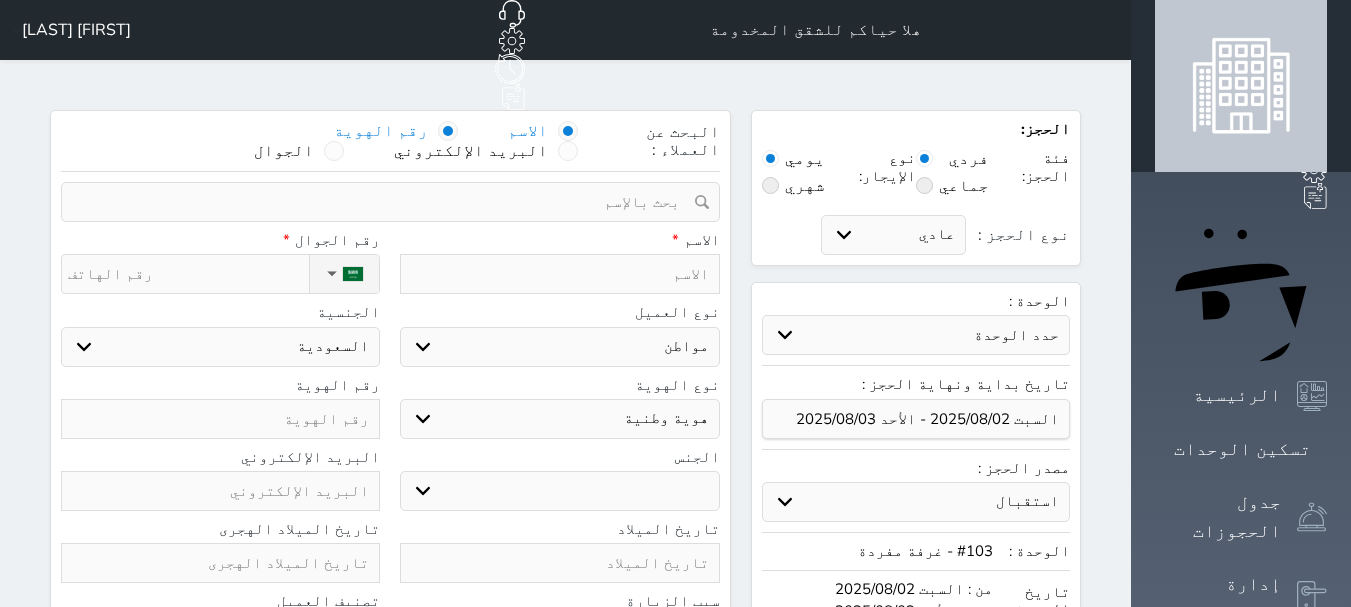 select 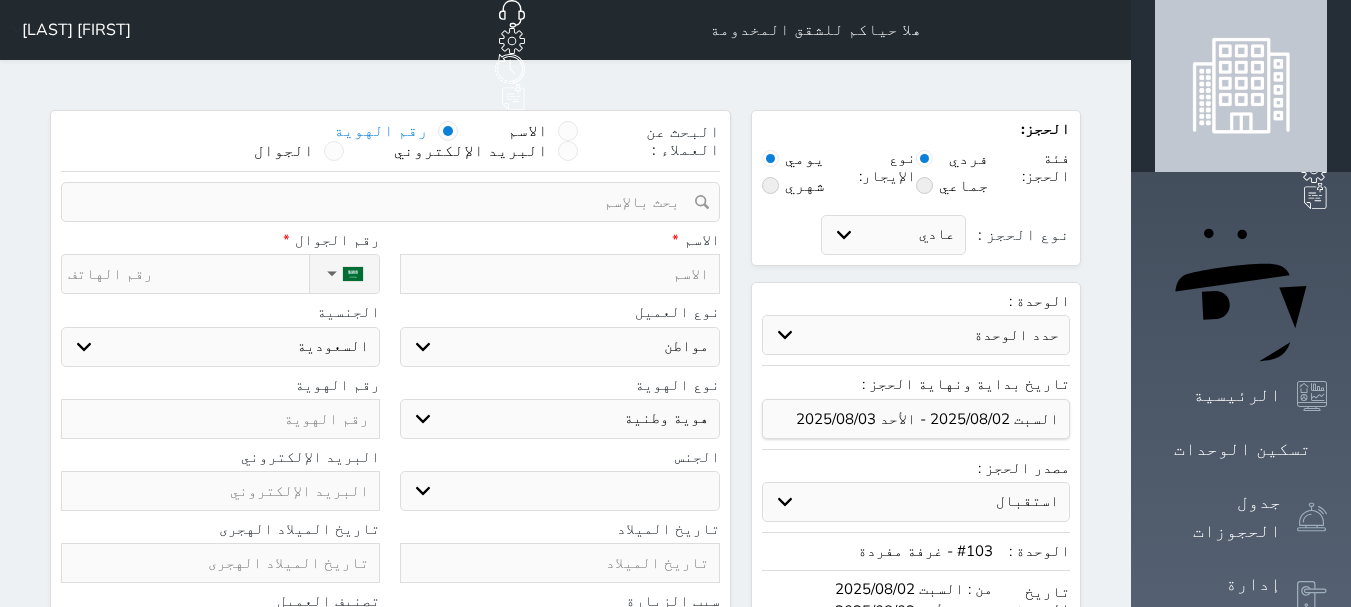 select 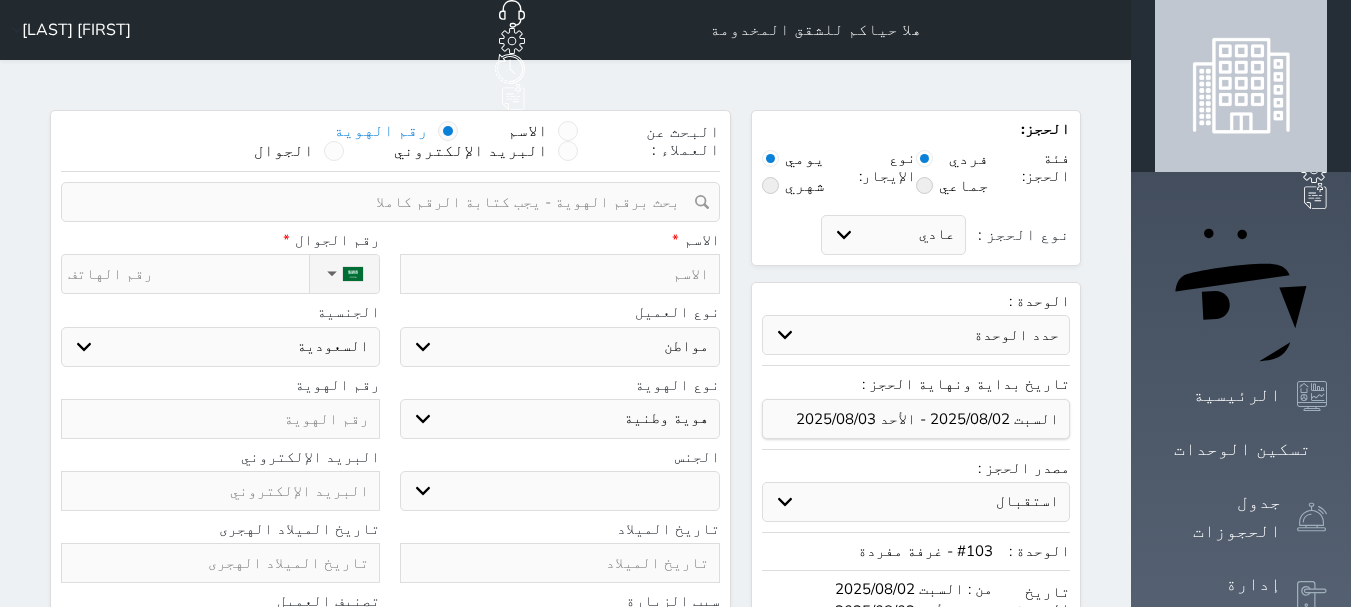click on "البحث عن العملاء :        الاسم       رقم الهوية       البريد الإلكتروني       الجوال           تغيير العميل                      ملاحظات                           سجل حجوزات العميل undefined                   إجمالى رصيد العميل : 0 ريال     رقم الحجز   الوحدة   من   إلى   نوع الحجز   الرصيد   الاجرائات         النتائج  : من (  ) - إلى  (  )   العدد  :              سجل الكمبيالات الغير محصلة على العميل undefined                 رقم الحجز   المبلغ الكلى    المبلغ المحصل    المبلغ المتبقى    تاريخ الإستحقاق         النتائج  : من (  ) - إلى  (  )   العدد  :      الاسم *     رقم الجوال *       ▼     Afghanistan (‫افغانستان‬‎)   +93   Albania (Shqipëri)   +355   Algeria (‫الجزائر‬‎)   +213   American Samoa" at bounding box center [390, 512] 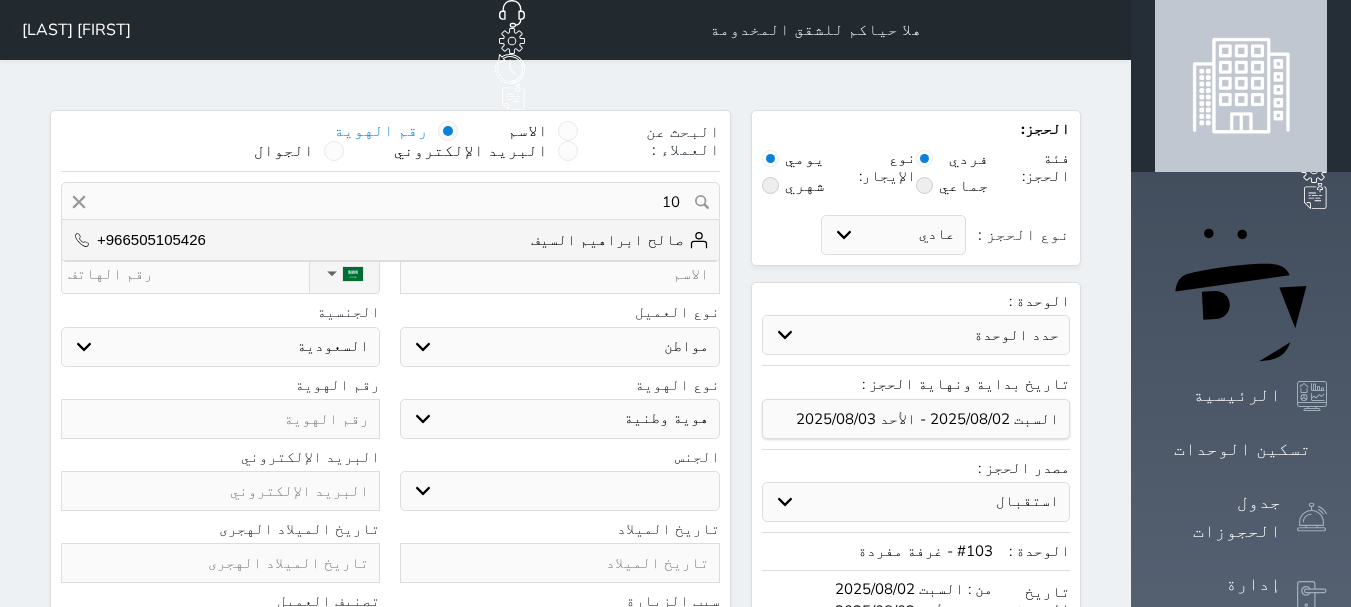 type on "1" 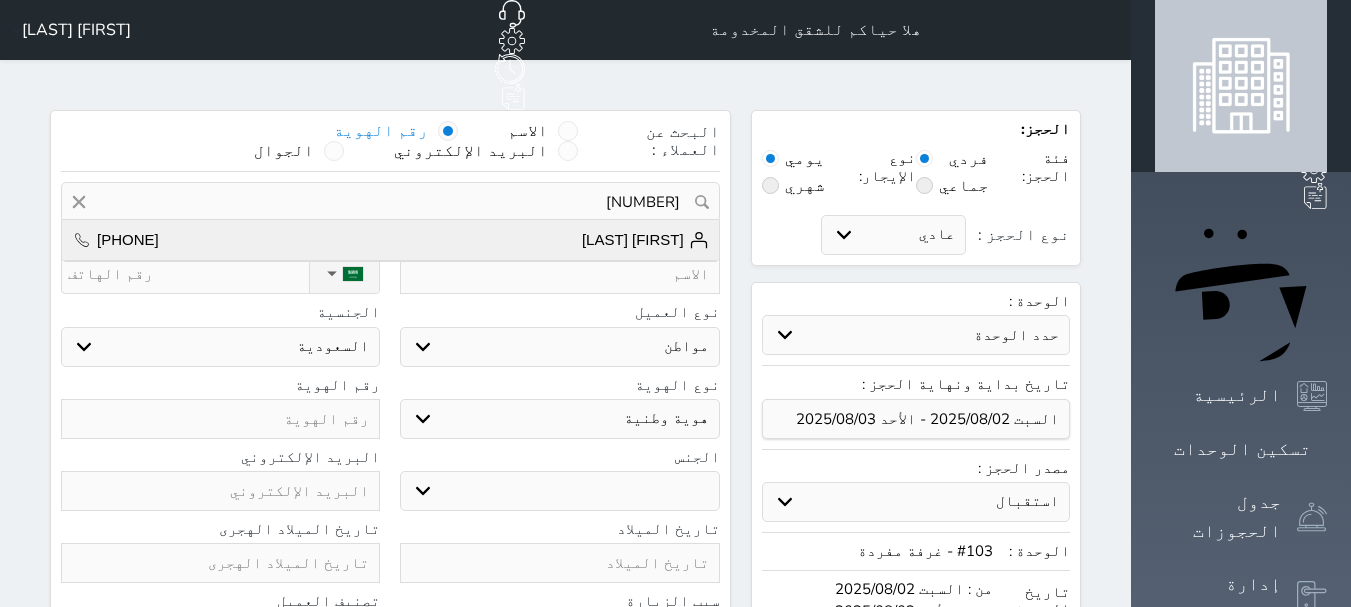 click on "[FIRST] [LAST]   + [PHONE]" at bounding box center (390, 240) 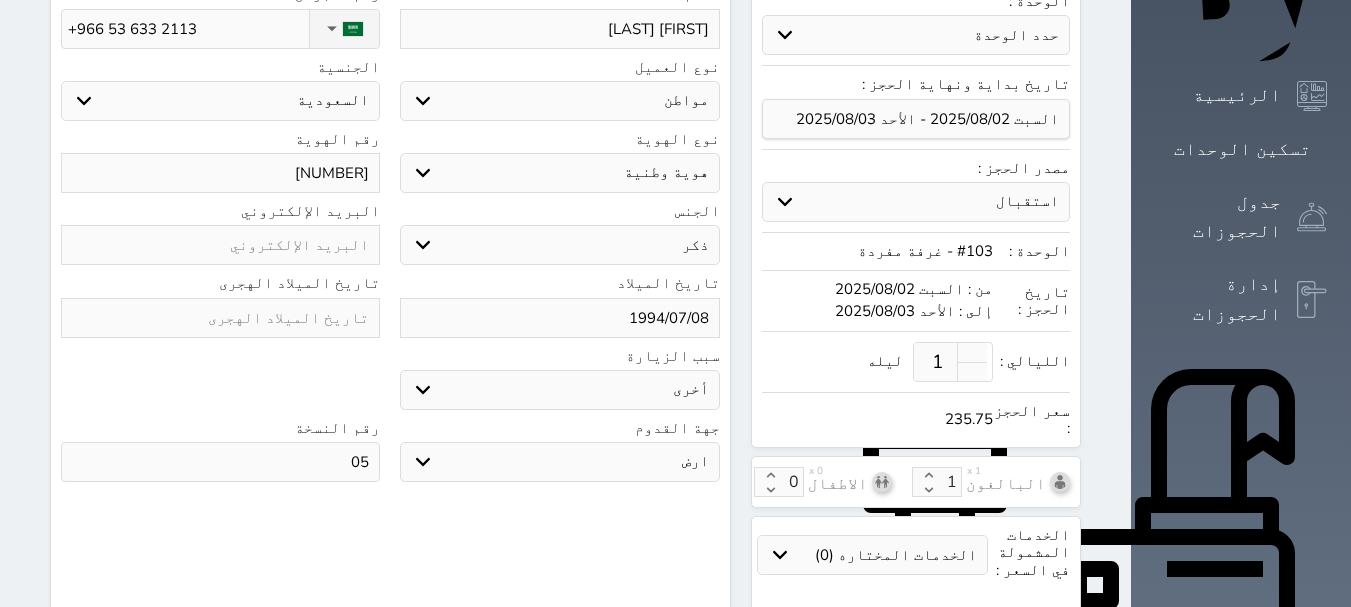 scroll, scrollTop: 0, scrollLeft: 0, axis: both 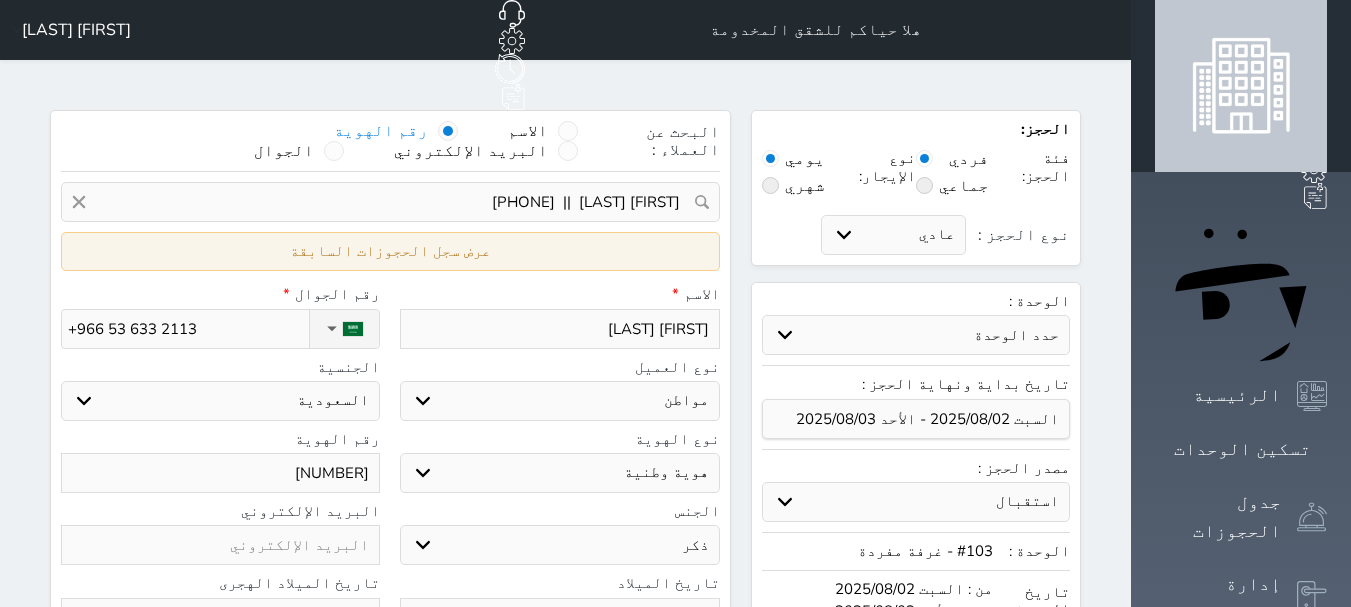 click on "عرض سجل الحجوزات السابقة" at bounding box center (390, 251) 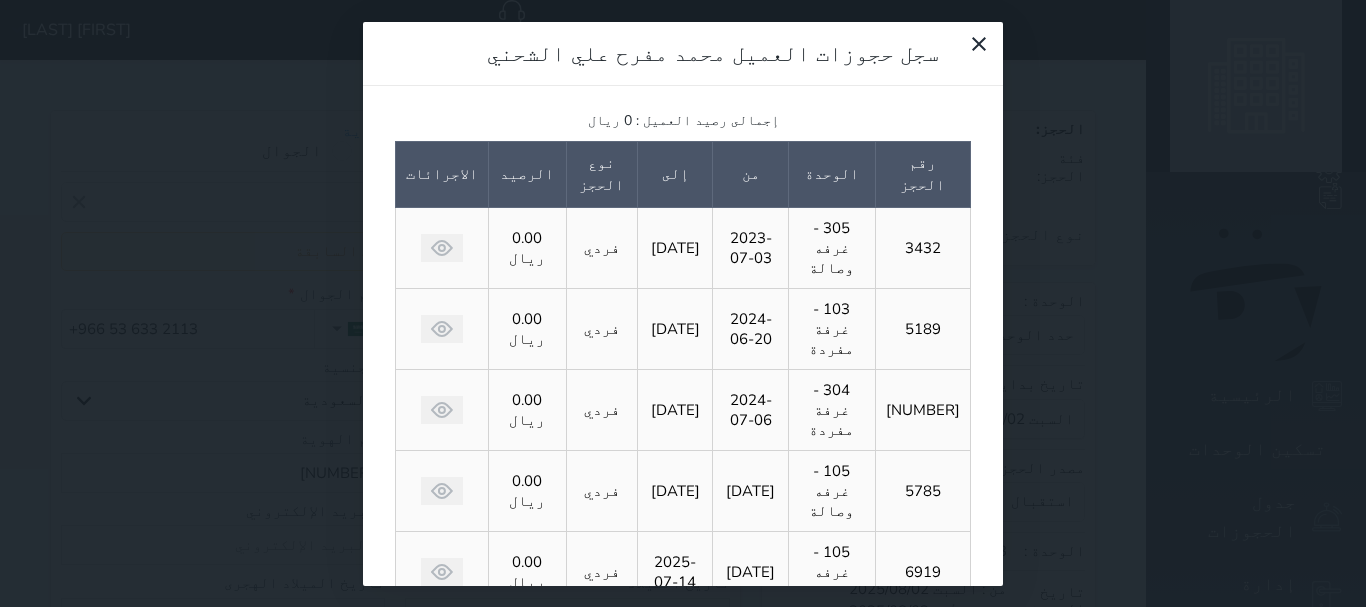 click on "سجل حجوزات العميل محمد مفرح علي الشحني                 إجمالى رصيد العميل : 0 ريال     رقم الحجز   الوحدة   من   إلى   نوع الحجز   الرصيد   الاجرائات   3432   305 - غرفه وصالة   2023-07-03   2023-07-04   فردي   0.00 ريال   5189   103 - غرفة مفردة   2024-06-20   2024-06-21   فردي   0.00 ريال   5306   304 - غرفة مفردة   2024-07-06   2024-07-07   فردي   0.00 ريال   5785   105 - غرفه وصالة   2024-10-12   2024-10-13   فردي   0.00 ريال   6919   105 - غرفه وصالة   2025-07-12   2025-07-14   فردي   0.00 ريال         النتائج  : من ( 1 ) - إلى  ( 5 )   العدد  : 5" at bounding box center (683, 303) 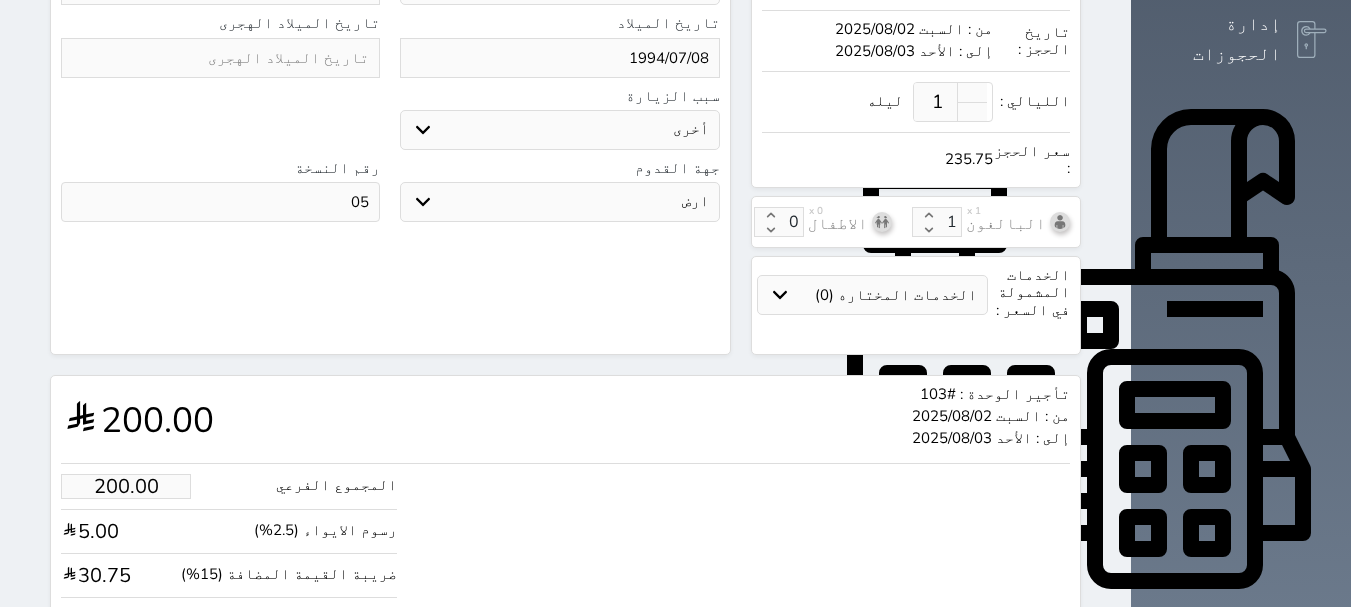 scroll, scrollTop: 620, scrollLeft: 0, axis: vertical 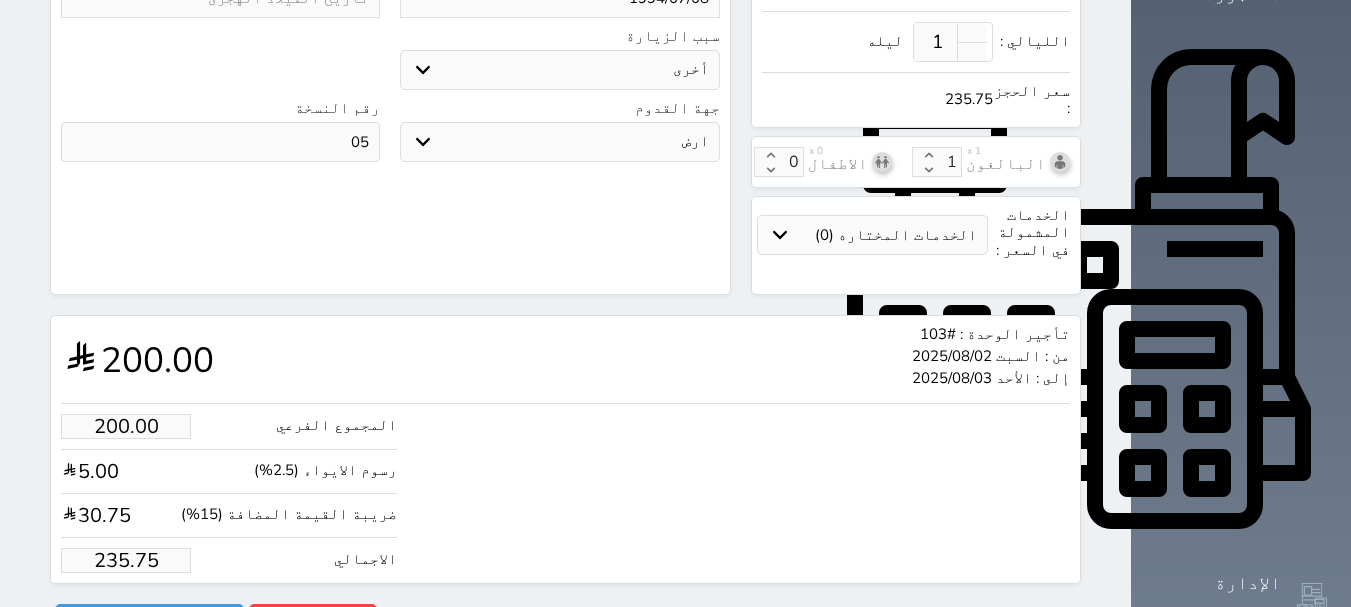 drag, startPoint x: 142, startPoint y: 506, endPoint x: 32, endPoint y: 507, distance: 110.00455 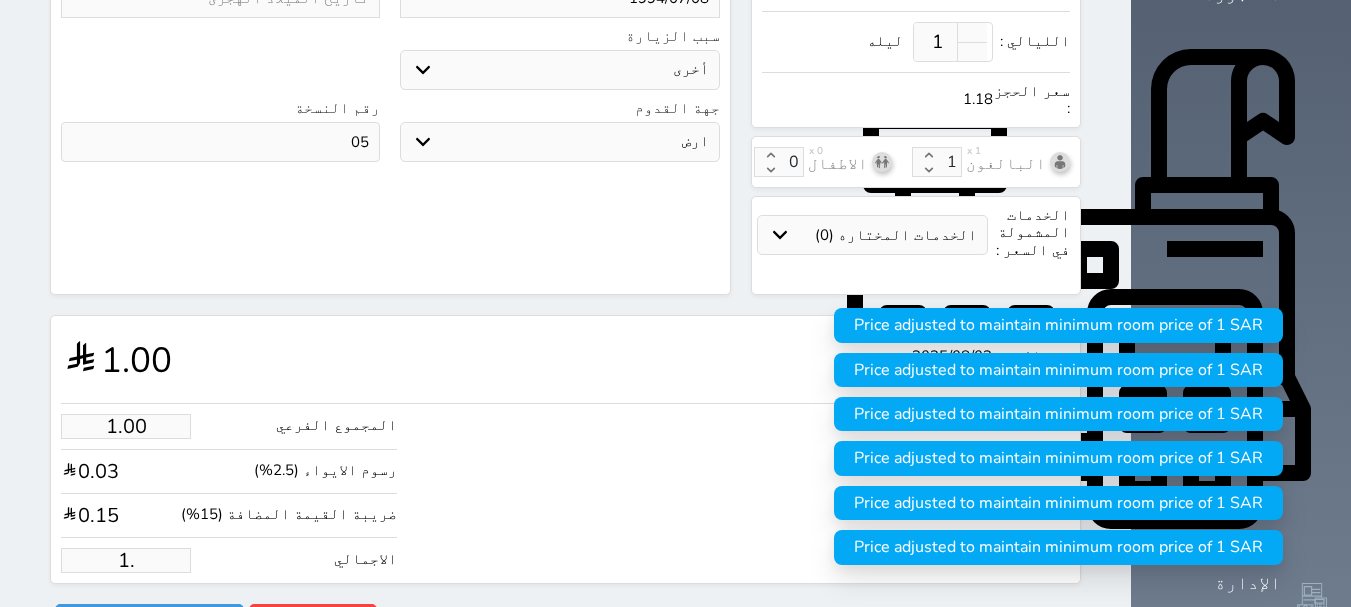 type on "1" 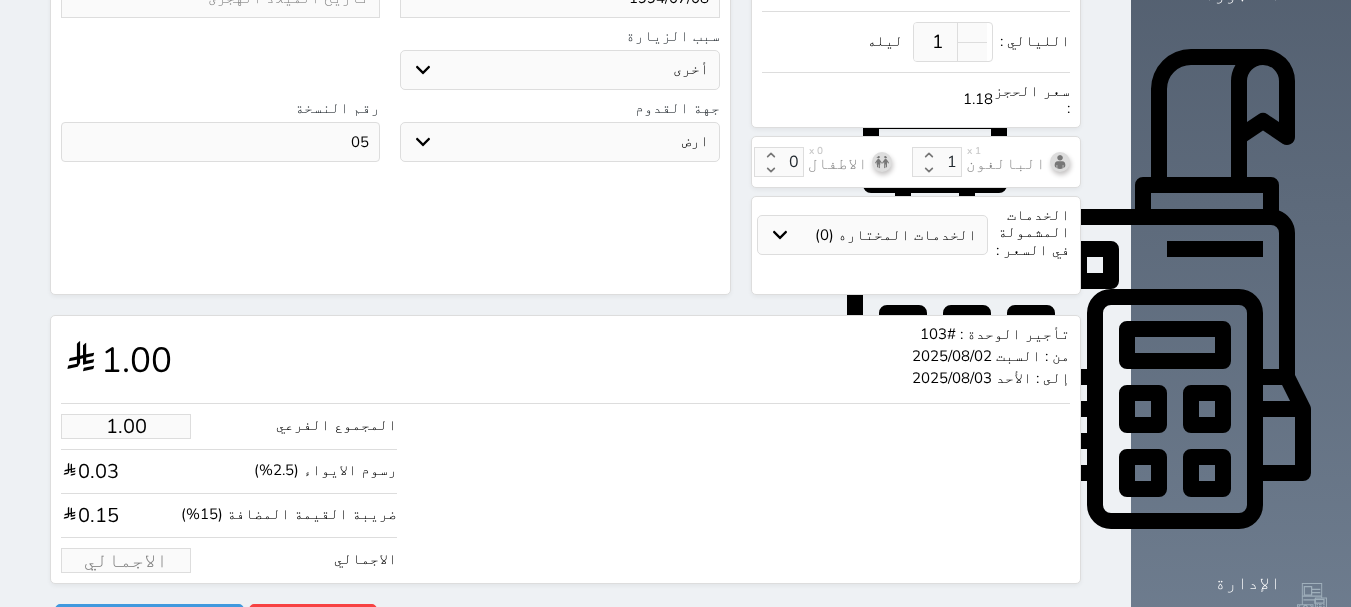 type on "1" 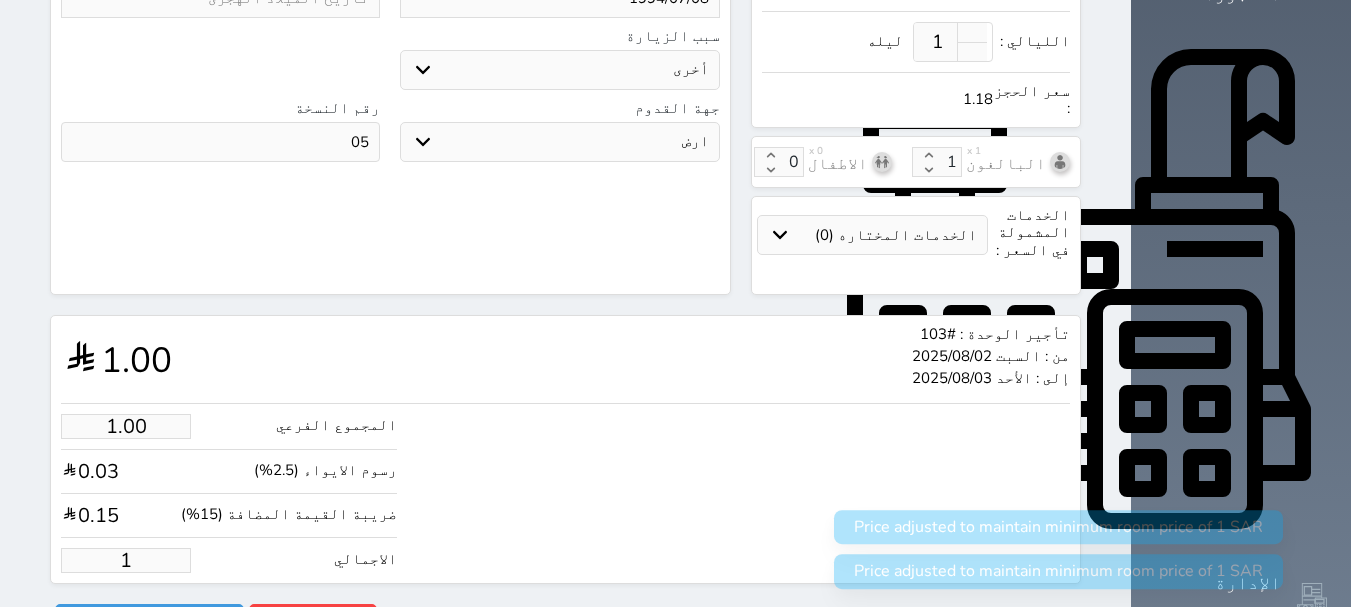 type on "15.27" 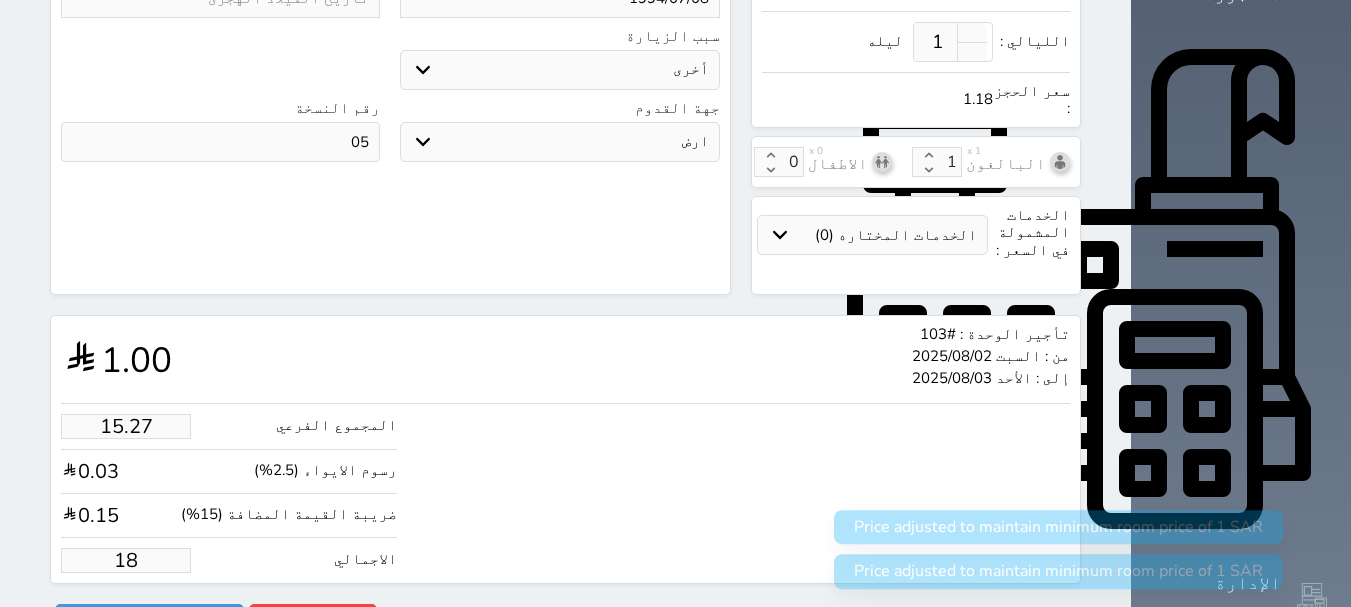type on "152.70" 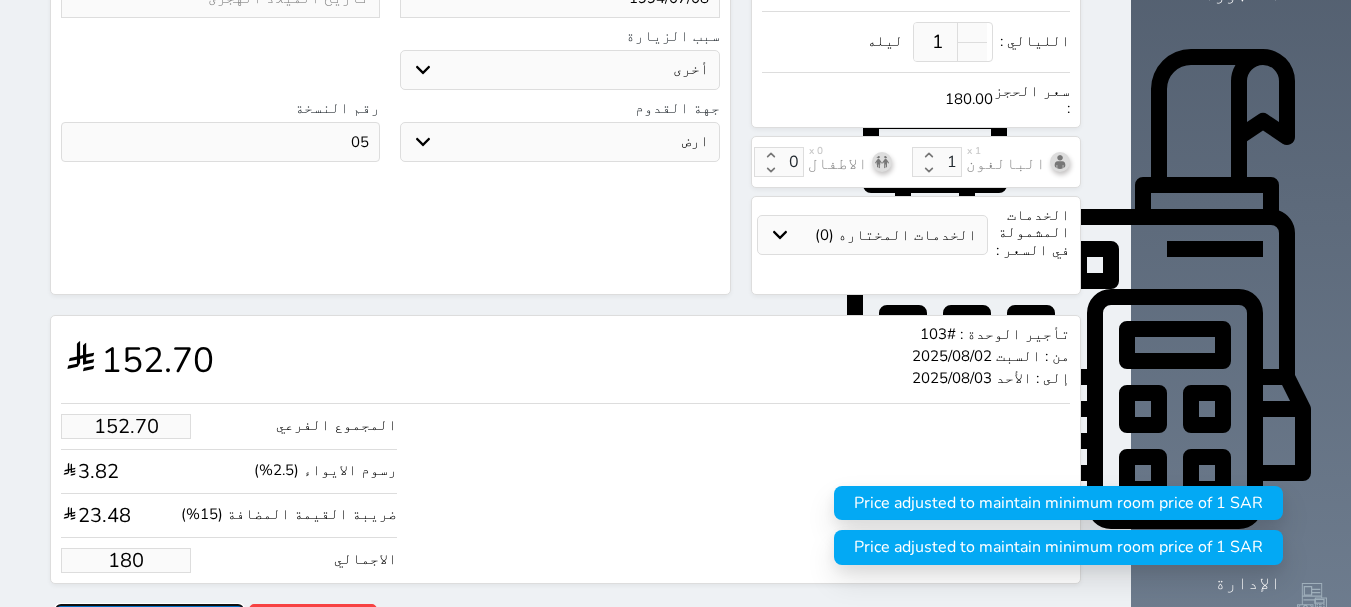 type on "180.00" 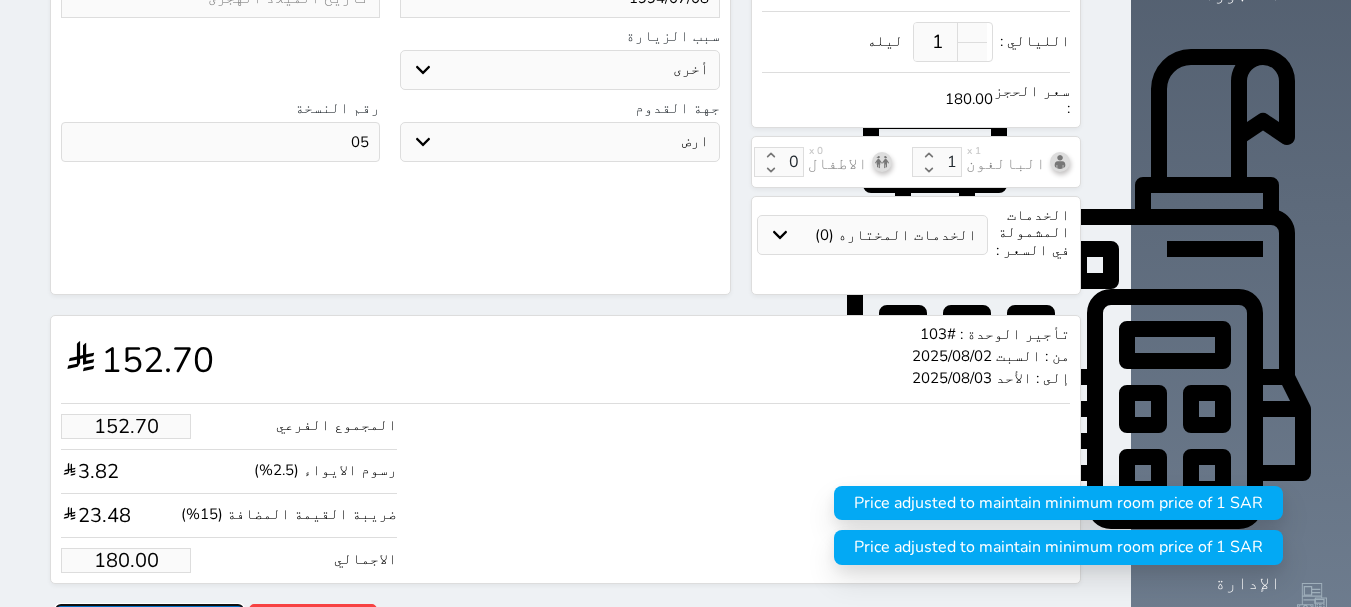 click on "حجز" at bounding box center [149, 621] 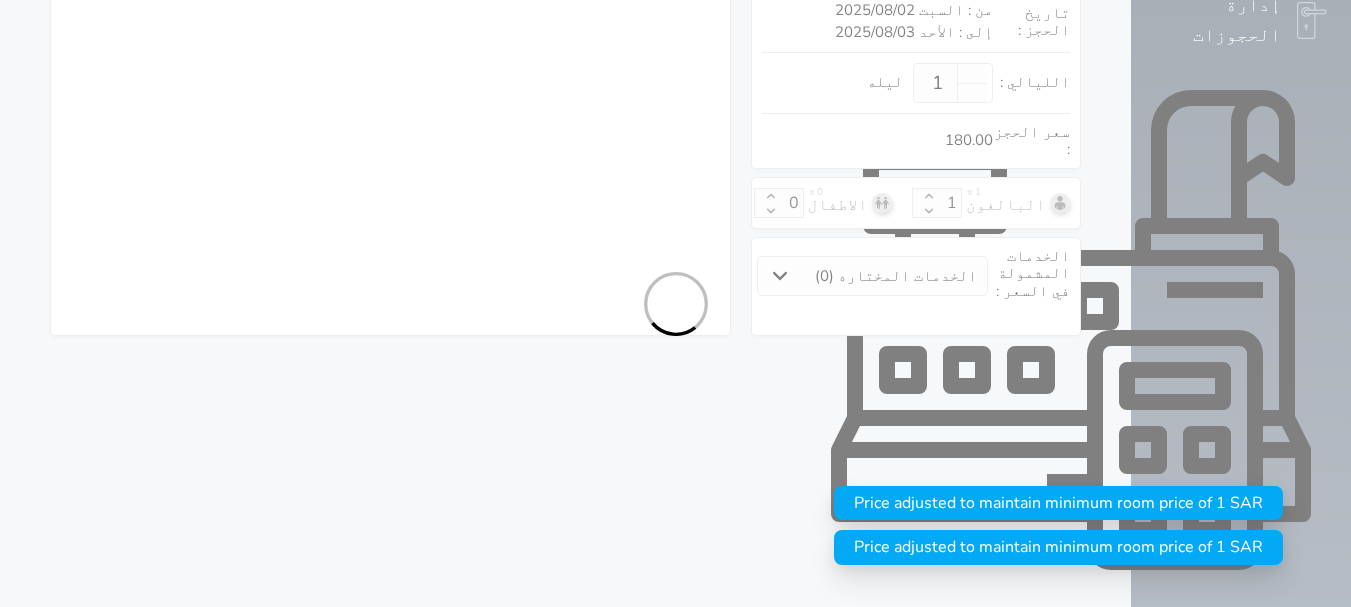 select on "1" 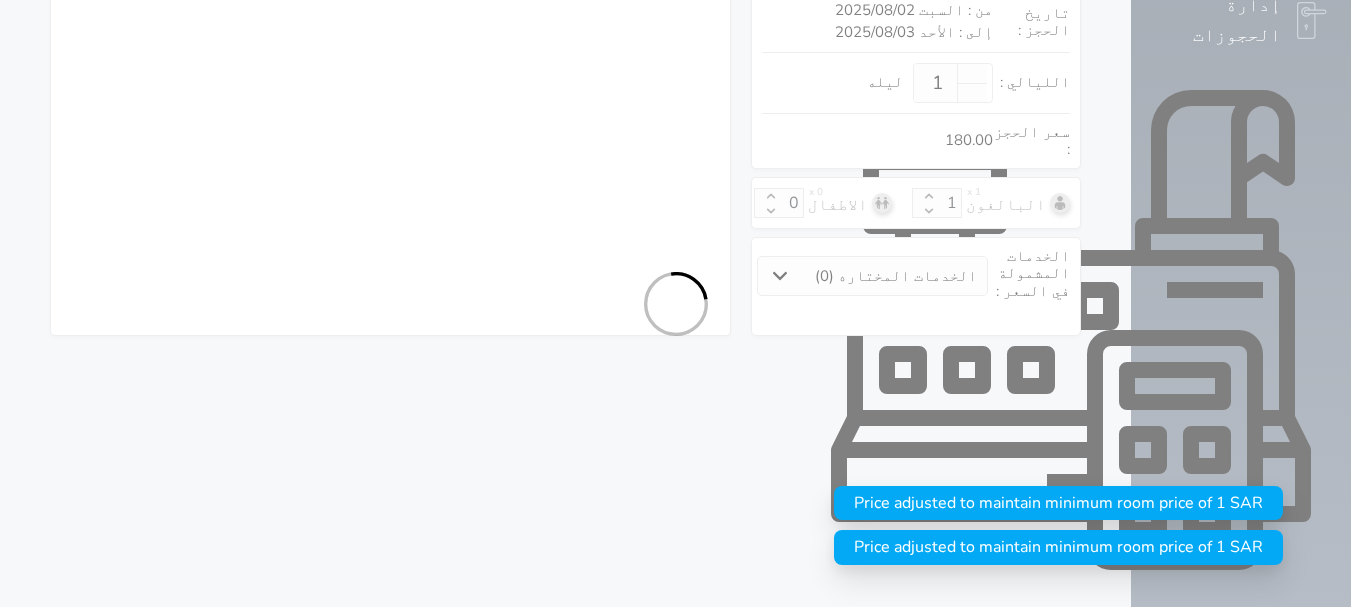 select on "113" 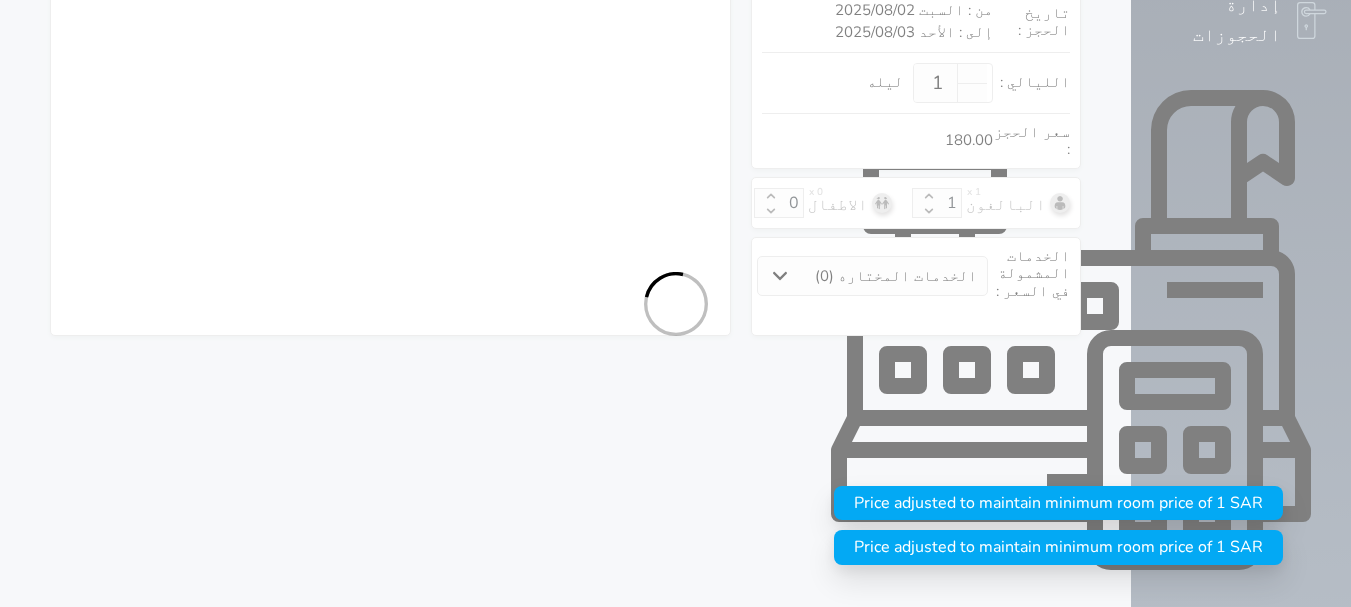 select on "1" 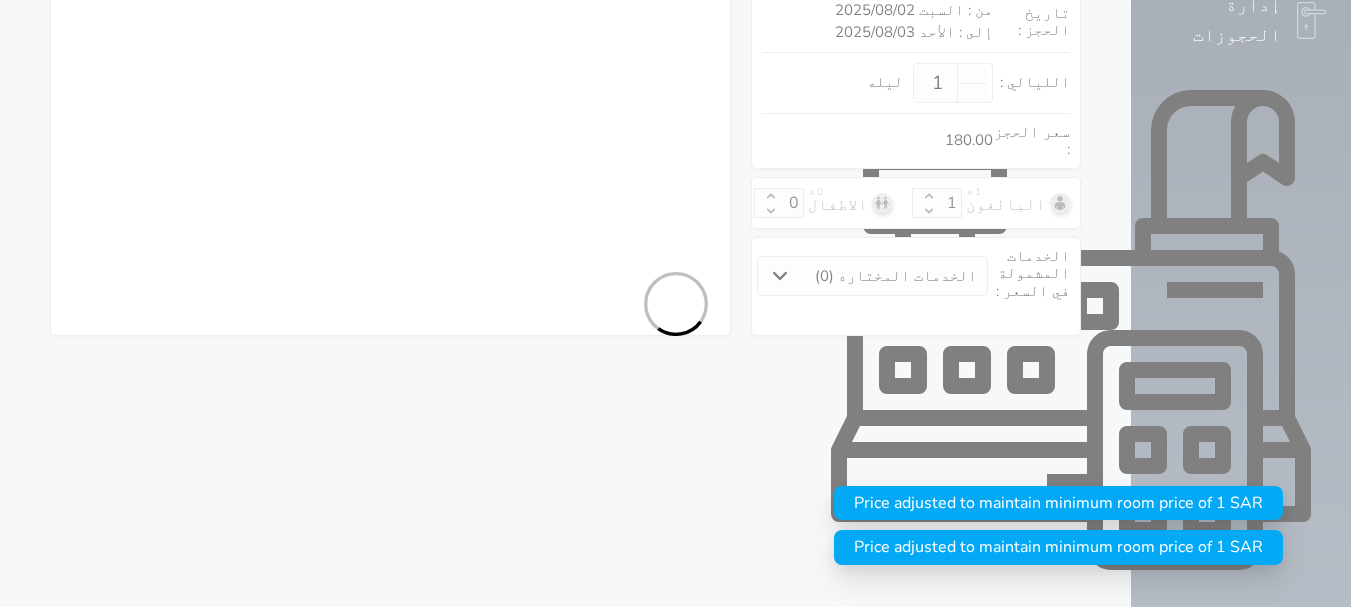 select on "7" 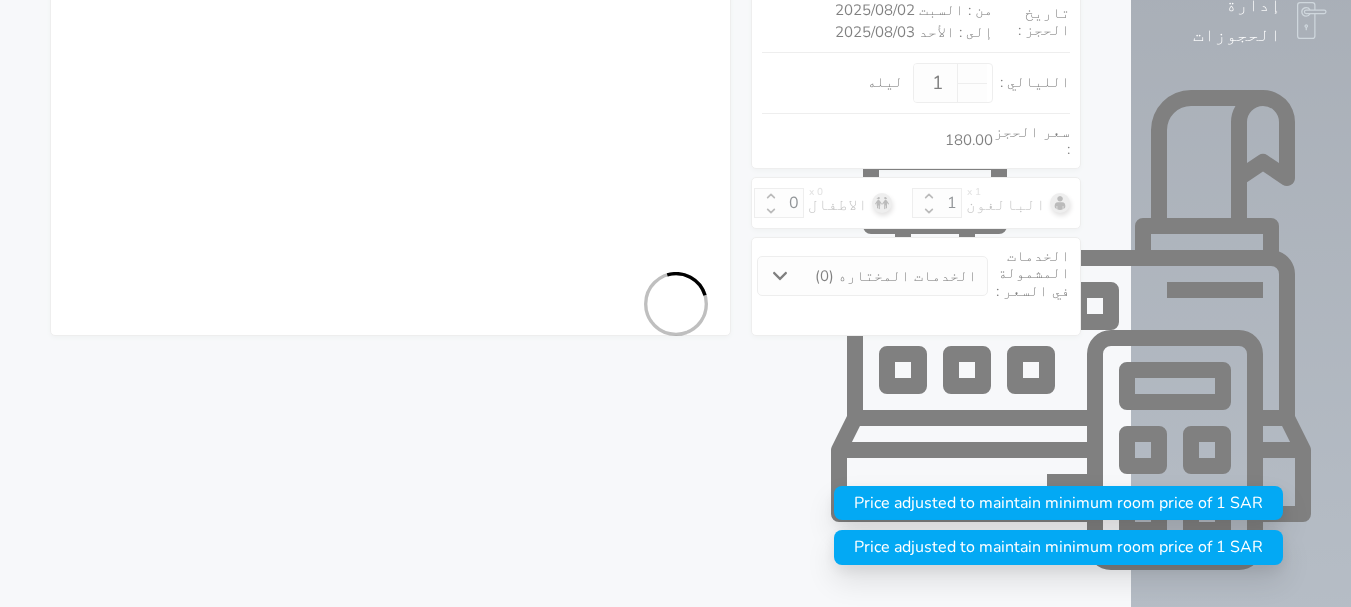 select on "9" 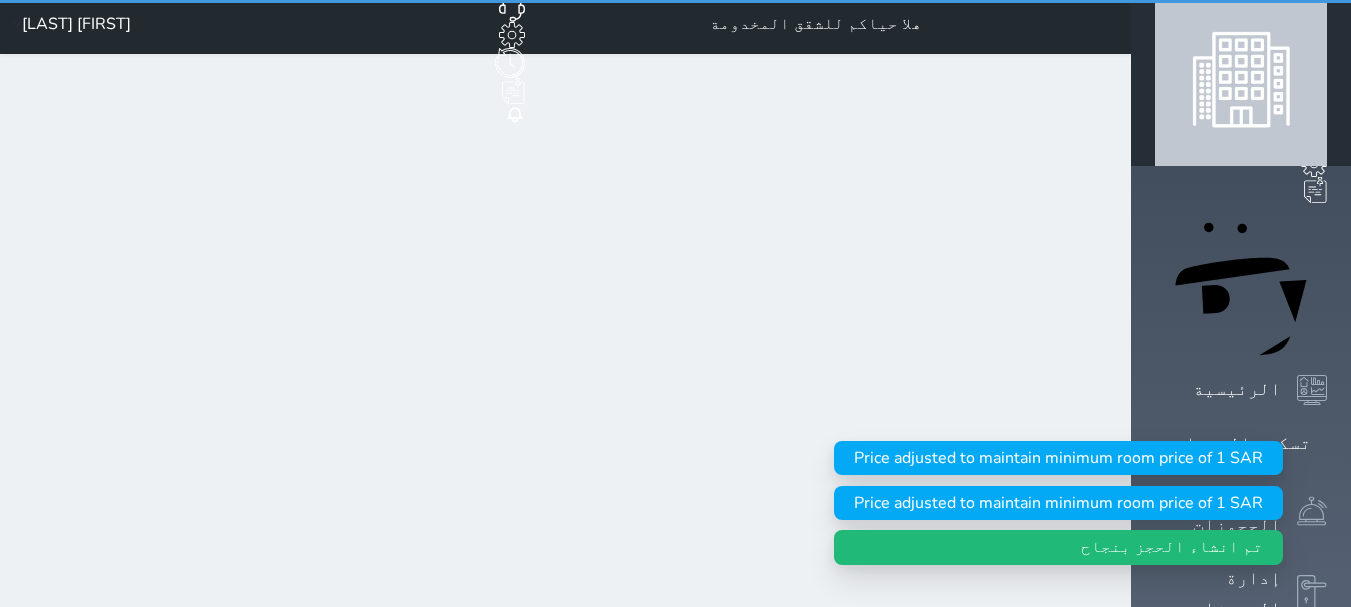 scroll, scrollTop: 0, scrollLeft: 0, axis: both 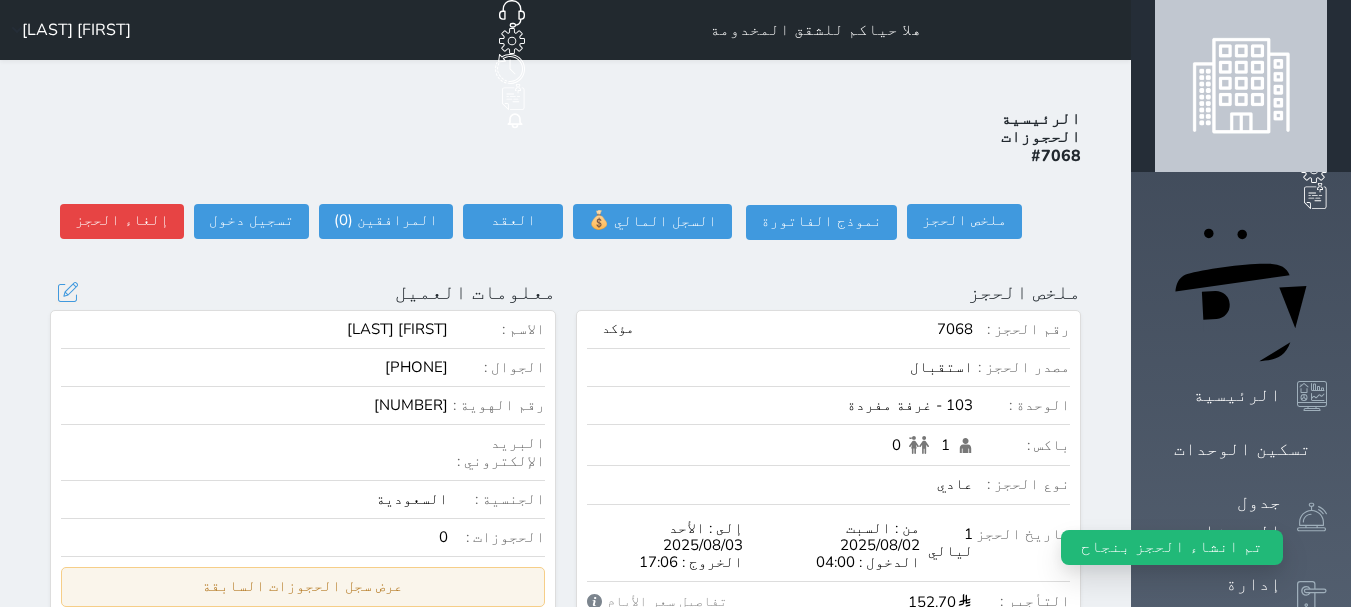 click on "عرض سجل الحجوزات السابقة" at bounding box center [303, 586] 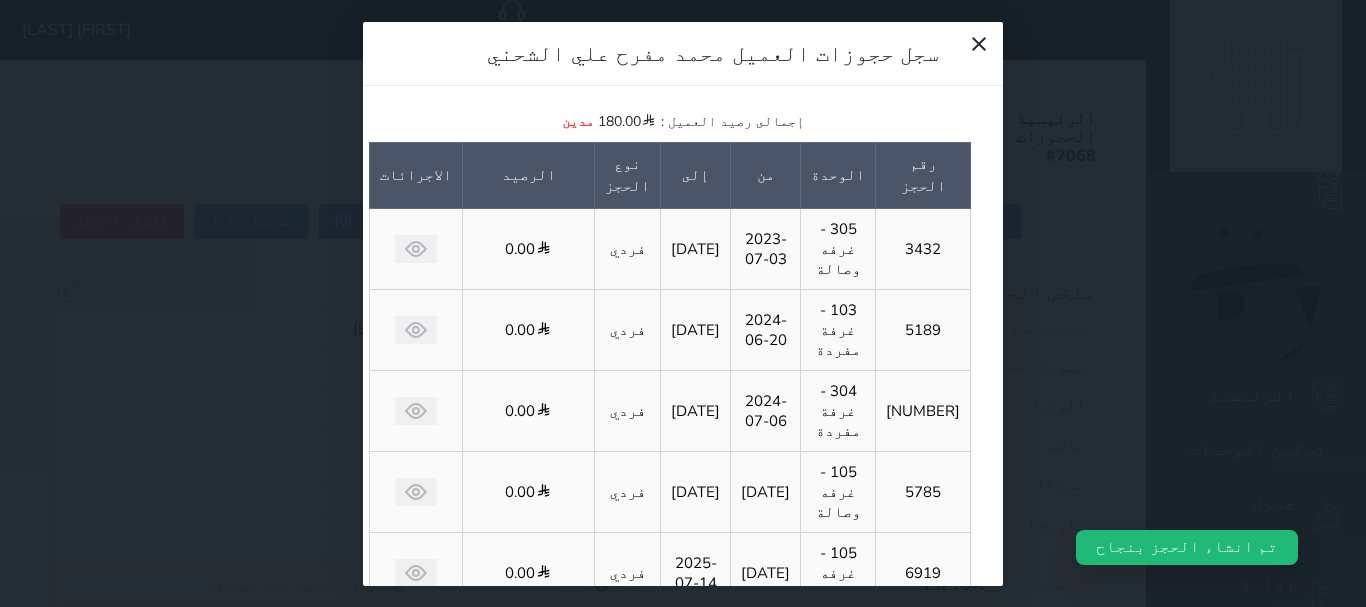 click on "سجل حجوزات العميل محمد مفرح علي الشحني                 إجمالى رصيد العميل : 180.00    مدين       رقم الحجز   الوحدة   من   إلى   نوع الحجز   الرصيد   الاجرائات   3432   305 - غرفه وصالة   2023-07-03   2023-07-04   فردي   0.00    5189   103 - غرفة مفردة   2024-06-20   2024-06-21   فردي   0.00    5306   304 - غرفة مفردة   2024-07-06   2024-07-07   فردي   0.00    5785   105 - غرفه وصالة   2024-10-12   2024-10-13   فردي   0.00    6919   105 - غرفه وصالة   2025-07-12   2025-07-14   فردي   0.00    7068   103 - غرفة مفردة   2025-08-02   2025-08-03   فردي   180.00   (مدين)   يعرض حاليا       النتائج  : من ( 1 ) - إلى  ( 6 )   العدد  : 6" at bounding box center (683, 303) 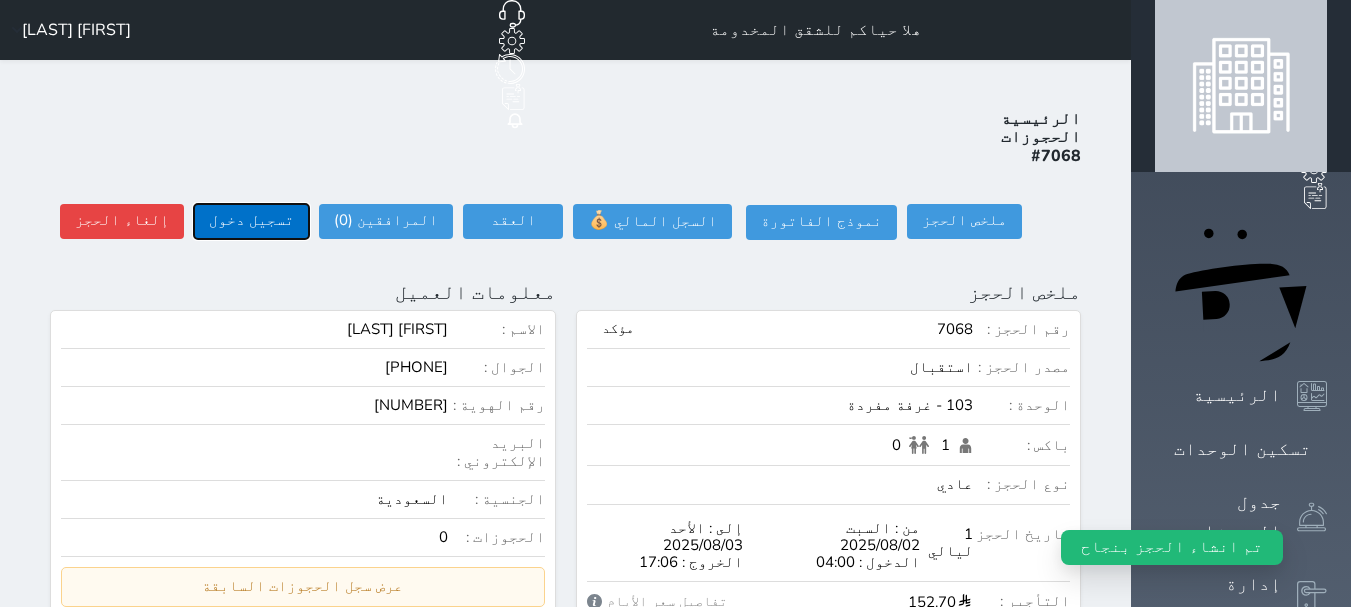 click on "تسجيل دخول" at bounding box center (251, 221) 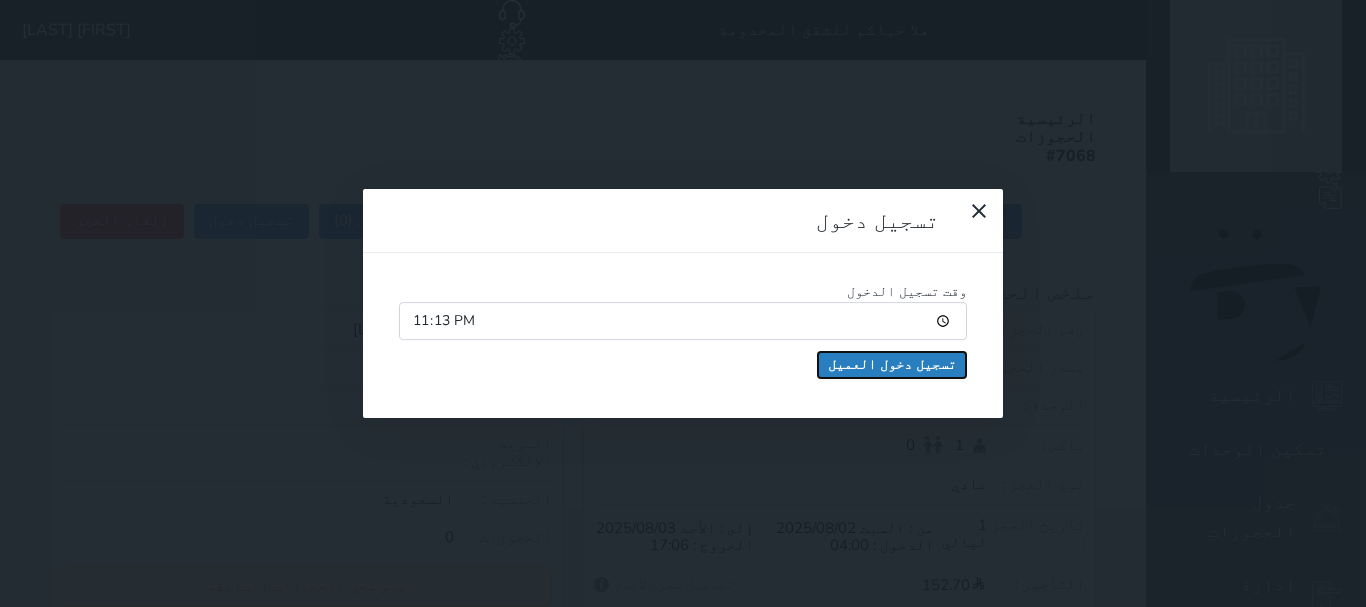click on "تسجيل دخول العميل" at bounding box center (892, 365) 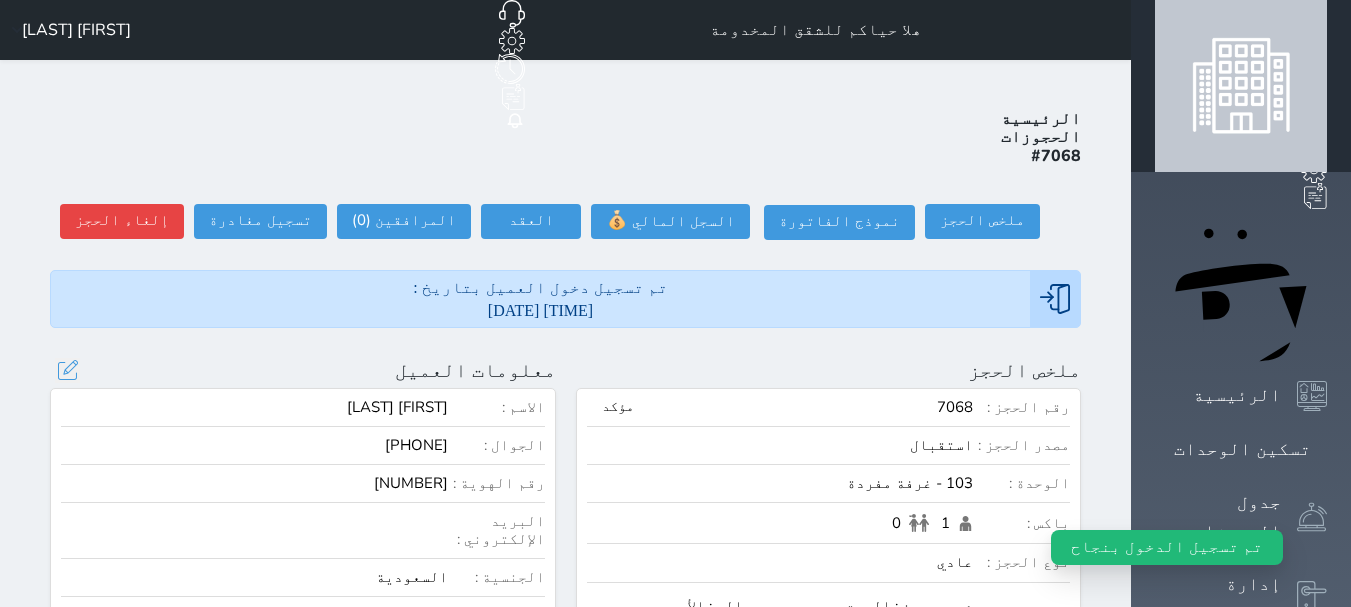 click on "عرض سجل الحجوزات السابقة" at bounding box center [303, 664] 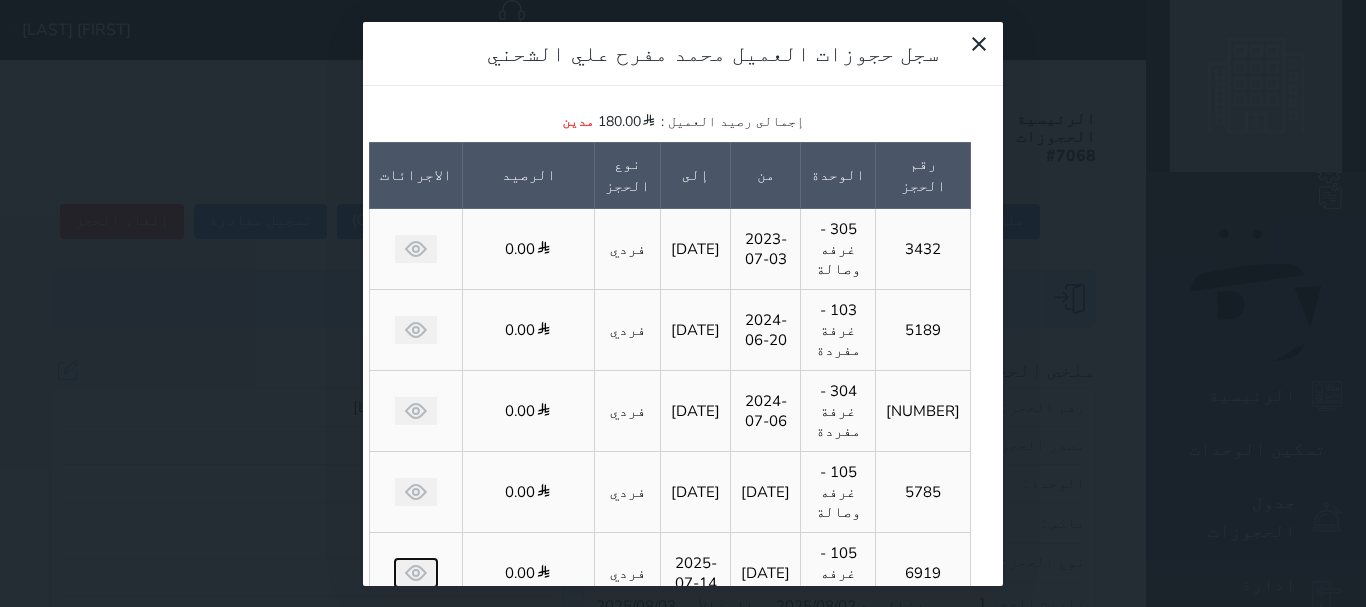 click 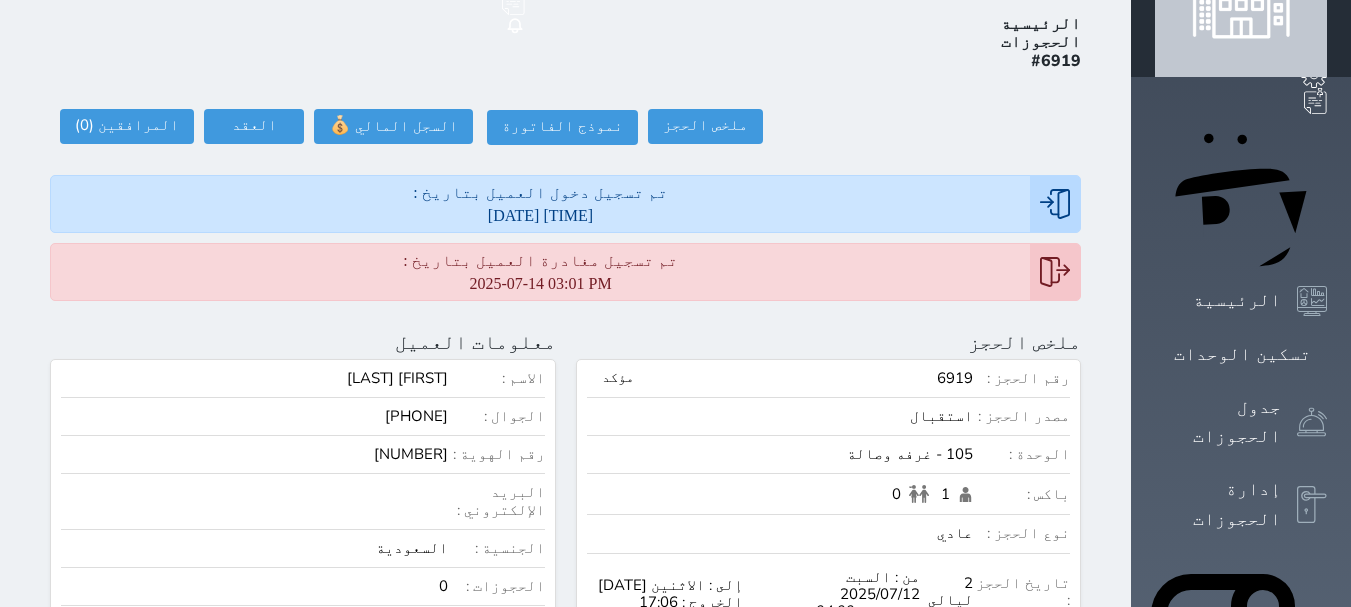 scroll, scrollTop: 0, scrollLeft: 0, axis: both 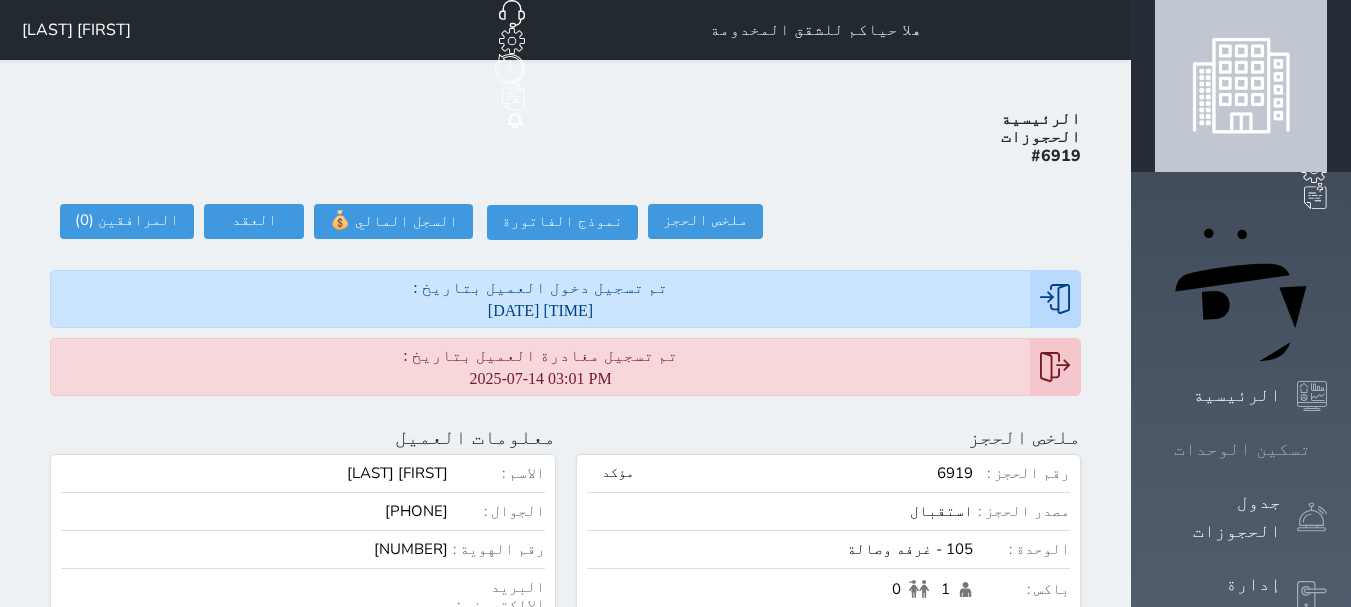 click 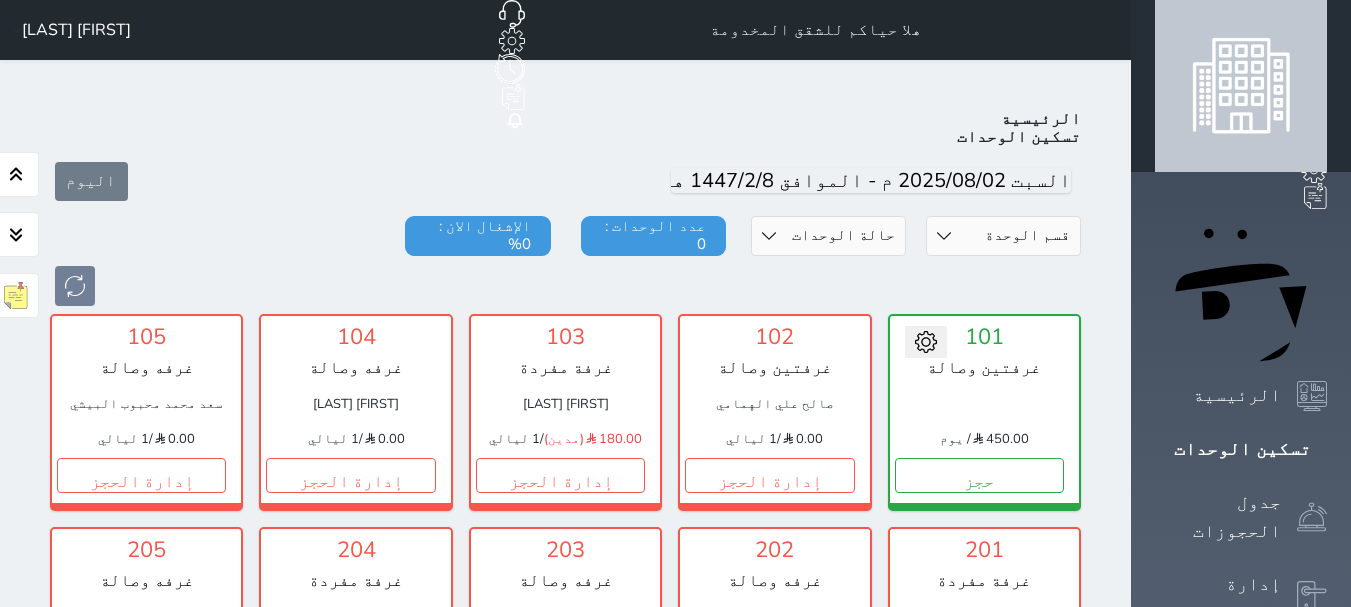 scroll, scrollTop: 78, scrollLeft: 0, axis: vertical 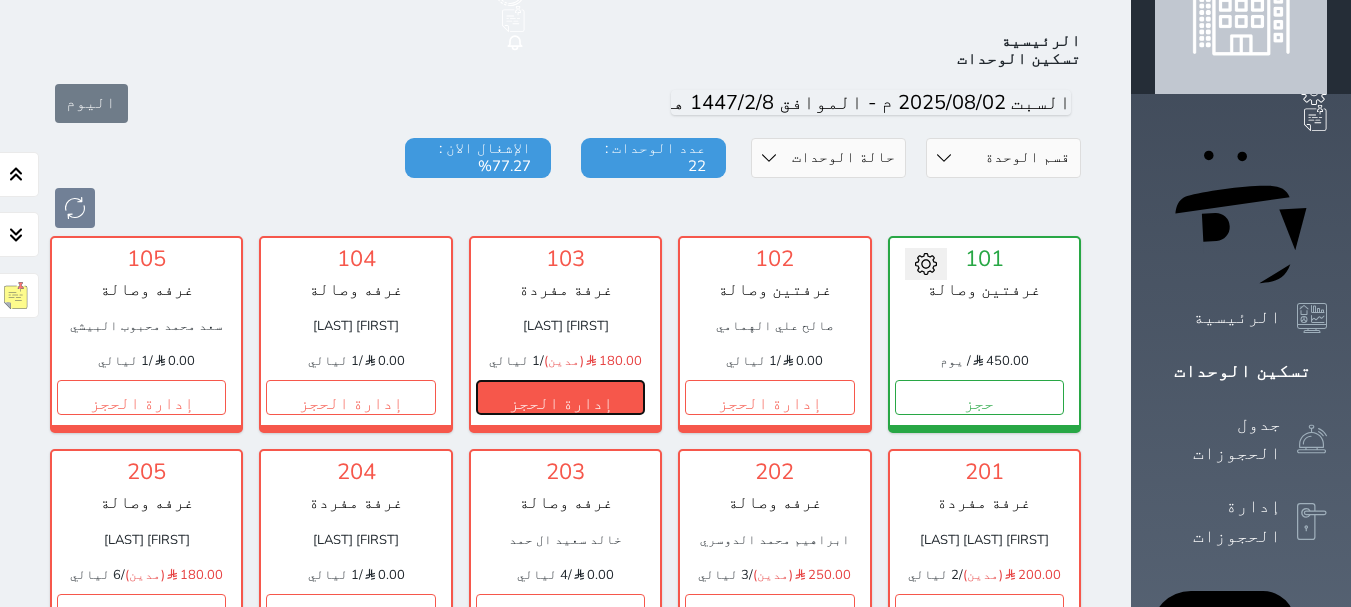 click on "إدارة الحجز" at bounding box center [560, 397] 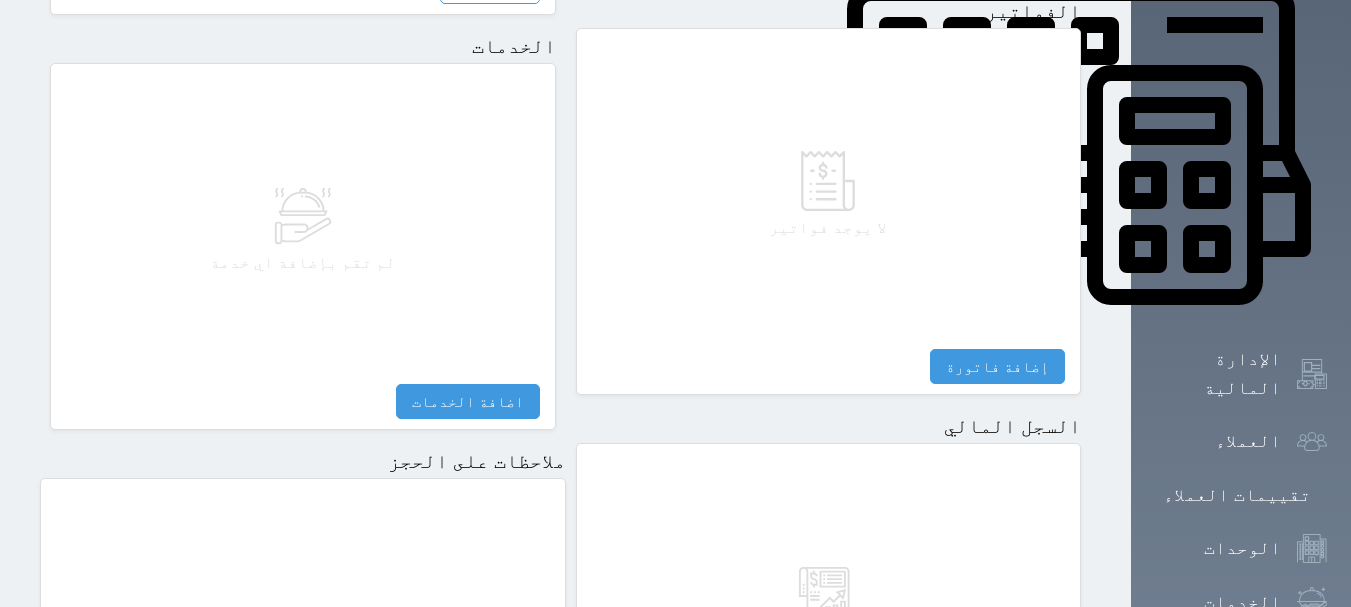scroll, scrollTop: 1174, scrollLeft: 0, axis: vertical 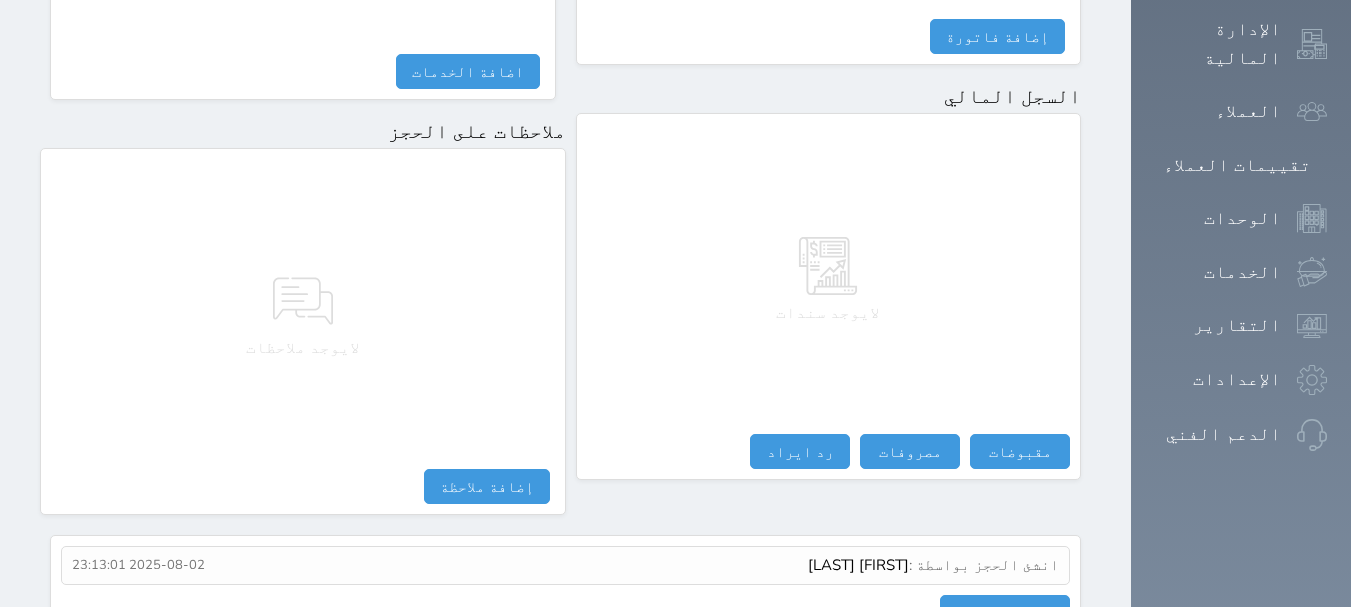 select 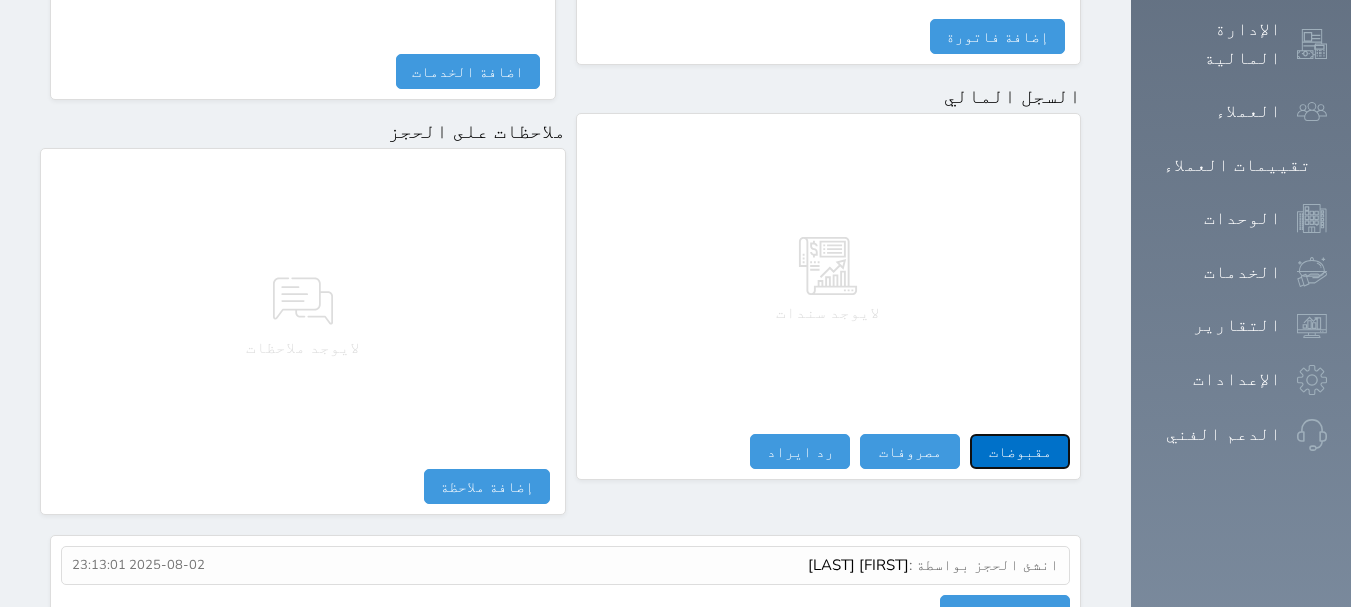 click on "مقبوضات" at bounding box center [1020, 451] 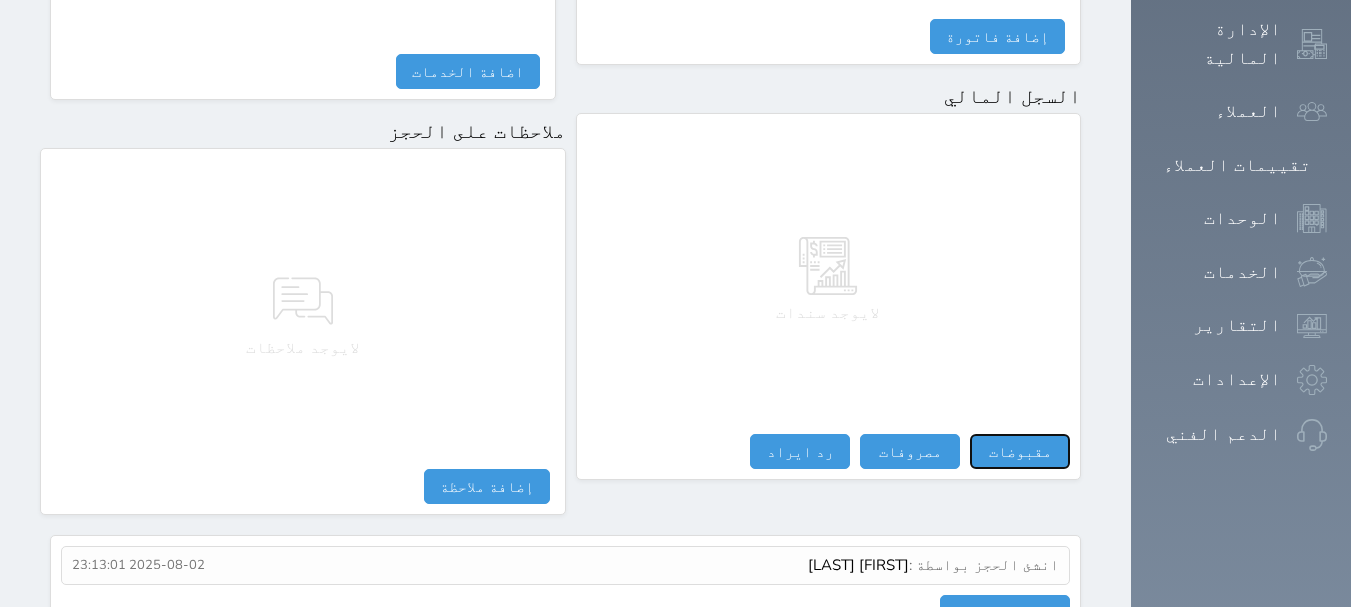select 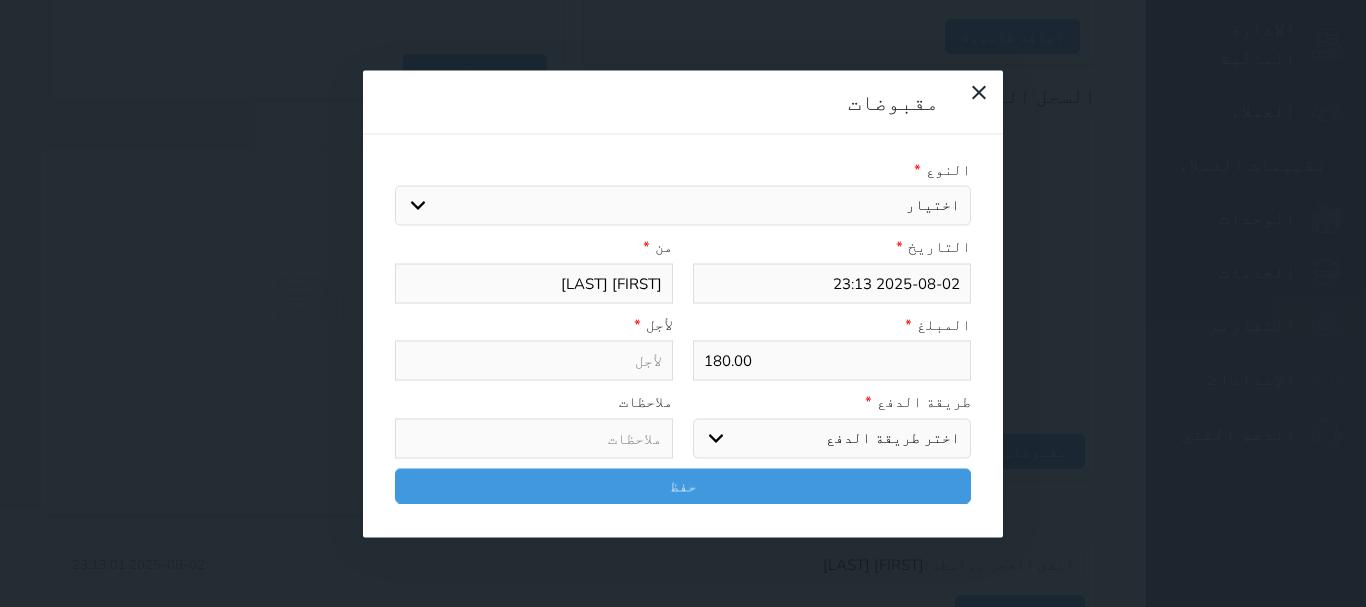 drag, startPoint x: 883, startPoint y: 140, endPoint x: 884, endPoint y: 155, distance: 15.033297 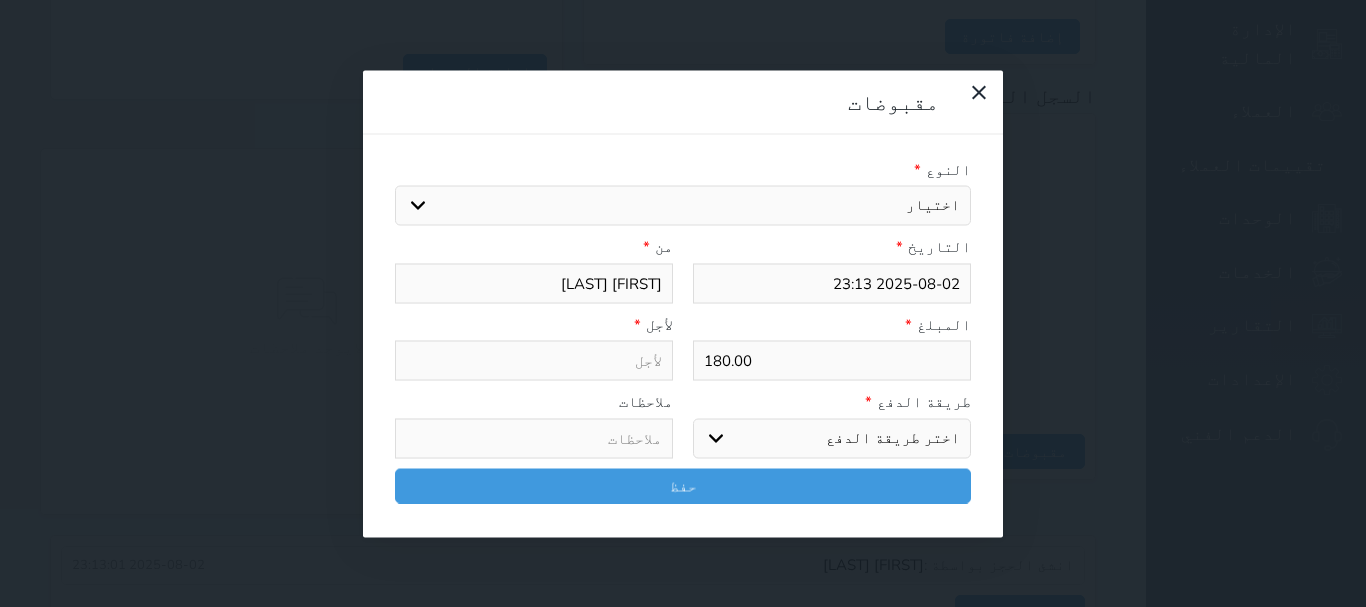 click on "اختيار" at bounding box center [683, 206] 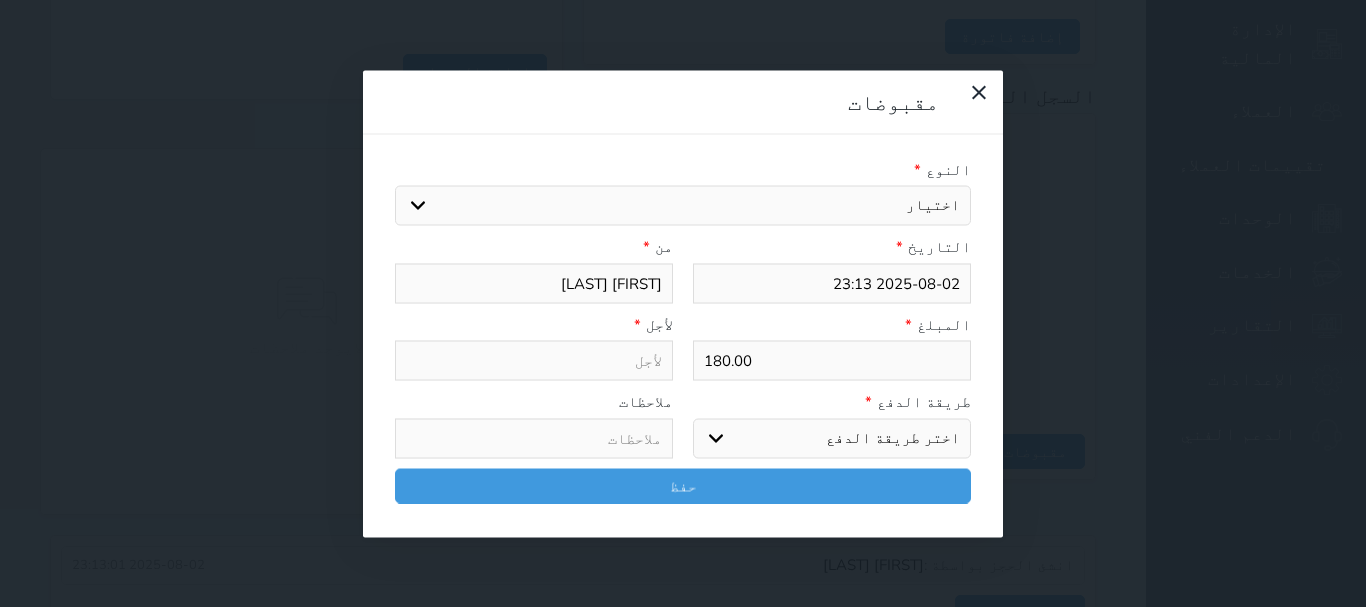 select on "69843" 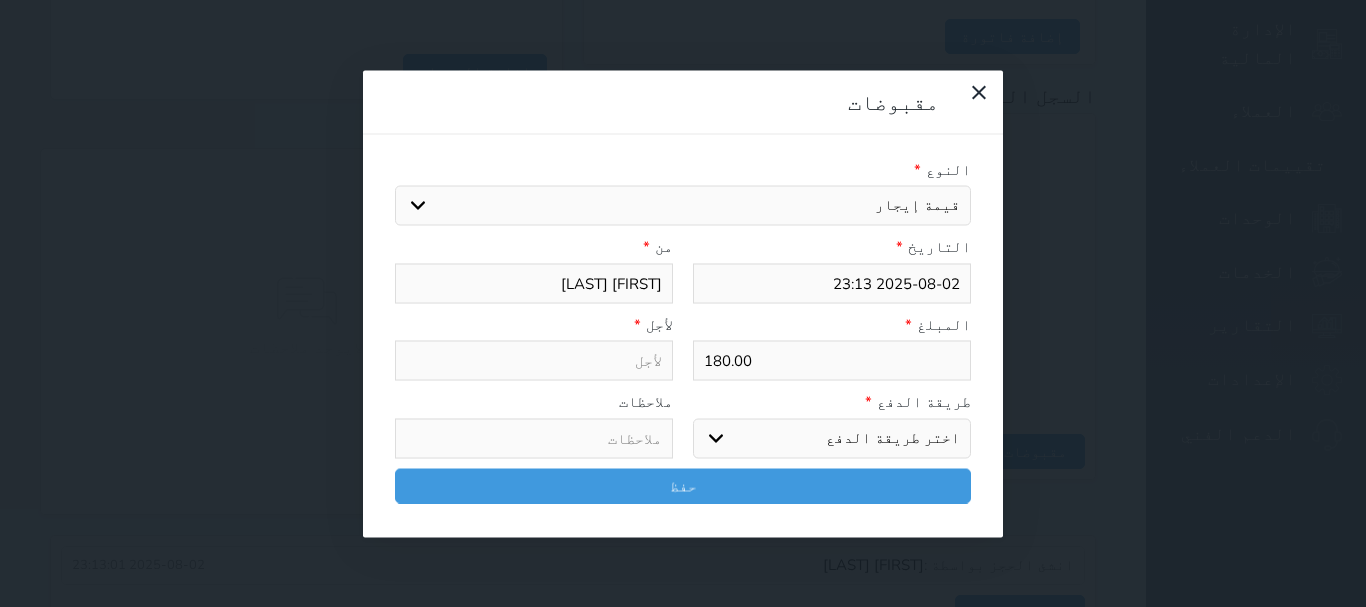 click on "اختيار   مقبوضات عامة قيمة إيجار فواتير تامين عربون لا ينطبق آخر مغسلة واي فاي - الإنترنت مواقف السيارات طعام الأغذية والمشروبات مشروبات المشروبات الباردة المشروبات الساخنة الإفطار غداء عشاء مخبز و كعك حمام سباحة الصالة الرياضية سبا و خدمات الجمال اختيار وإسقاط (خدمات النقل) ميني بار كابل - تلفزيون سرير إضافي تصفيف الشعر التسوق خدمات الجولات السياحية المنظمة خدمات الدليل السياحي تجديد ايجار شقه رقم" at bounding box center (683, 206) 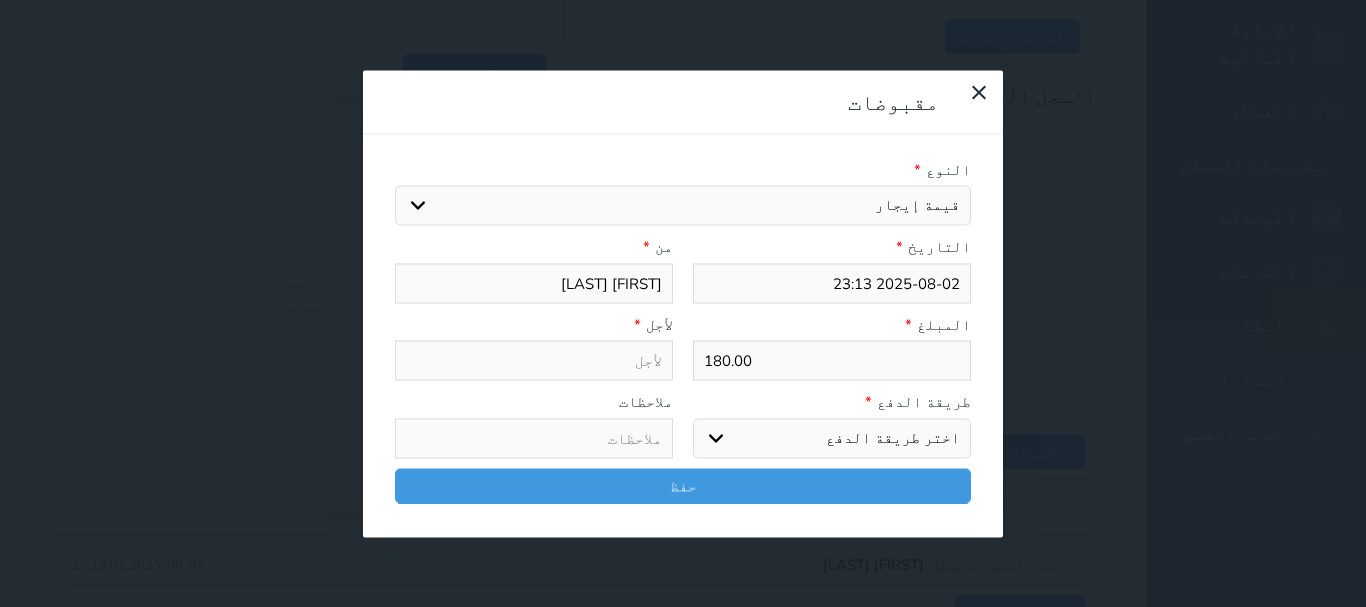 drag, startPoint x: 920, startPoint y: 361, endPoint x: 927, endPoint y: 376, distance: 16.552946 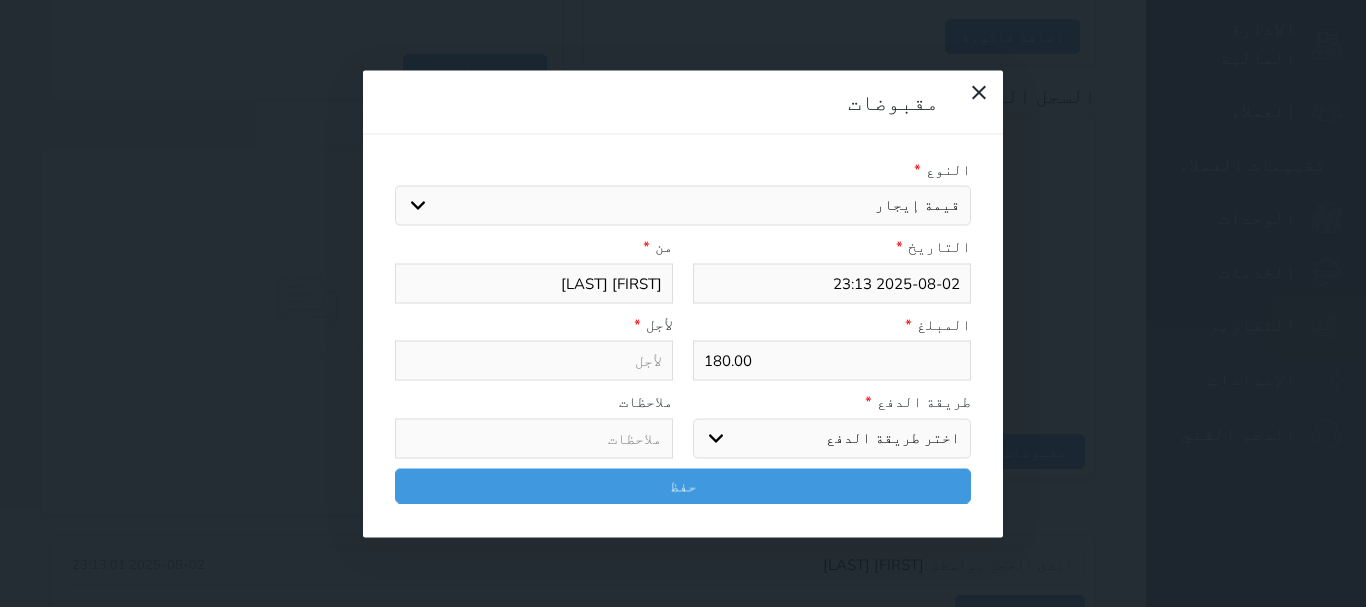 click on "اختر طريقة الدفع   دفع نقدى   تحويل بنكى   مدى   بطاقة ائتمان   آجل" at bounding box center (832, 438) 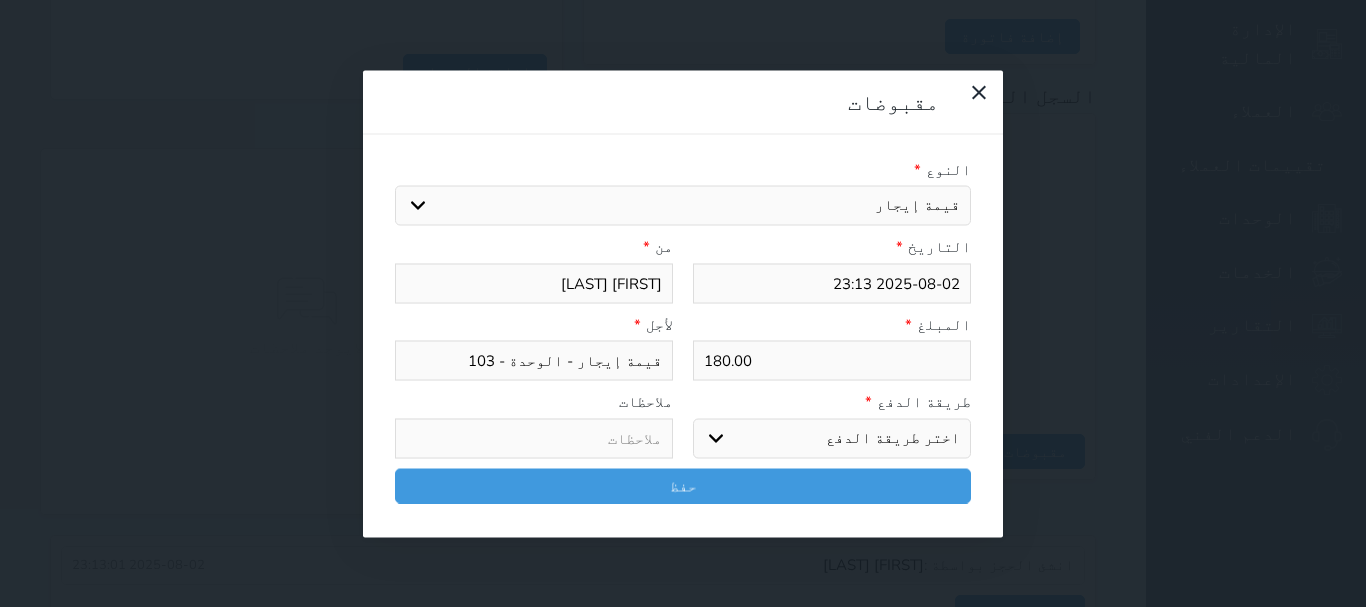 select on "mada" 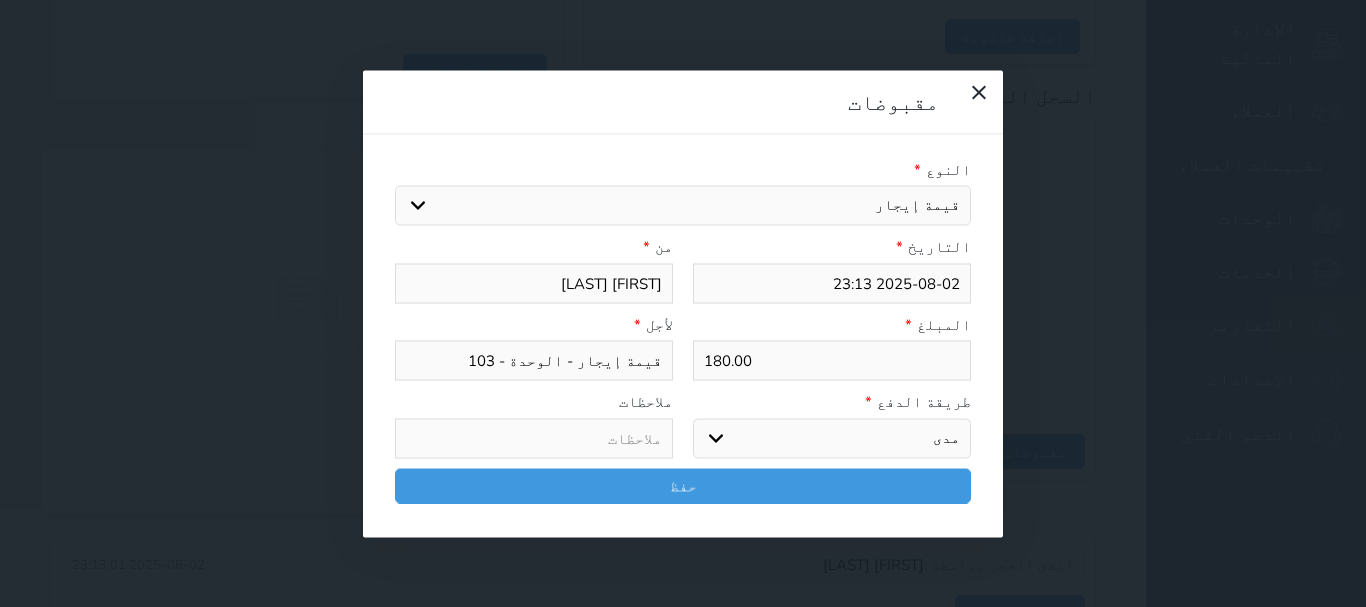 click on "اختر طريقة الدفع   دفع نقدى   تحويل بنكى   مدى   بطاقة ائتمان   آجل" at bounding box center (832, 438) 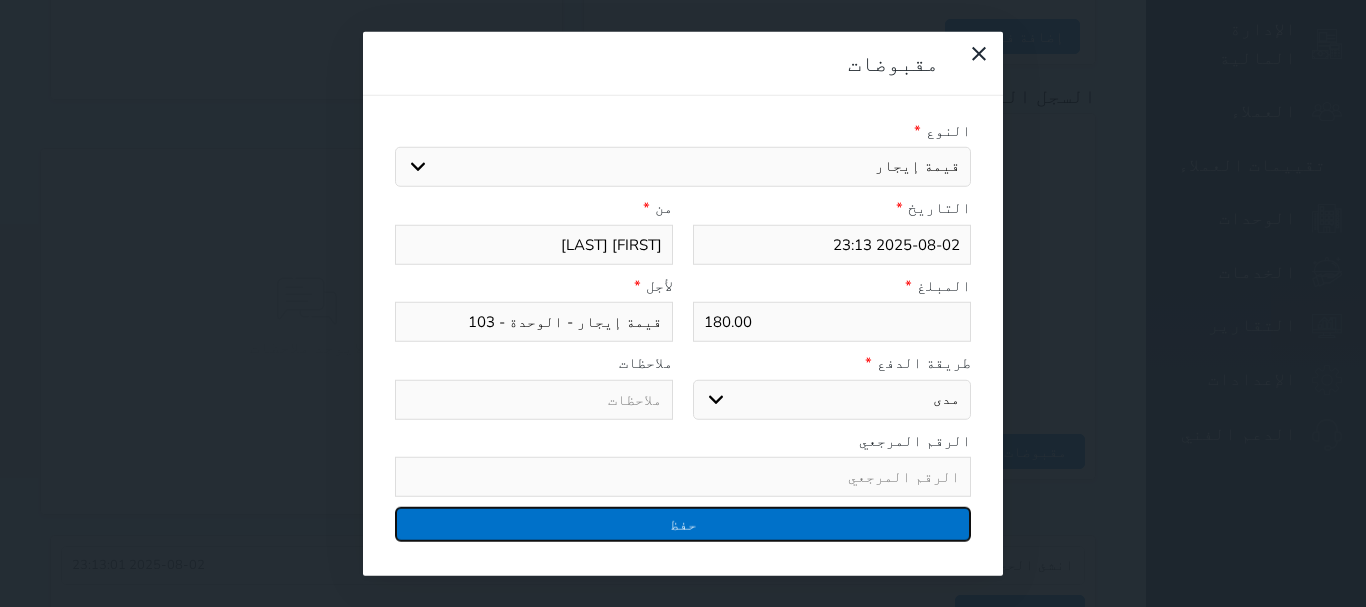 click on "حفظ" at bounding box center (683, 524) 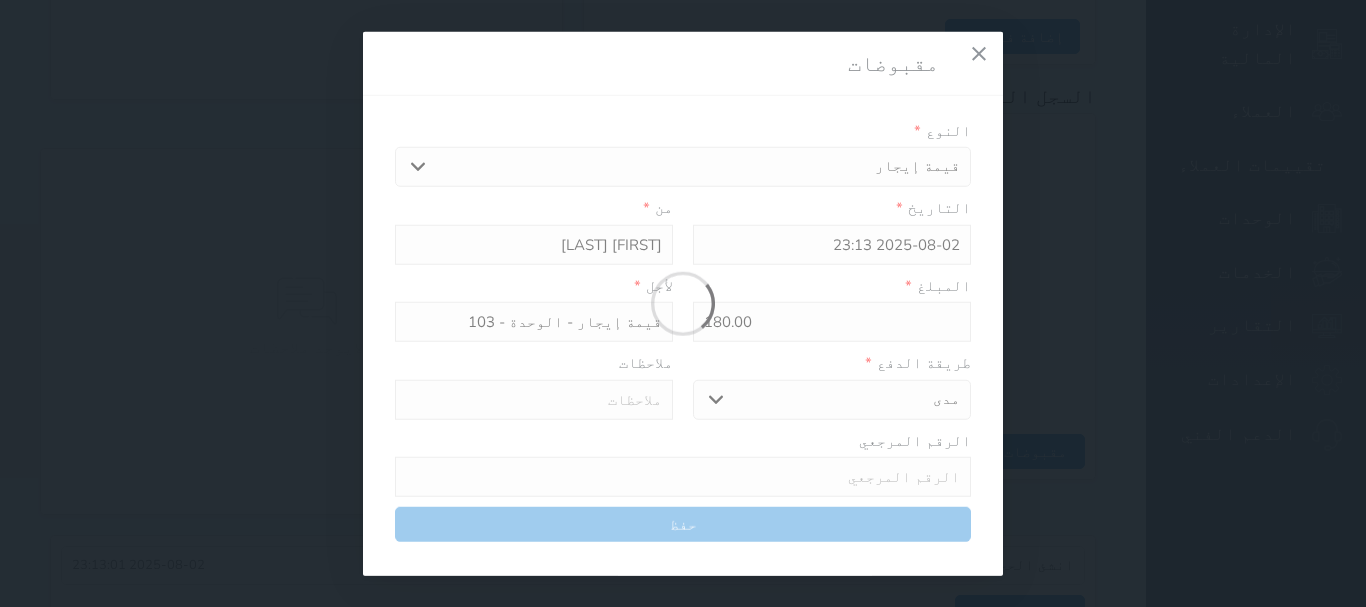 select 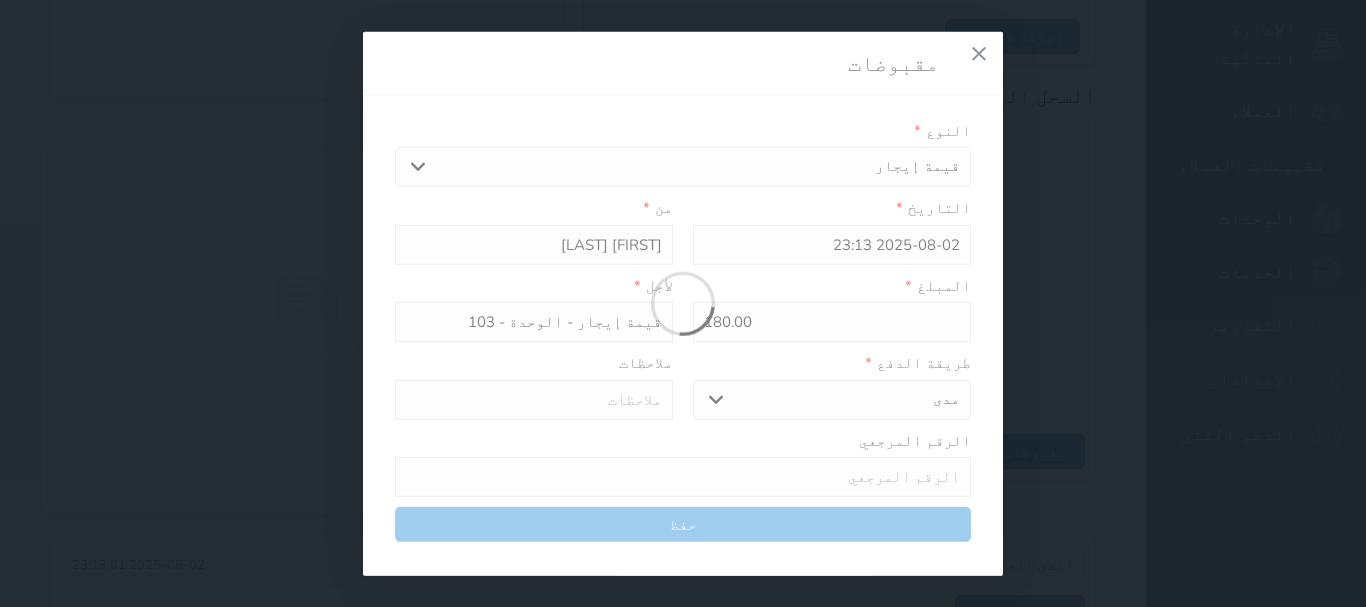 type 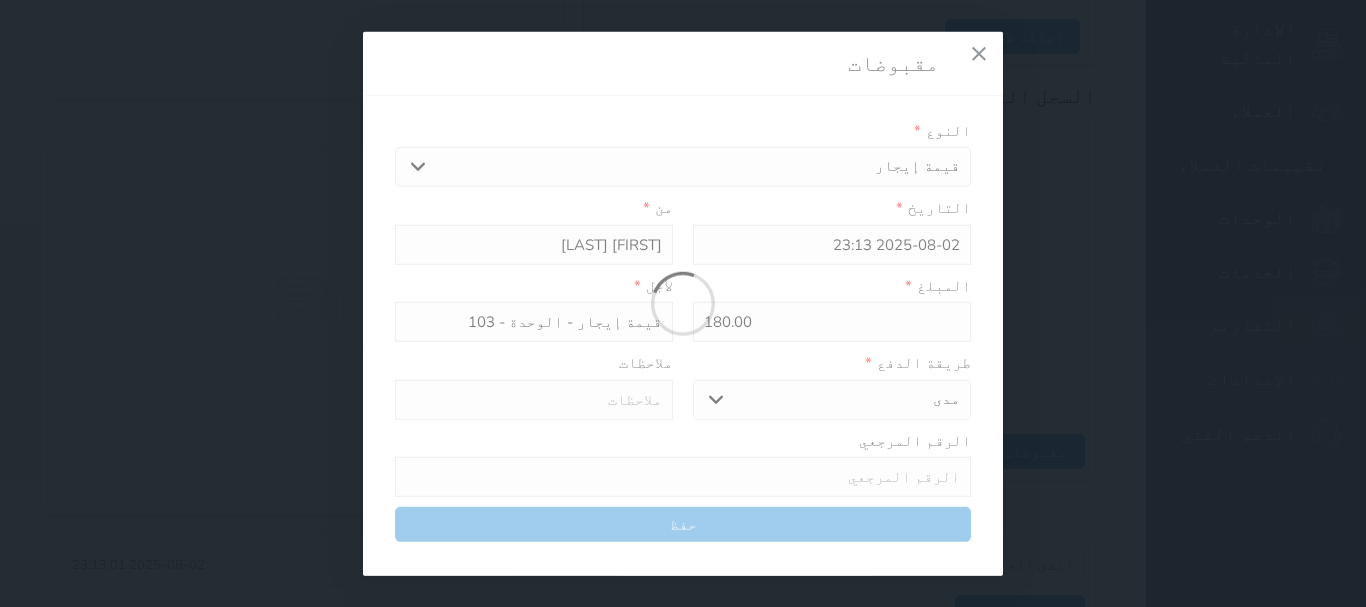 type on "0" 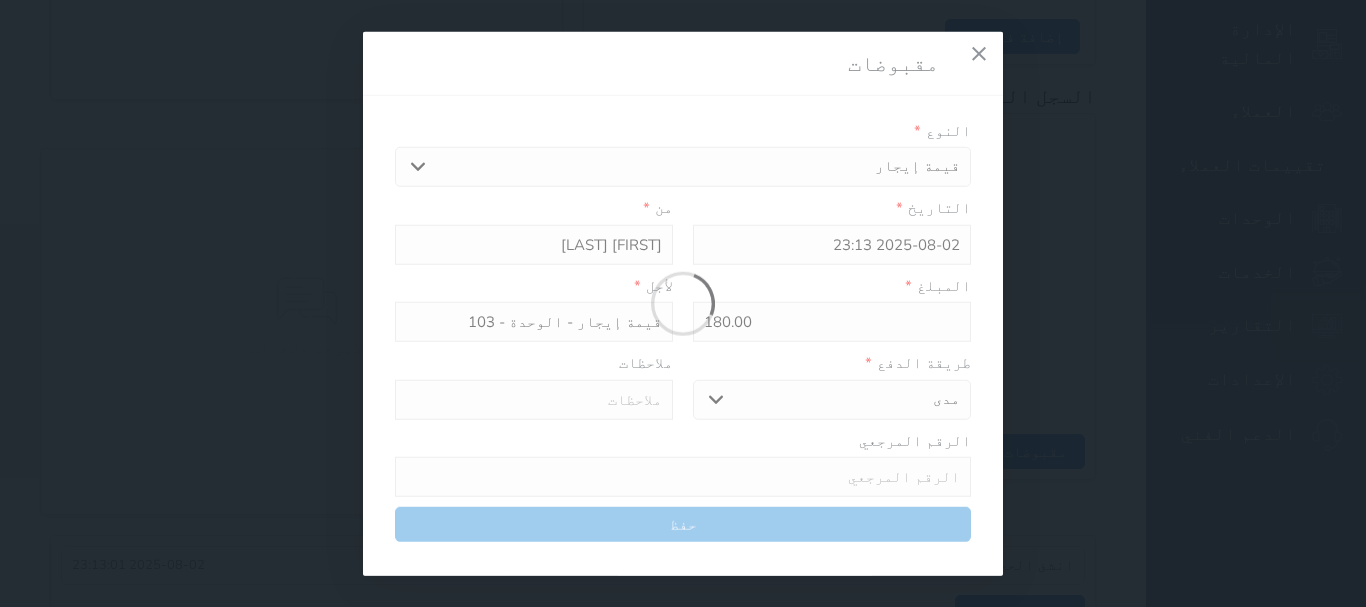 select 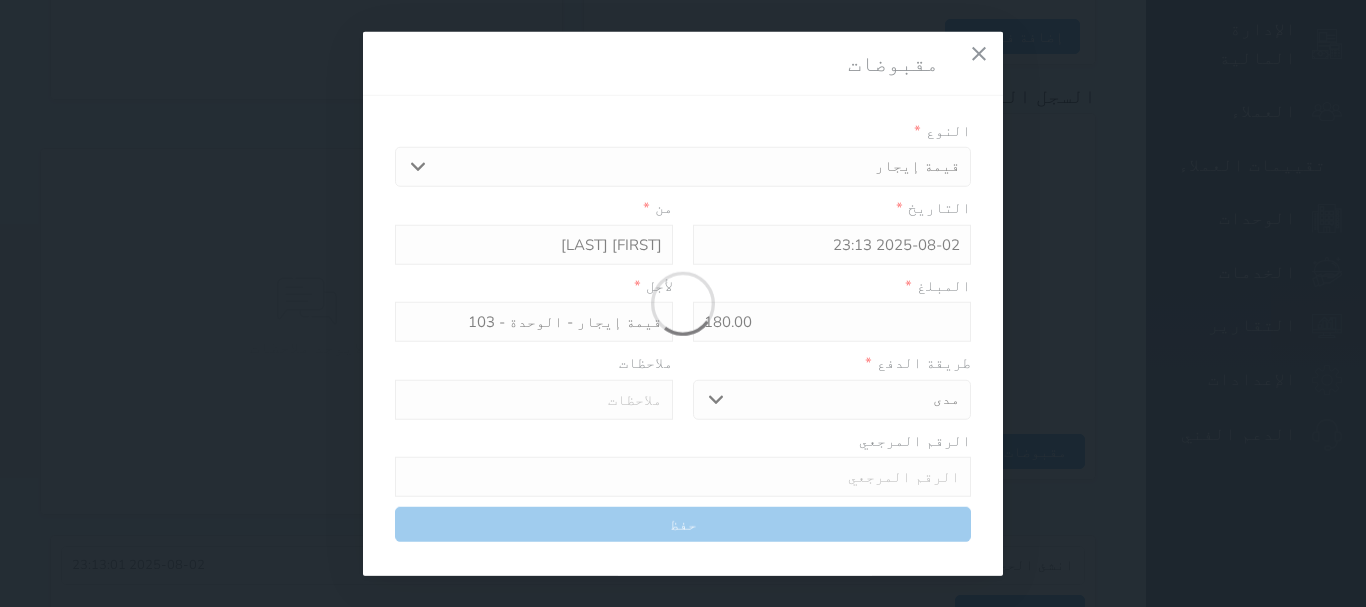 type on "0" 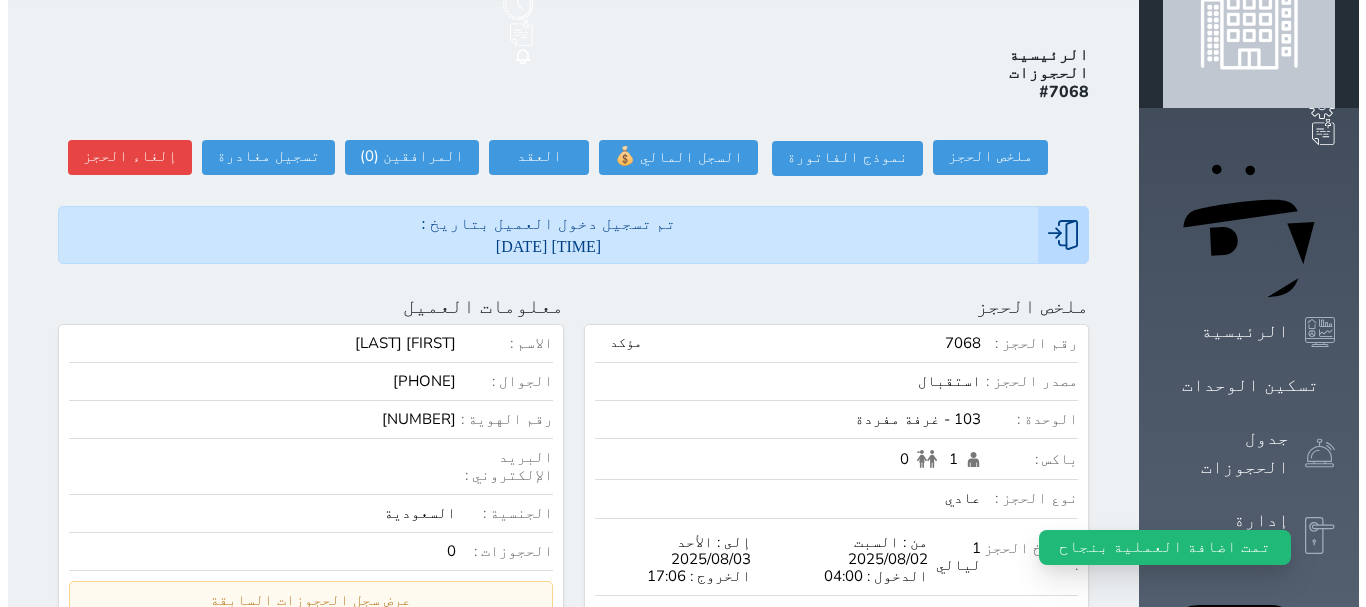 scroll, scrollTop: 0, scrollLeft: 0, axis: both 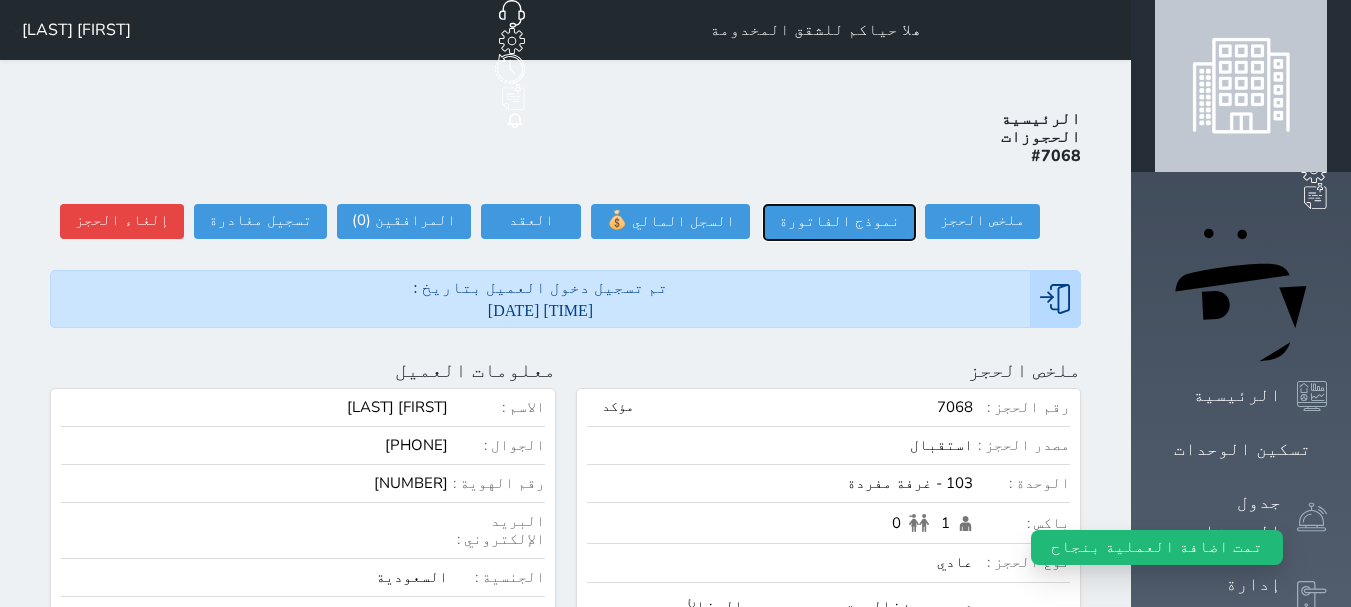 click on "نموذج الفاتورة" at bounding box center (839, 222) 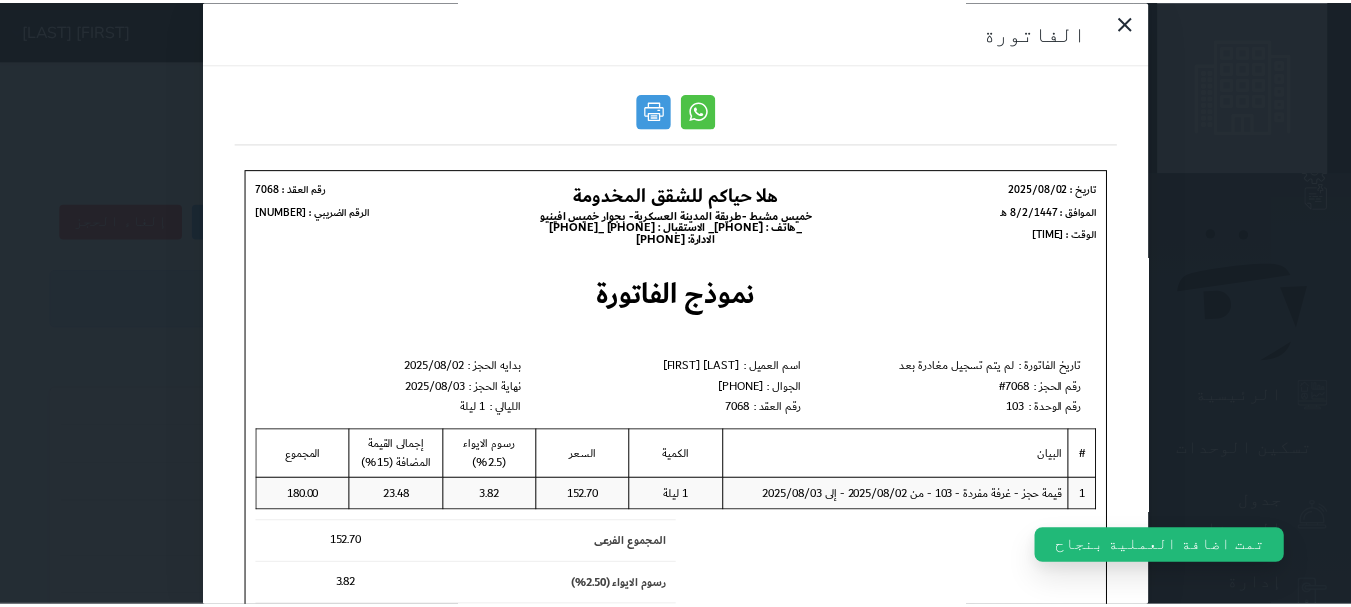 scroll, scrollTop: 0, scrollLeft: 0, axis: both 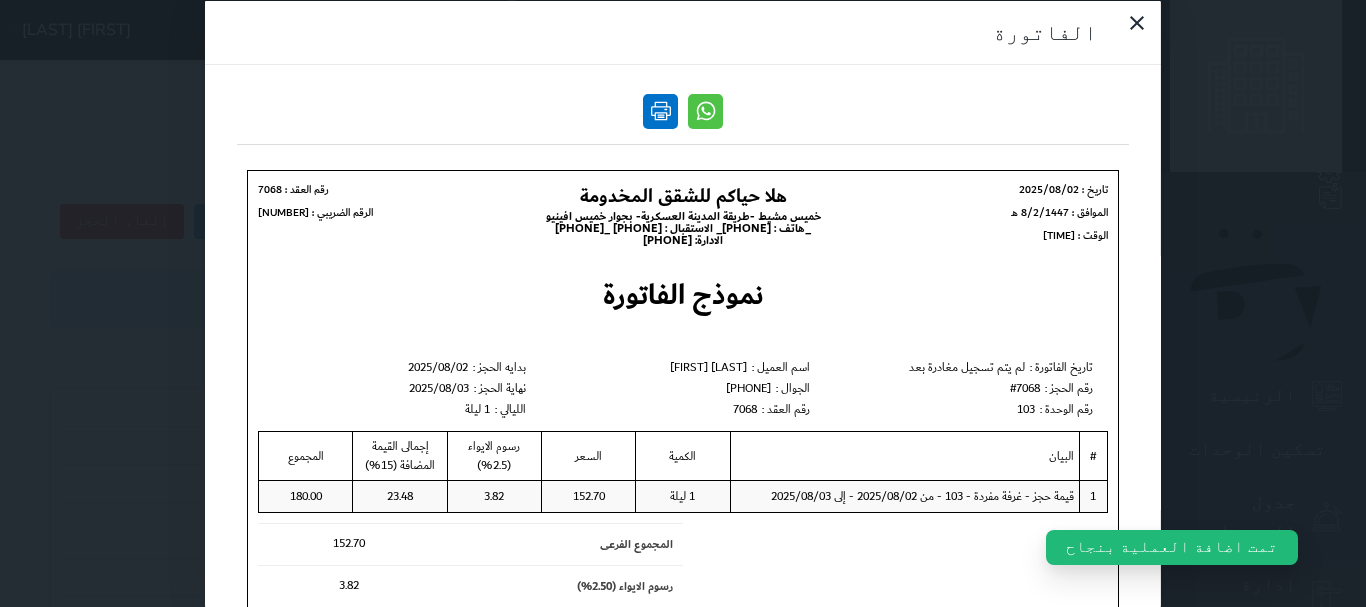 click at bounding box center [660, 110] 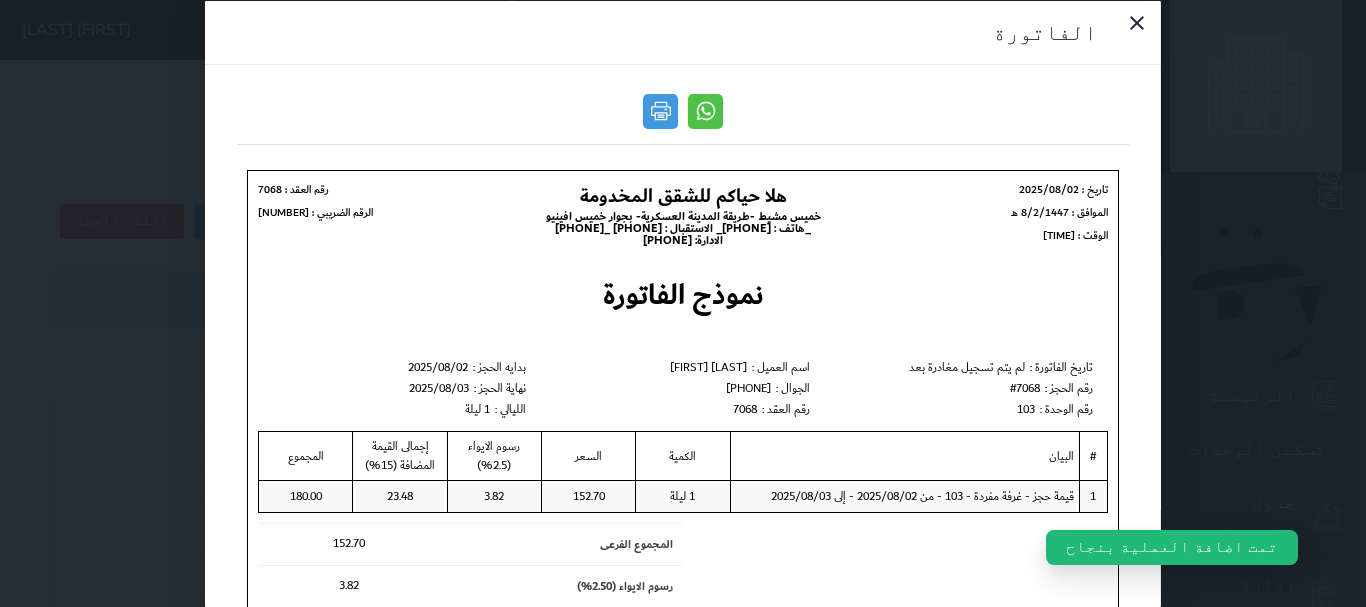 click on "الفاتورة" at bounding box center [683, 303] 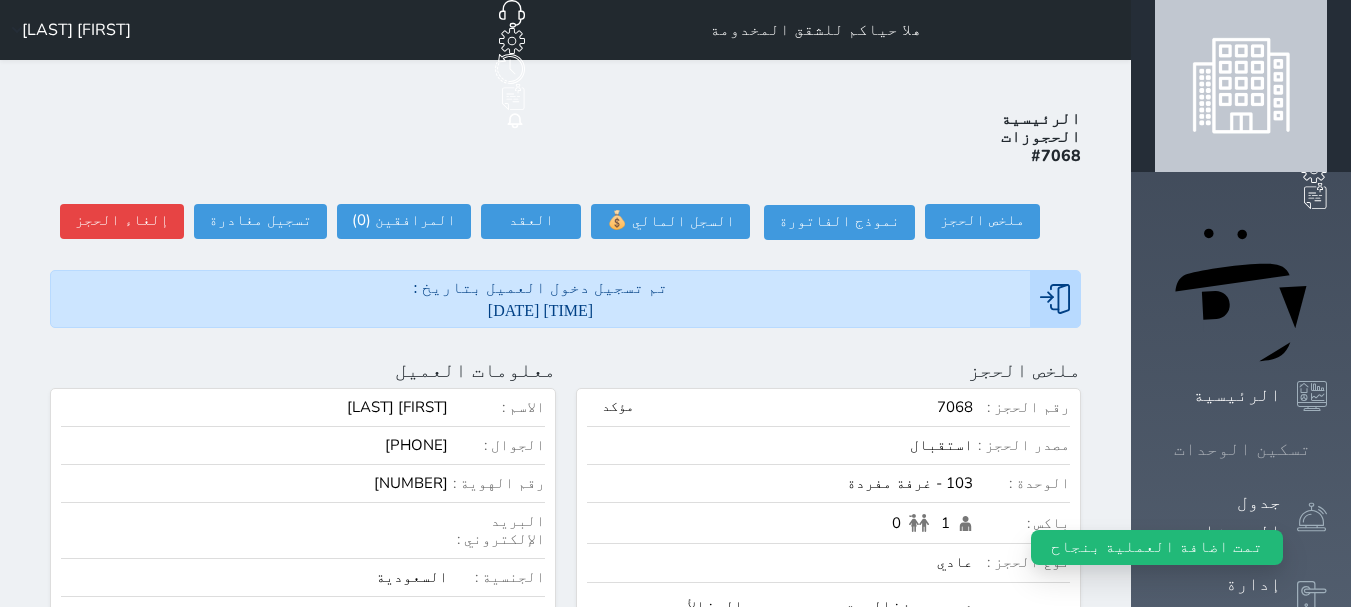 click on "تسكين الوحدات" at bounding box center (1242, 449) 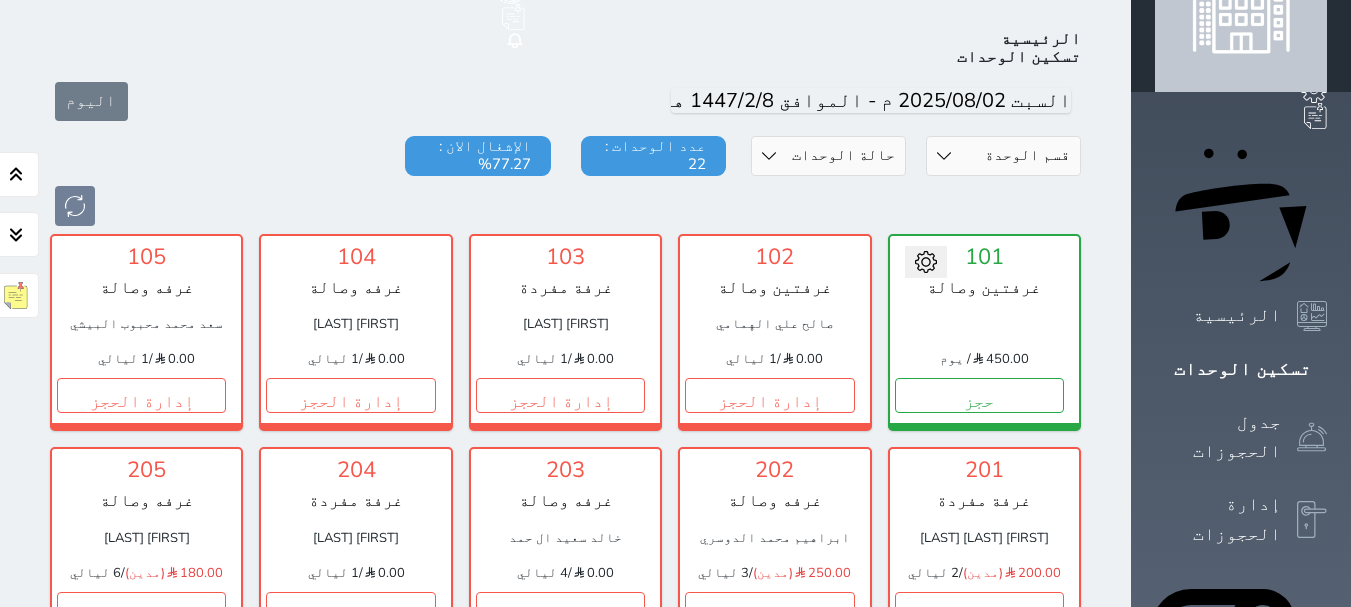 scroll, scrollTop: 0, scrollLeft: 0, axis: both 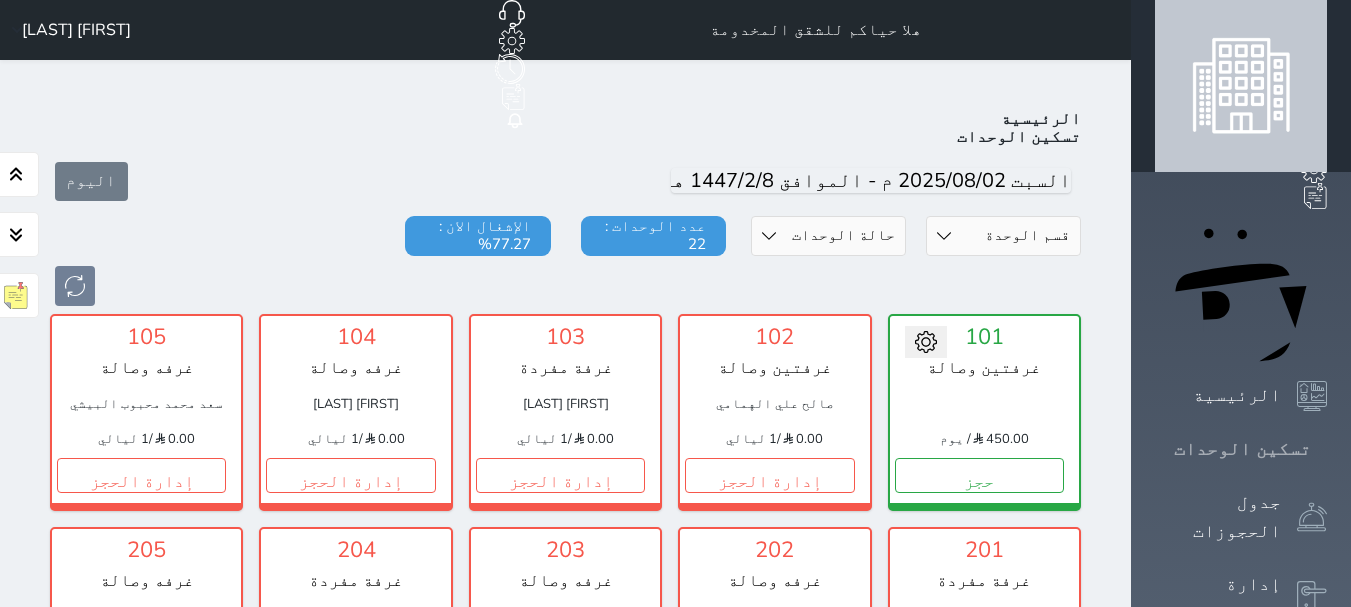 click on "تسكين الوحدات" at bounding box center [1241, 449] 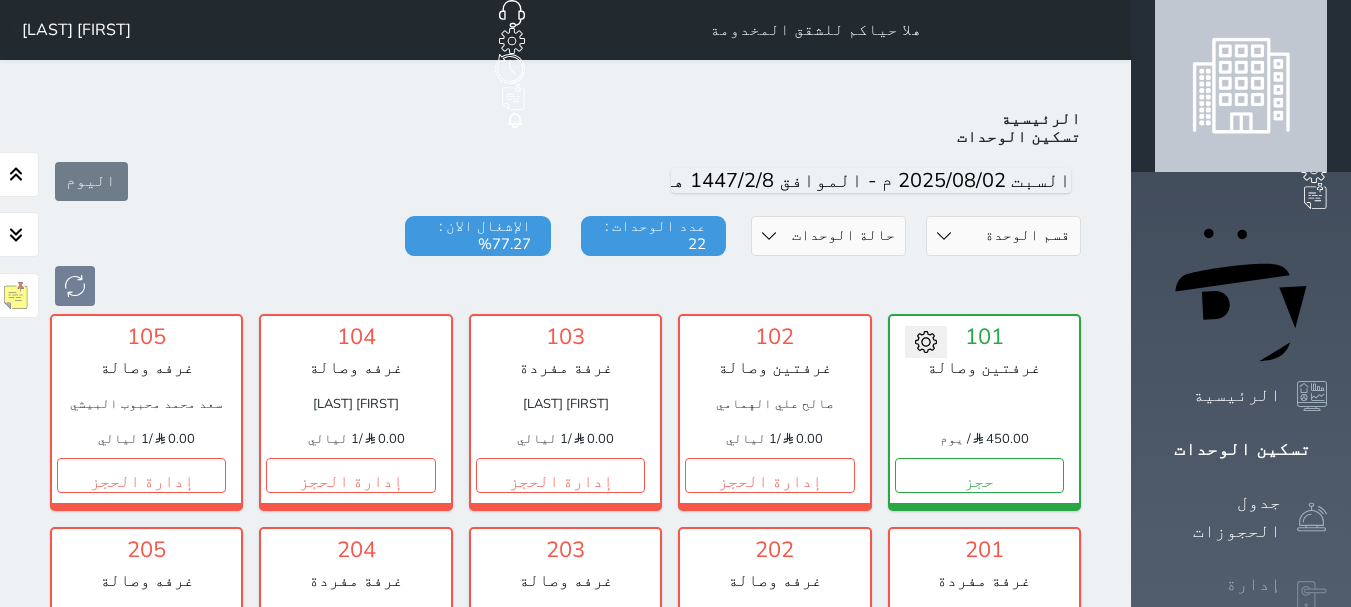 click on "إدارة الحجوزات" at bounding box center [1218, 599] 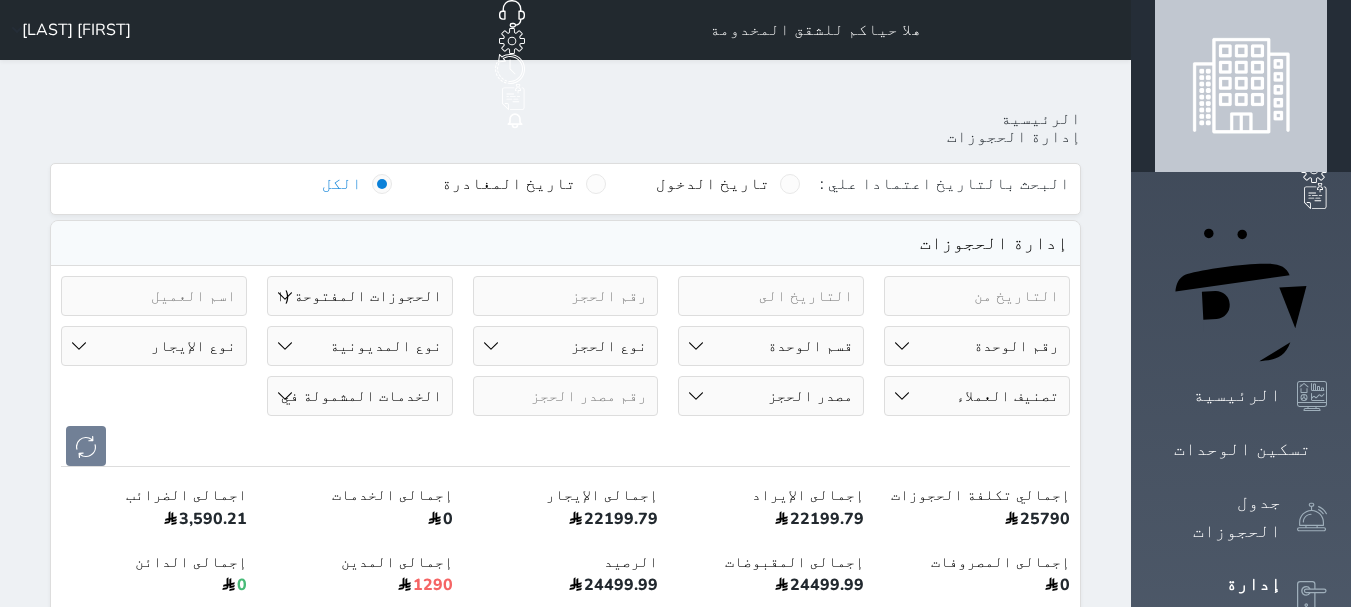 click on "حالة الحجز
الحجوزات المفتوحة (الكل)
الحجوزات المغلقة (الكل)
الحجوزات المفتوحة (مسجل دخول)
الحجوزات المغلقة (تسجيل مغادرة)
الحجوزات لم تسجل دخول
الحجوزات المؤكدة (الكل)
الحجوزات الملغية
الحجوزات المنتهية مهلة دفعها
حجوزات بانتظار الدفع" at bounding box center [360, 296] 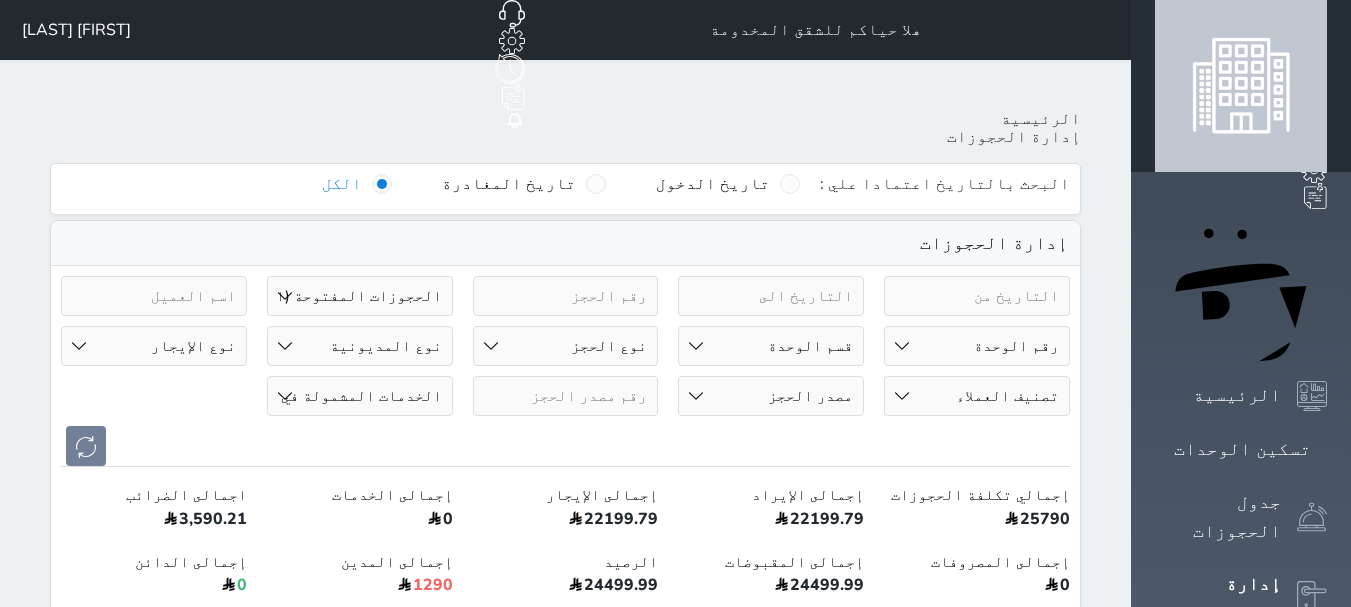 select on "checked_out" 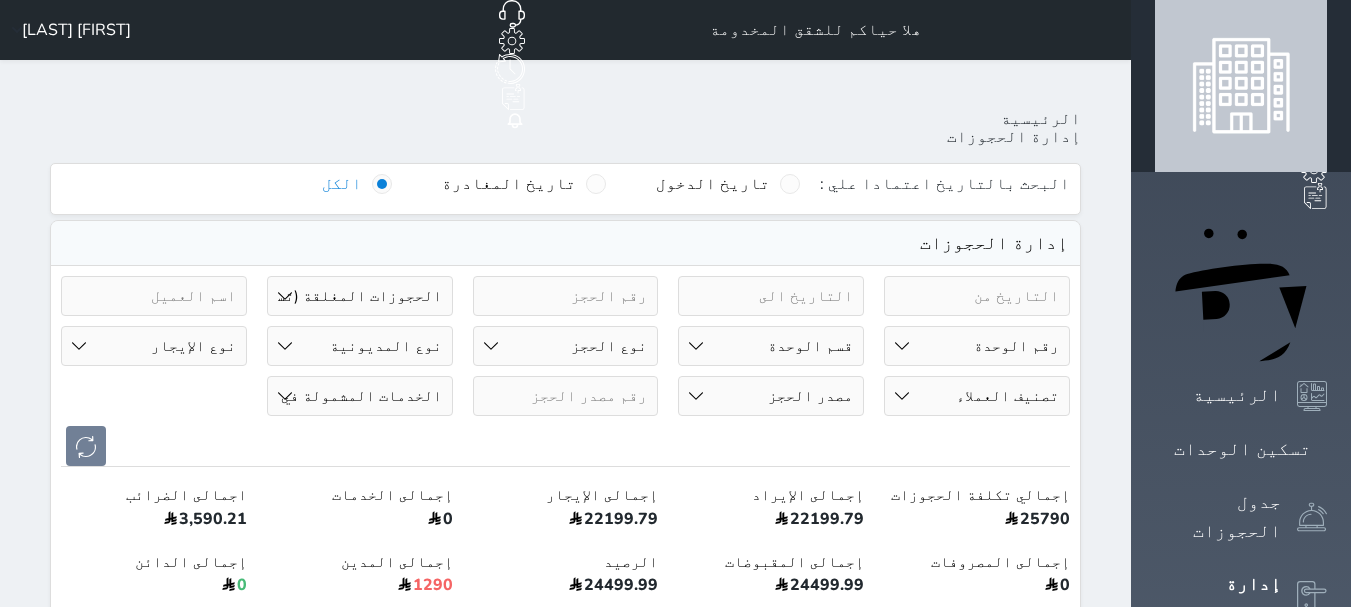 click on "حالة الحجز
الحجوزات المفتوحة (الكل)
الحجوزات المغلقة (الكل)
الحجوزات المفتوحة (مسجل دخول)
الحجوزات المغلقة (تسجيل مغادرة)
الحجوزات لم تسجل دخول
الحجوزات المؤكدة (الكل)
الحجوزات الملغية
الحجوزات المنتهية مهلة دفعها
حجوزات بانتظار الدفع" at bounding box center [360, 296] 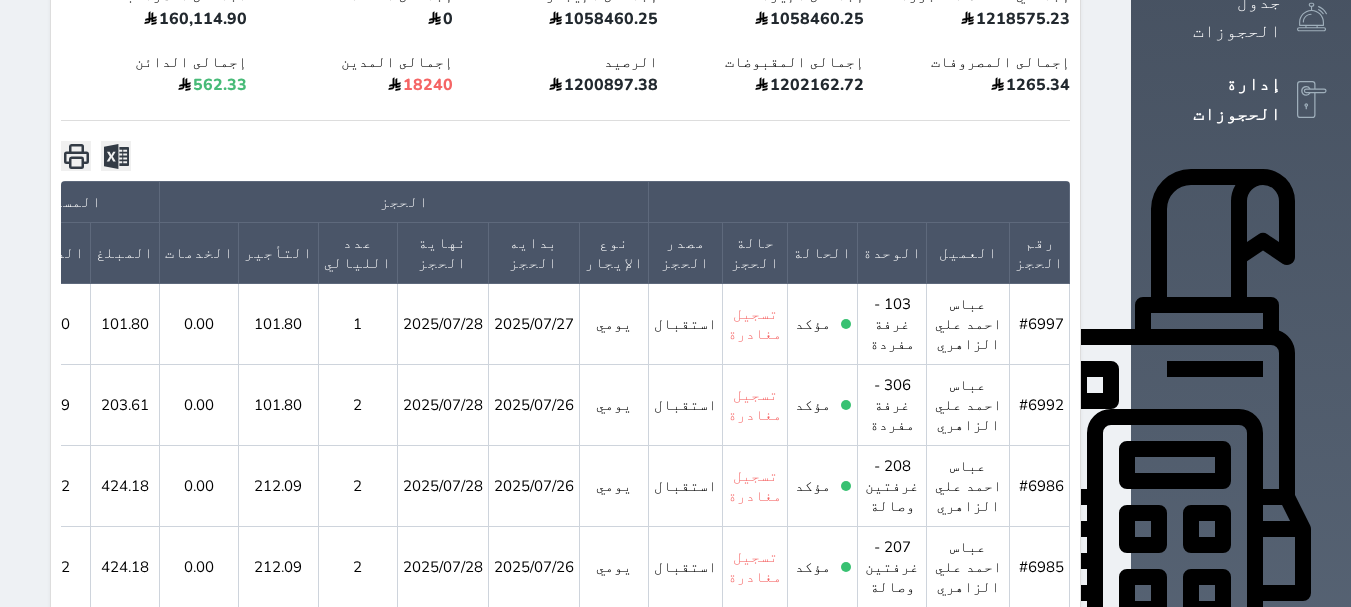 scroll, scrollTop: 600, scrollLeft: 0, axis: vertical 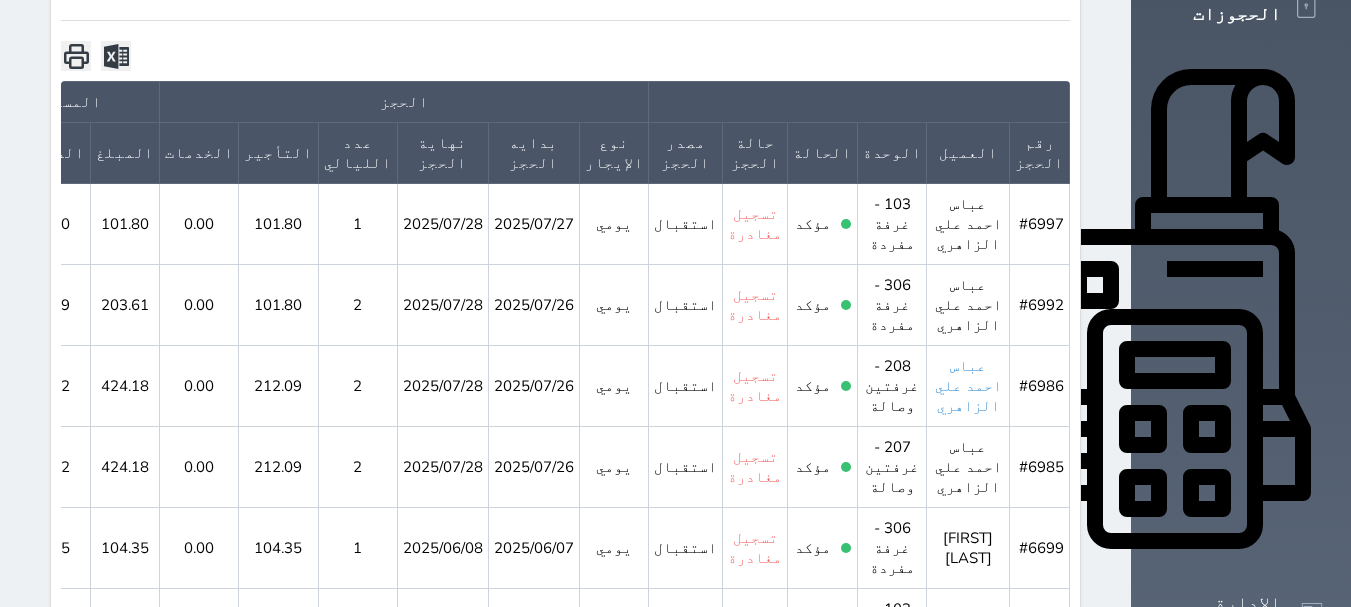 type on "عباس" 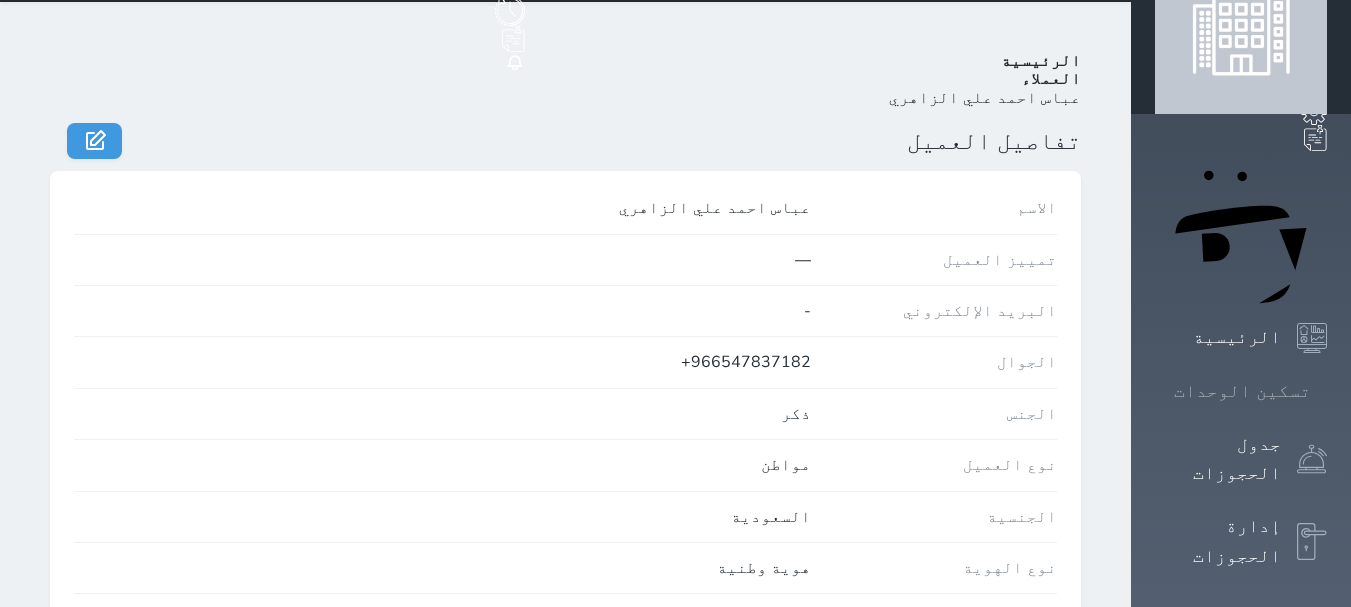 scroll, scrollTop: 0, scrollLeft: 0, axis: both 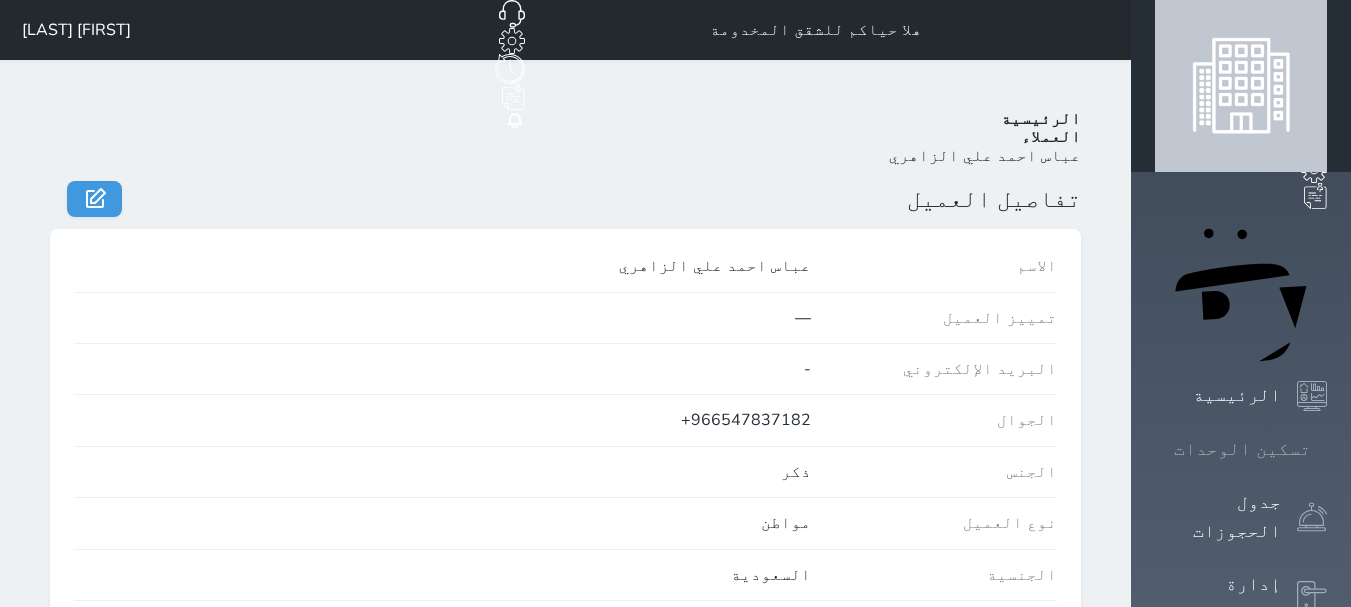click at bounding box center (1327, 449) 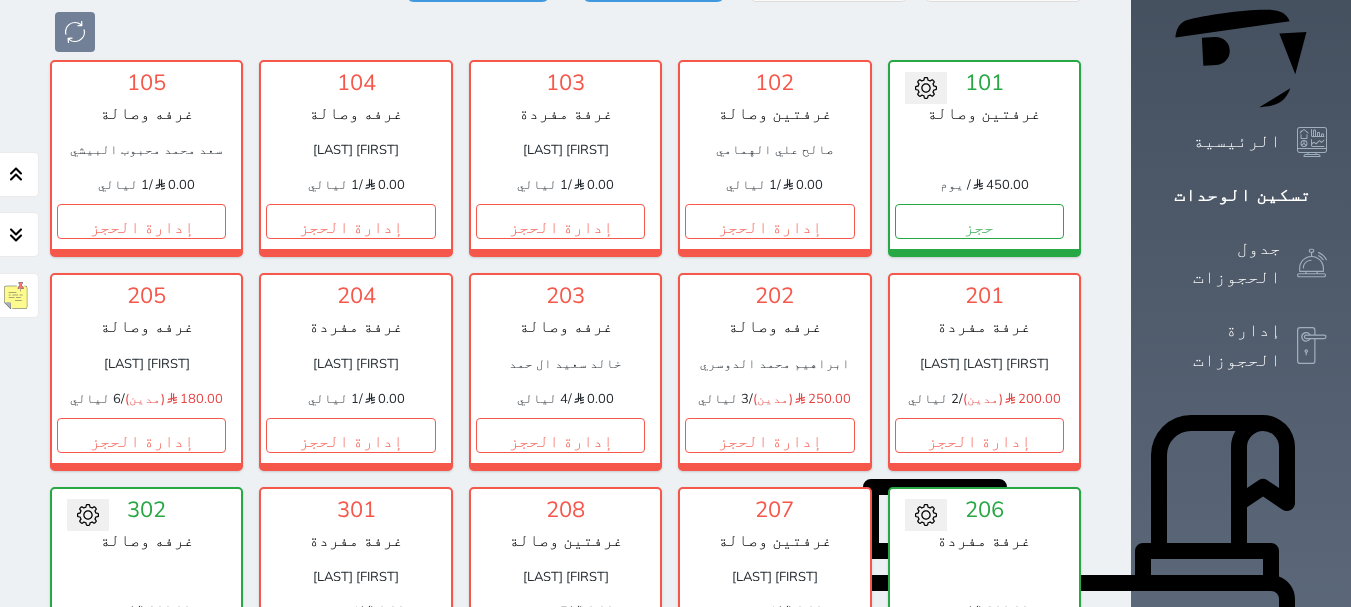 scroll, scrollTop: 278, scrollLeft: 0, axis: vertical 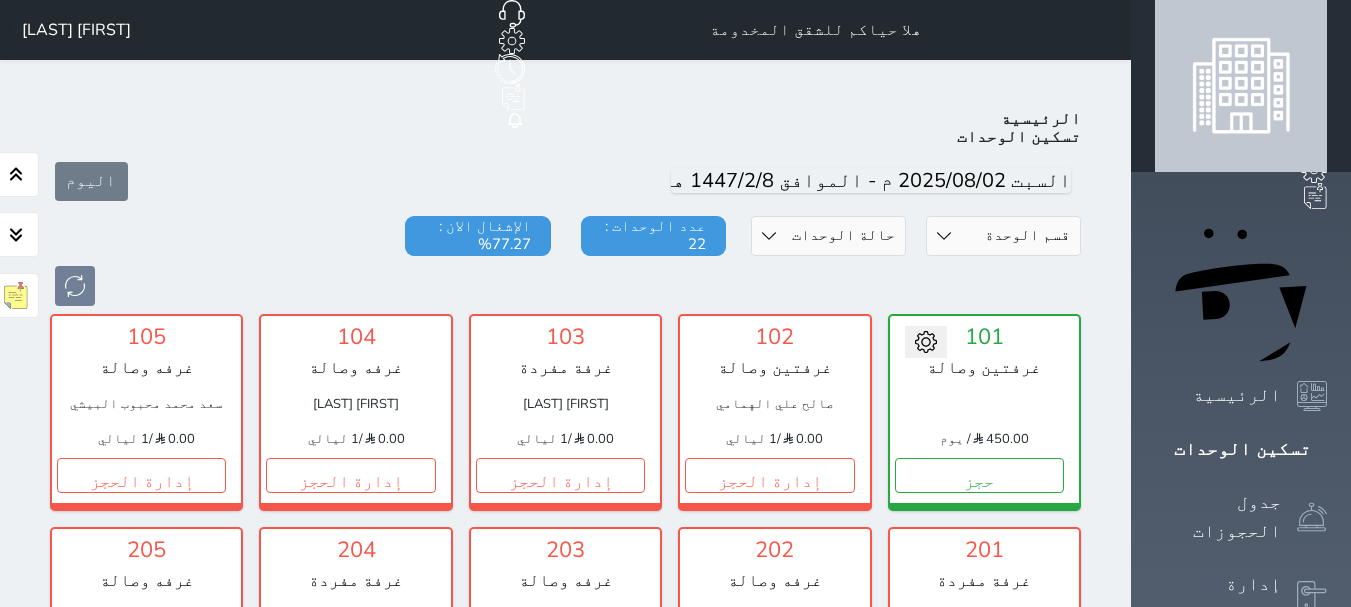drag, startPoint x: 1268, startPoint y: 386, endPoint x: 1176, endPoint y: 345, distance: 100.72239 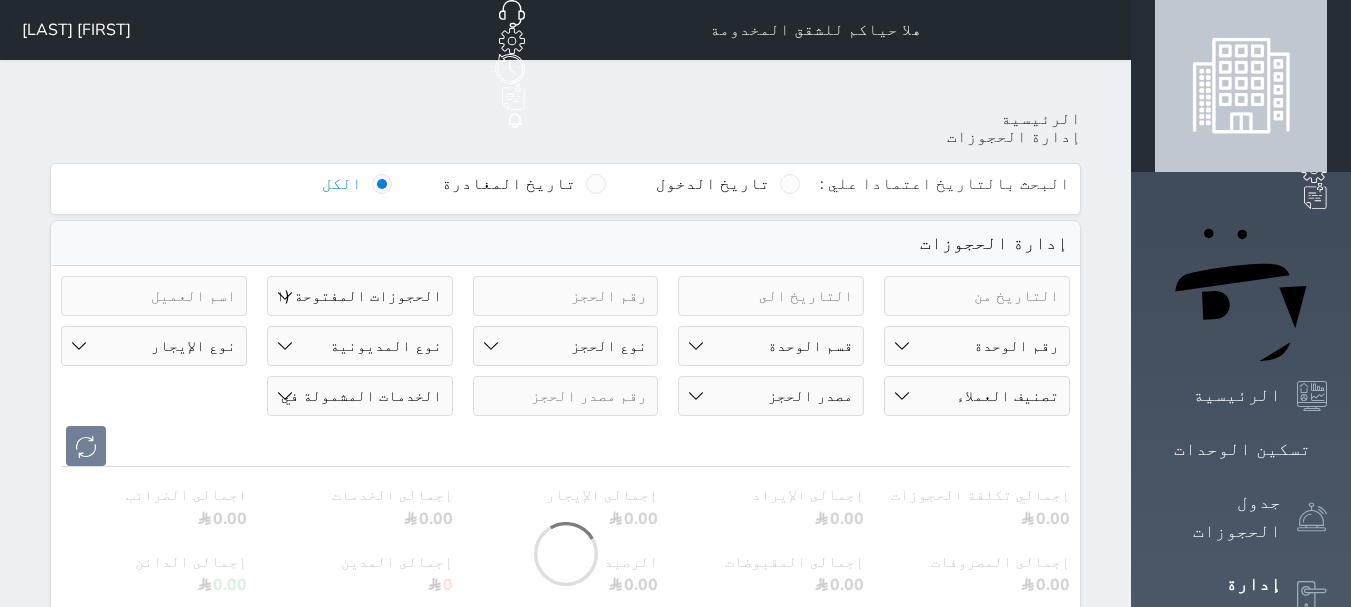click on "حالة الحجز
الحجوزات المفتوحة (الكل)
الحجوزات المغلقة (الكل)
الحجوزات المفتوحة (مسجل دخول)
الحجوزات المغلقة (تسجيل مغادرة)
الحجوزات لم تسجل دخول
الحجوزات المؤكدة (الكل)
الحجوزات الملغية
الحجوزات المنتهية مهلة دفعها
حجوزات بانتظار الدفع" at bounding box center (360, 296) 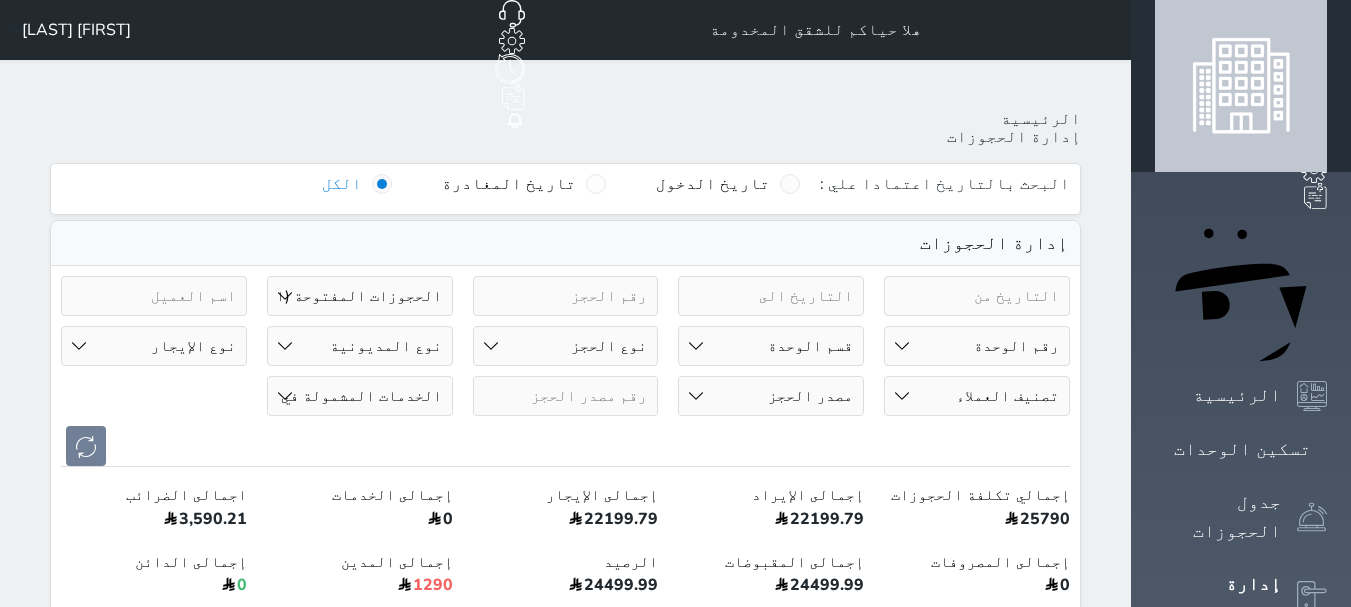 select on "checked_out" 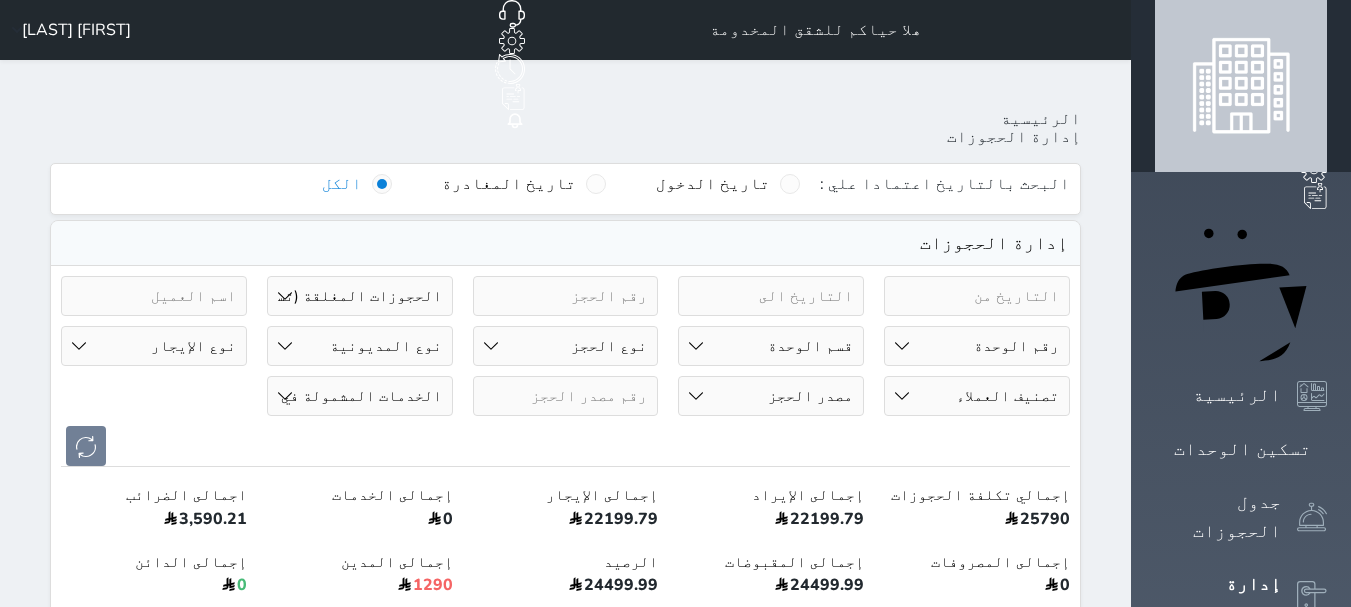 click on "حالة الحجز
الحجوزات المفتوحة (الكل)
الحجوزات المغلقة (الكل)
الحجوزات المفتوحة (مسجل دخول)
الحجوزات المغلقة (تسجيل مغادرة)
الحجوزات لم تسجل دخول
الحجوزات المؤكدة (الكل)
الحجوزات الملغية
الحجوزات المنتهية مهلة دفعها
حجوزات بانتظار الدفع" at bounding box center [360, 296] 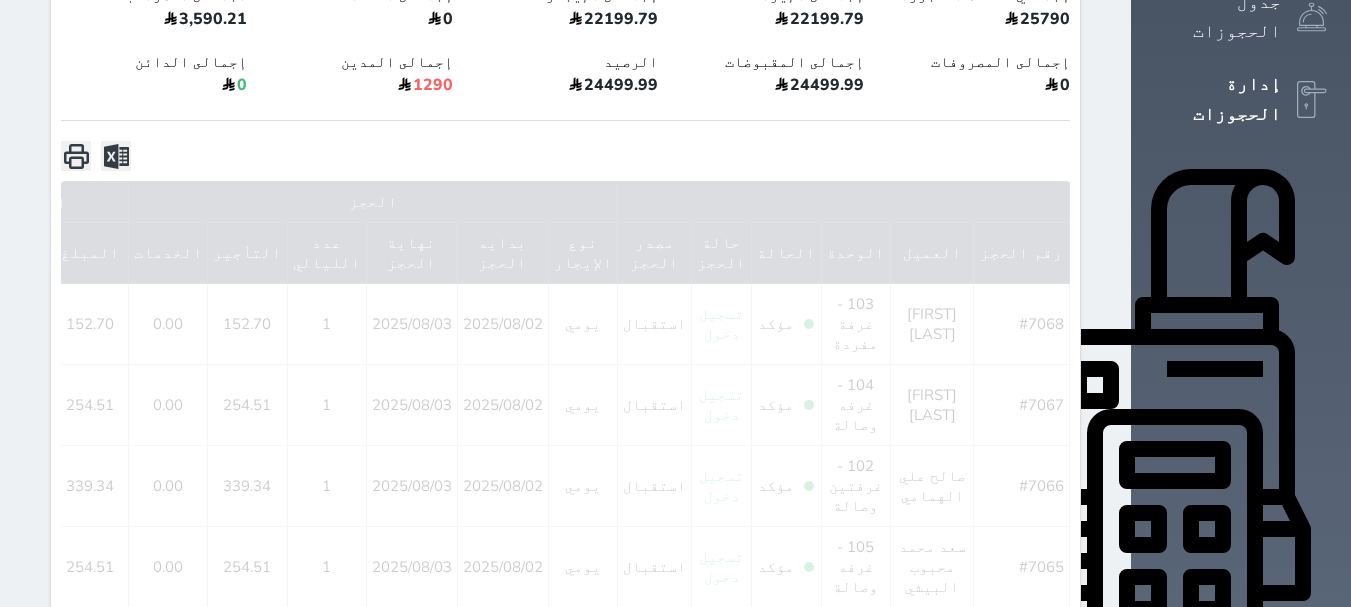 scroll, scrollTop: 0, scrollLeft: 0, axis: both 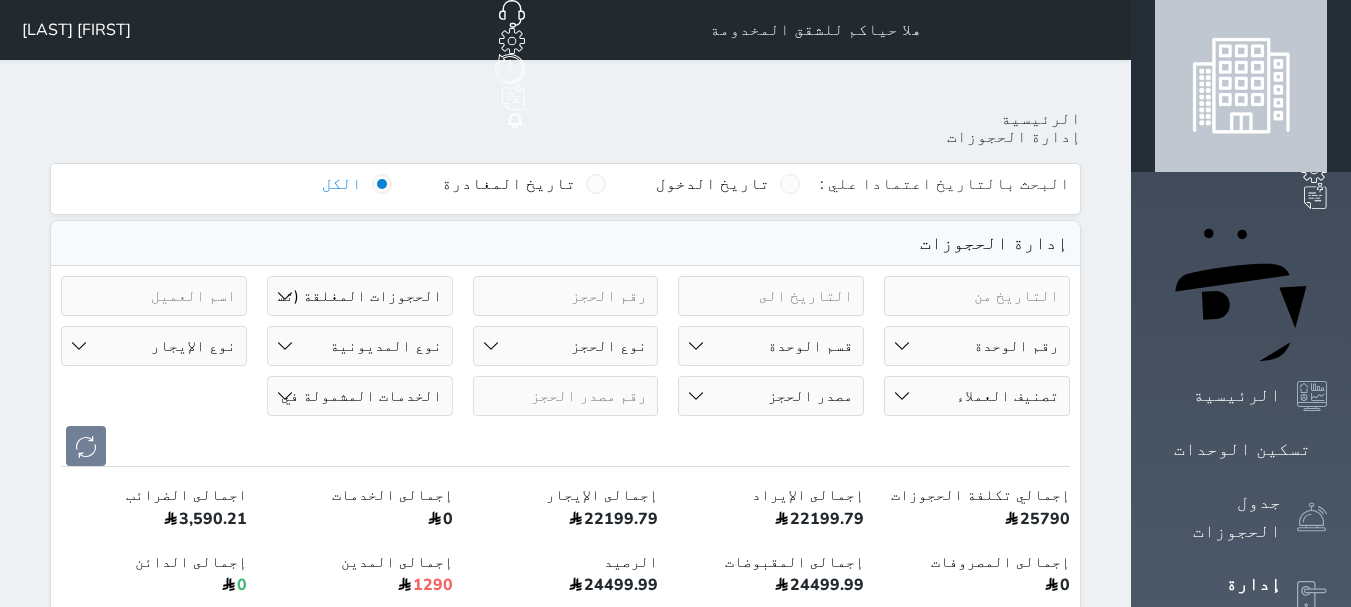 click on "رقم الوحدة
101 - غرفتين وصالة
102 - غرفتين وصالة
103 - غرفة مفردة
104 - غرفه وصالة
105 - غرفه وصالة
201 - غرفة مفردة
202 - غرفه وصالة
203 - غرفه وصالة
204 - غرفة مفردة
205 - غرفه وصالة
206 - غرفة مفردة
207 - غرفتين وصالة
208 - غرفتين وصالة
301 - غرفة مفردة
302 - غرفه وصالة
303 - غرفه وصالة
304 - غرفة مفردة" at bounding box center (977, 346) 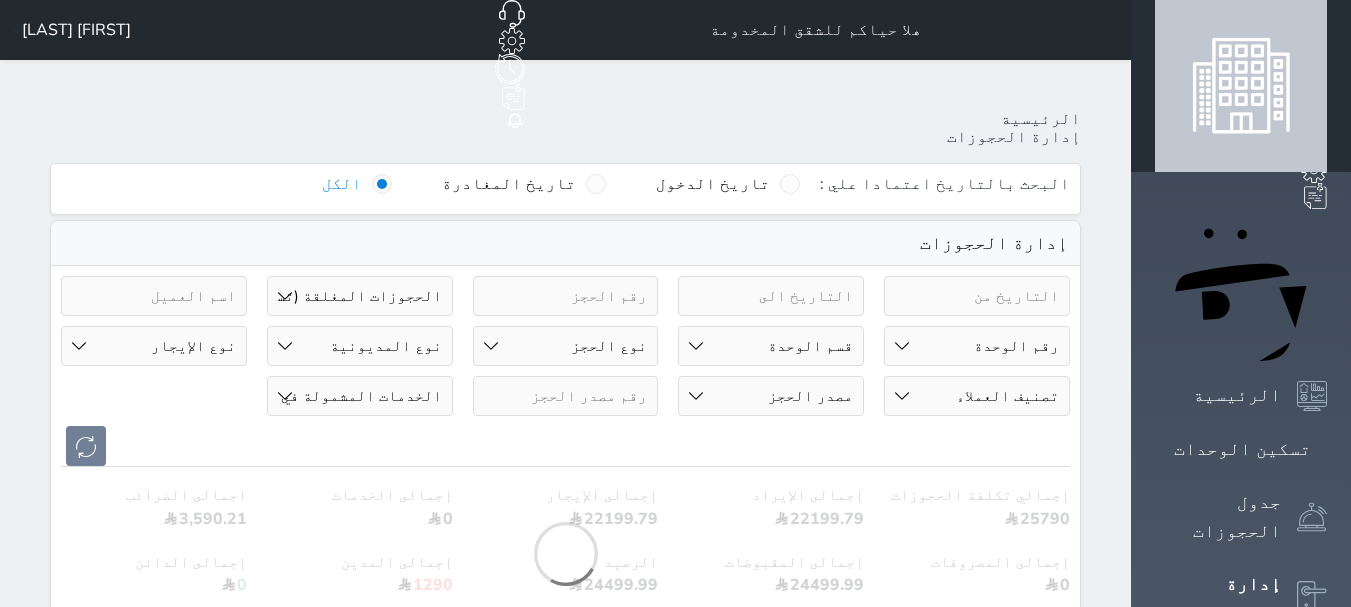 select on "22093" 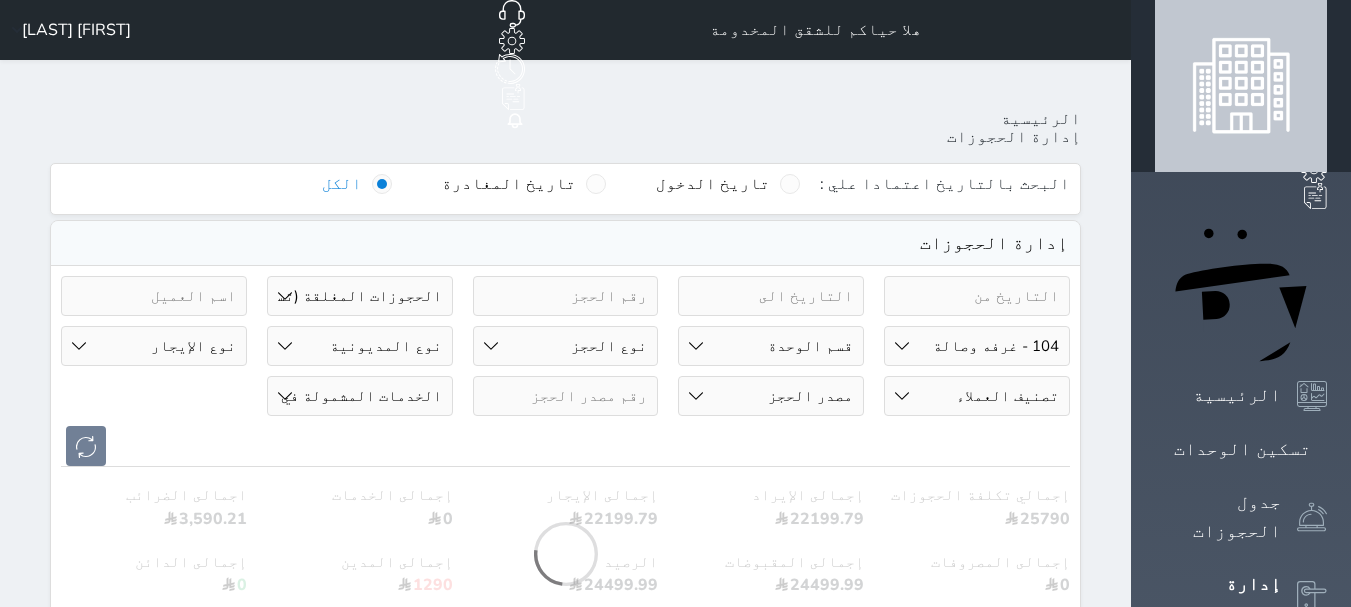 click on "رقم الوحدة
101 - غرفتين وصالة
102 - غرفتين وصالة
103 - غرفة مفردة
104 - غرفه وصالة
105 - غرفه وصالة
201 - غرفة مفردة
202 - غرفه وصالة
203 - غرفه وصالة
204 - غرفة مفردة
205 - غرفه وصالة
206 - غرفة مفردة
207 - غرفتين وصالة
208 - غرفتين وصالة
301 - غرفة مفردة
302 - غرفه وصالة
303 - غرفه وصالة
304 - غرفة مفردة" at bounding box center [977, 346] 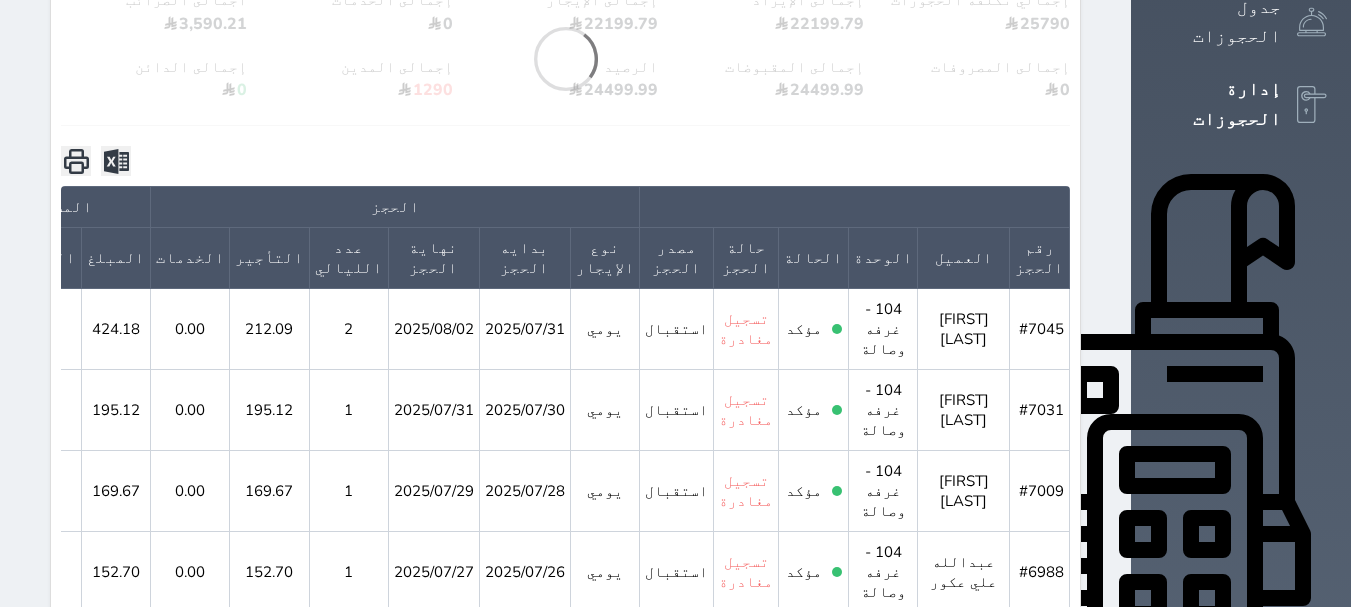scroll, scrollTop: 500, scrollLeft: 0, axis: vertical 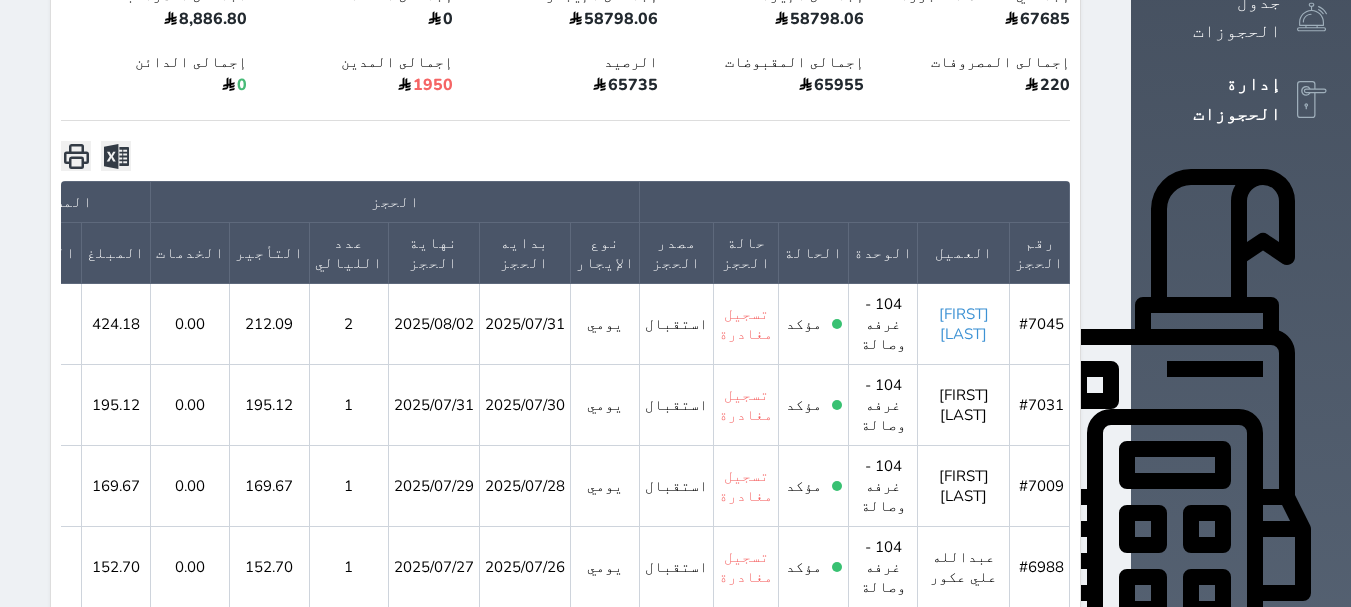 click on "[FIRST] [LAST]" at bounding box center [964, 324] 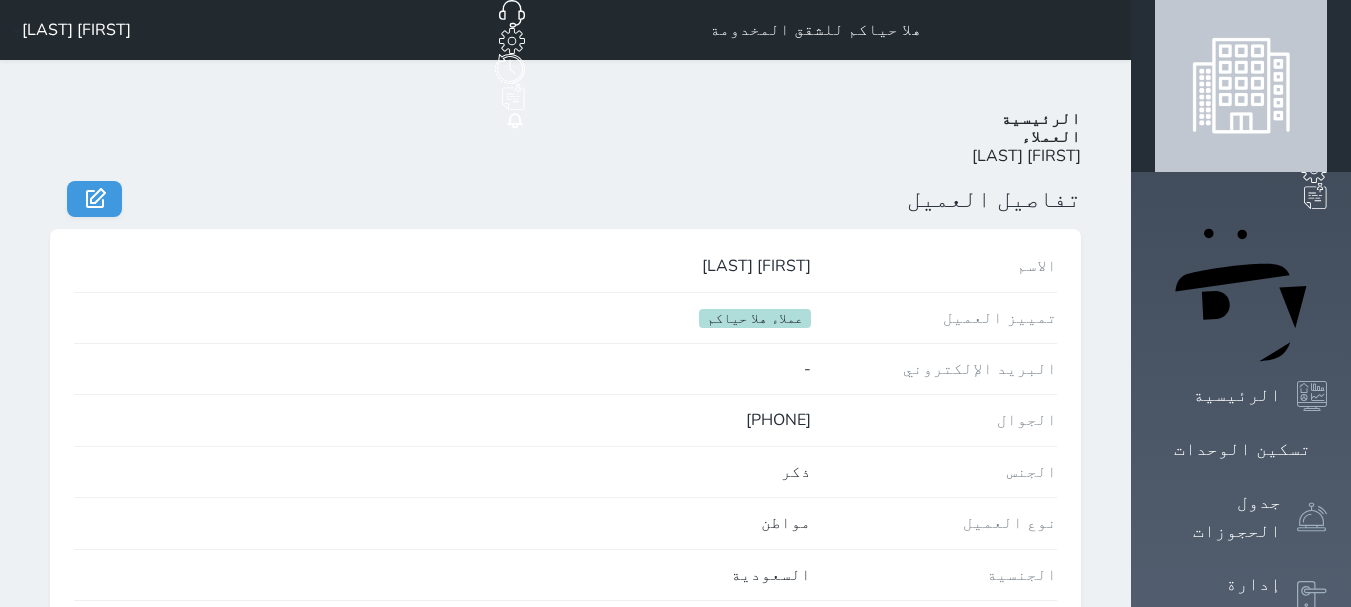 scroll, scrollTop: 200, scrollLeft: 0, axis: vertical 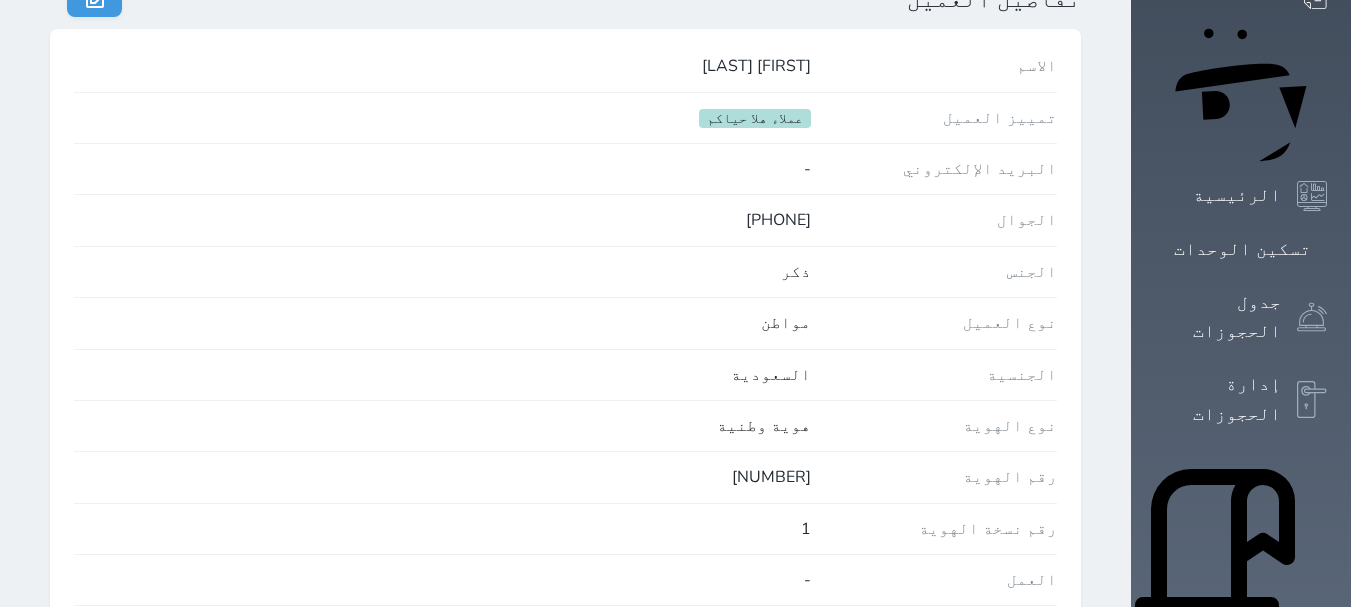 click on "[NUMBER]" at bounding box center (442, 477) 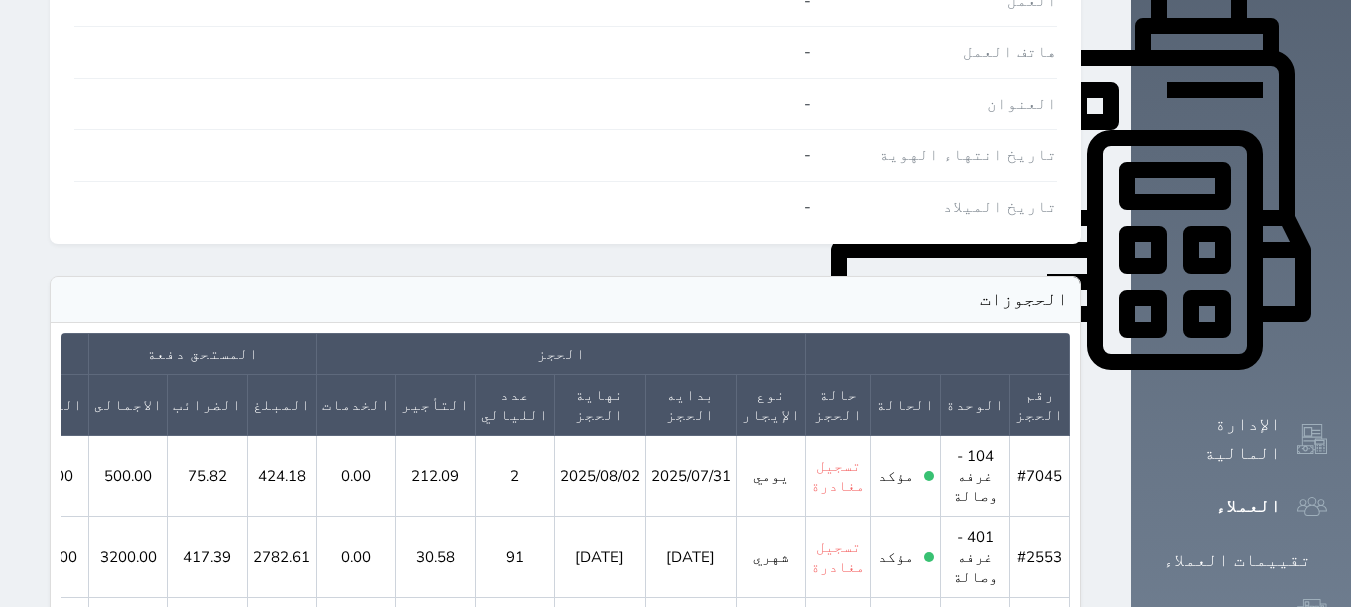 scroll, scrollTop: 900, scrollLeft: 0, axis: vertical 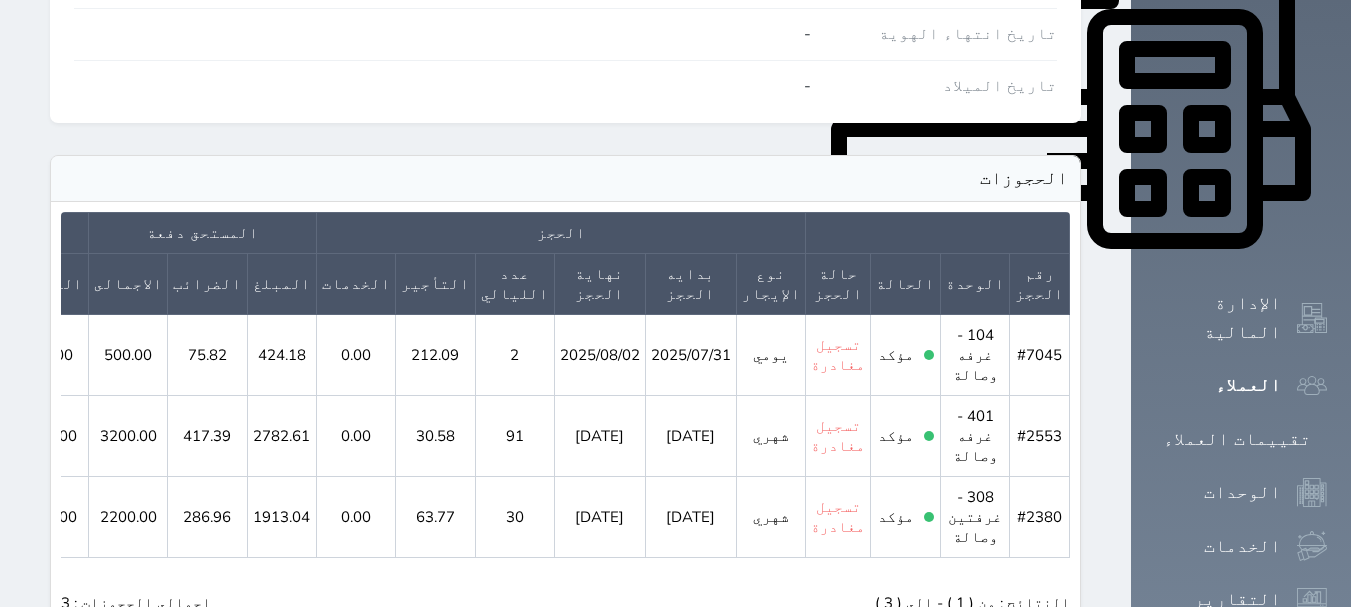 click 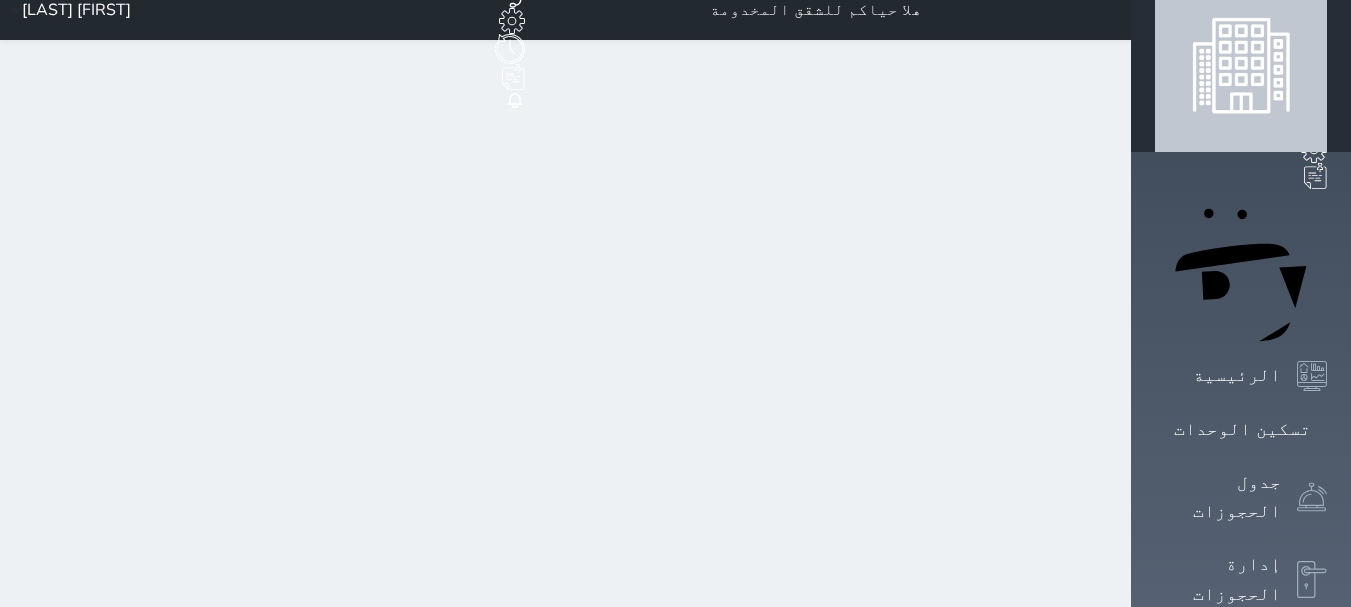 scroll, scrollTop: 0, scrollLeft: 0, axis: both 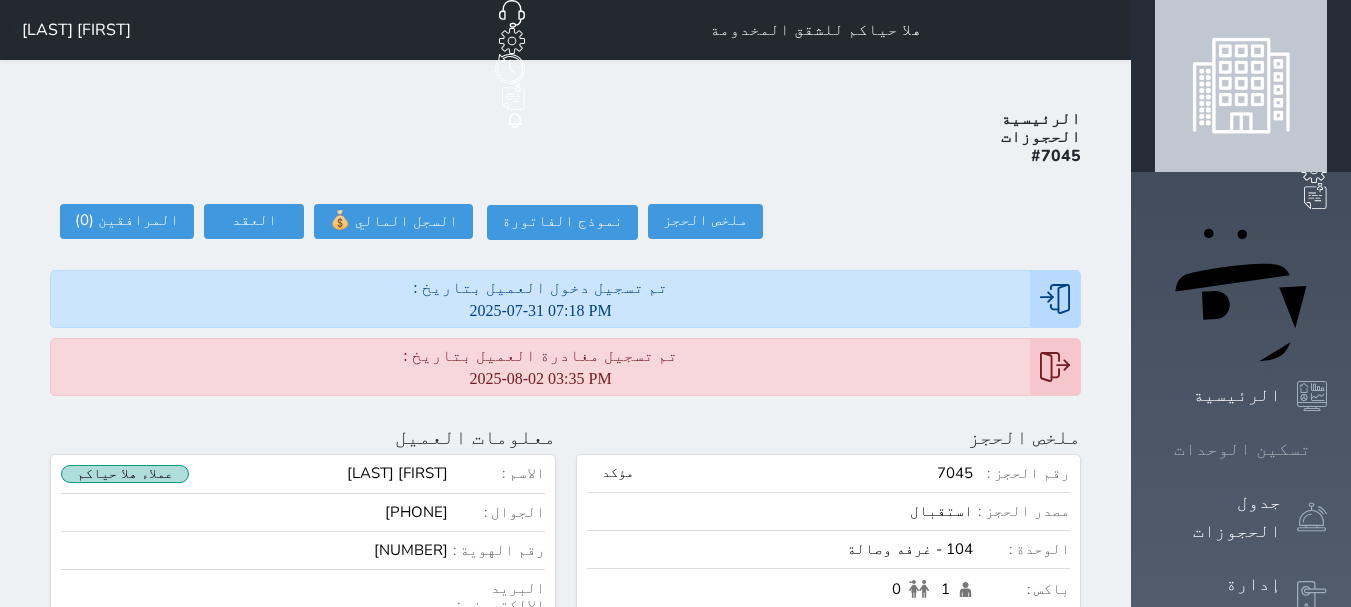 click on "تسكين الوحدات" at bounding box center [1241, 449] 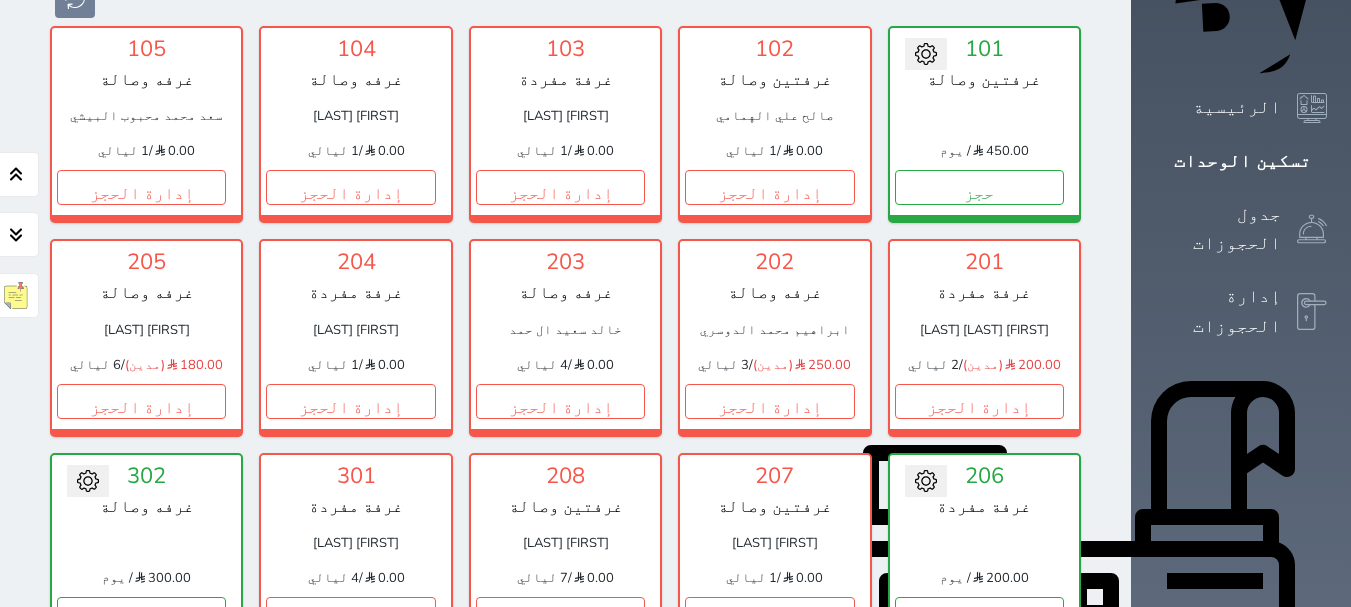 scroll, scrollTop: 578, scrollLeft: 0, axis: vertical 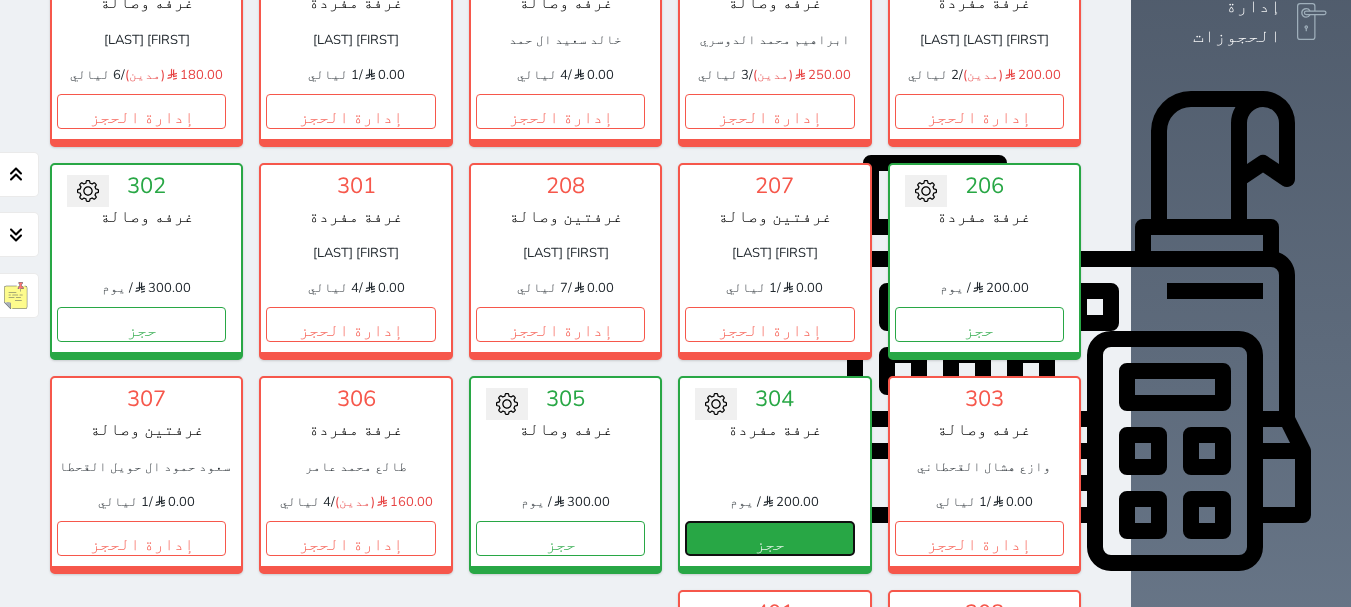 click on "حجز" at bounding box center [769, 538] 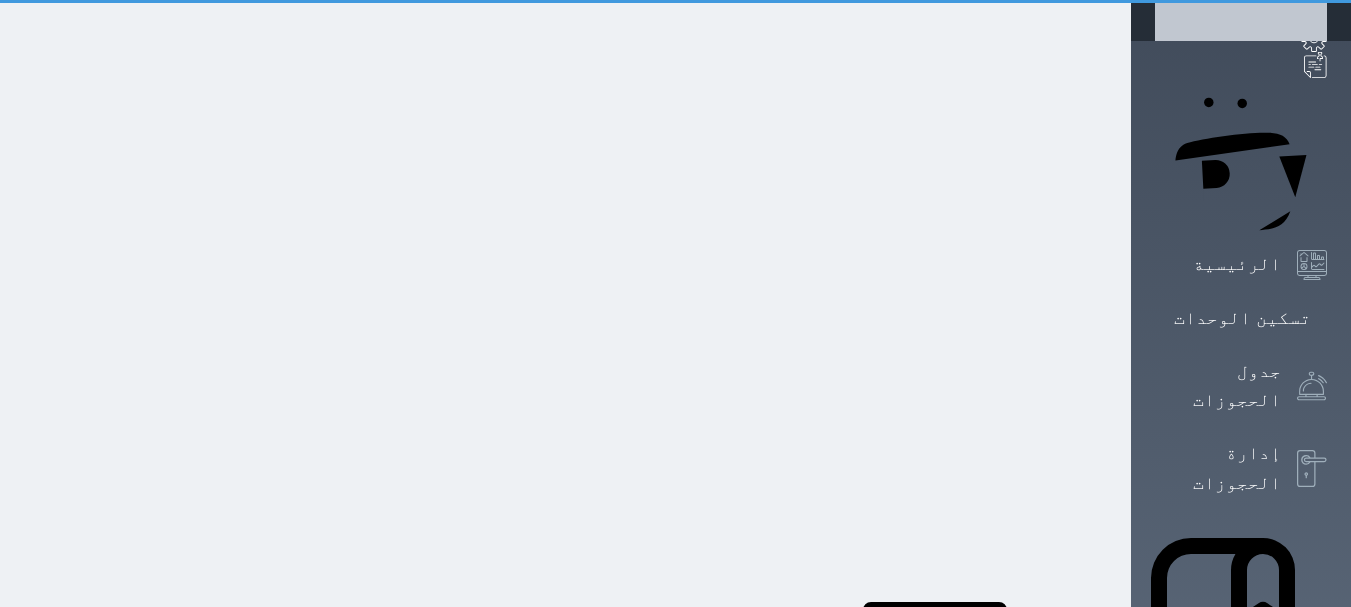 scroll, scrollTop: 0, scrollLeft: 0, axis: both 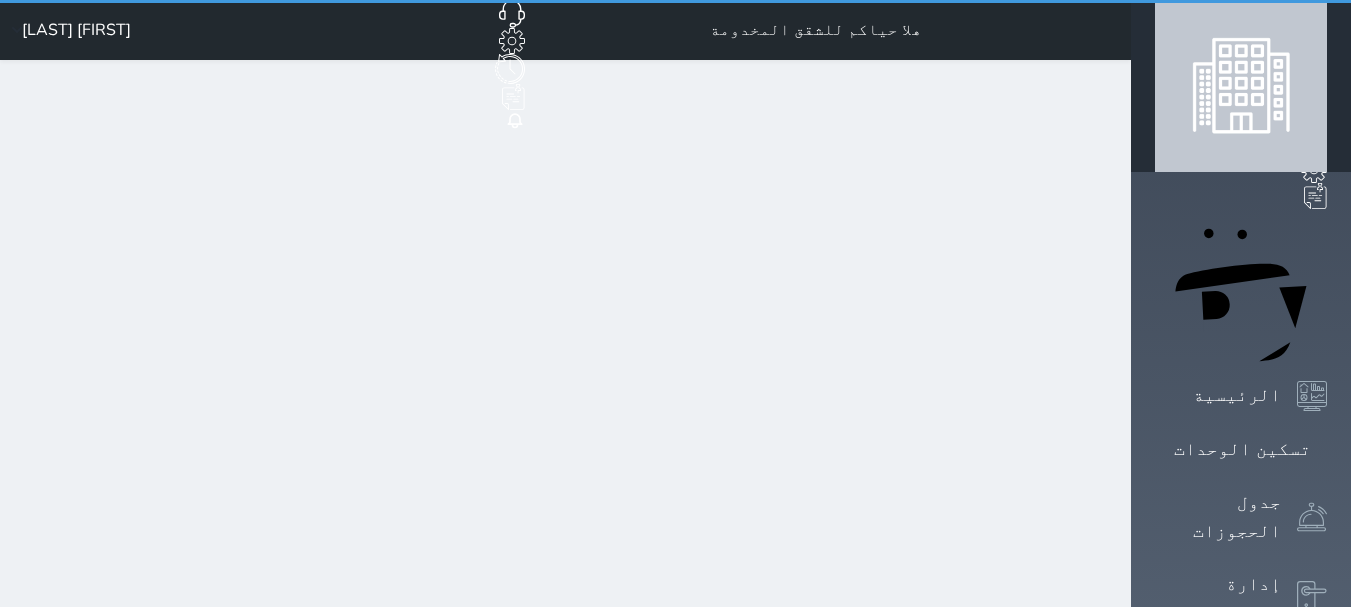 select on "1" 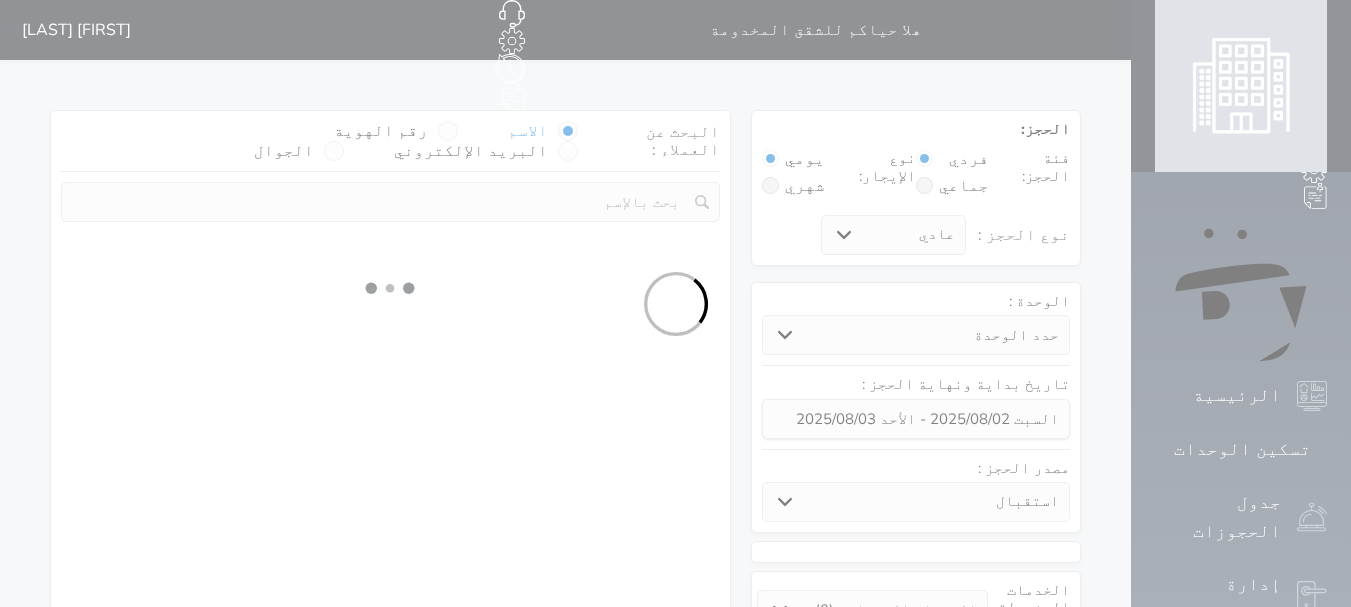 select 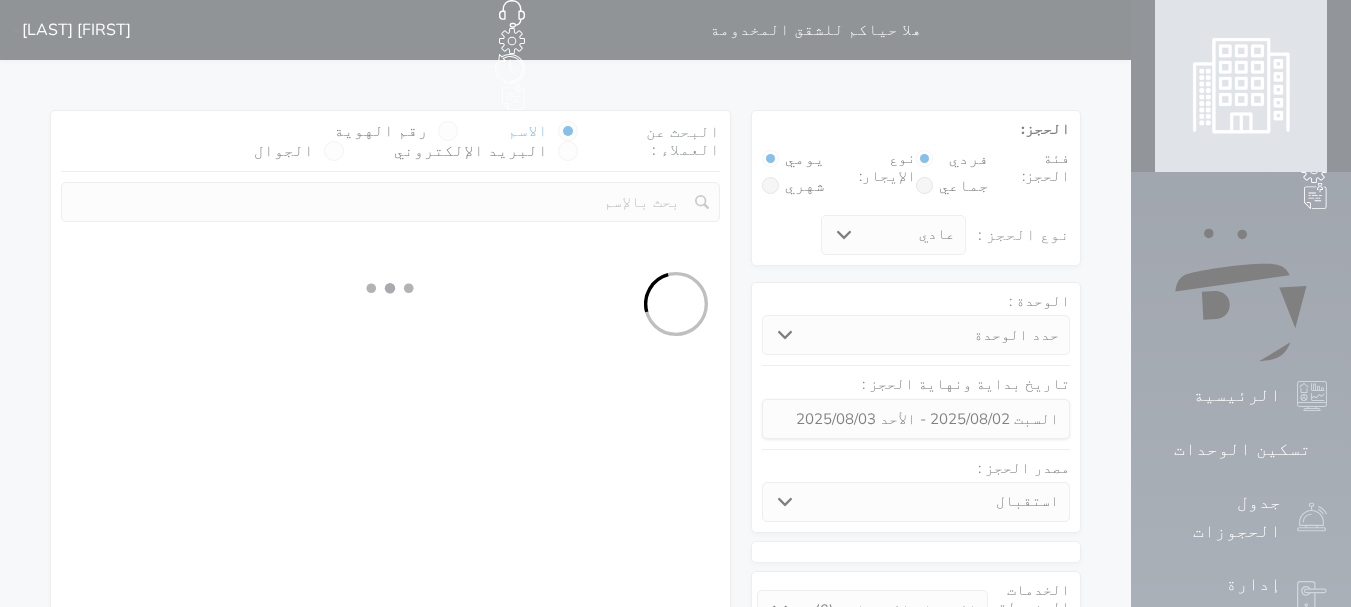 select on "1" 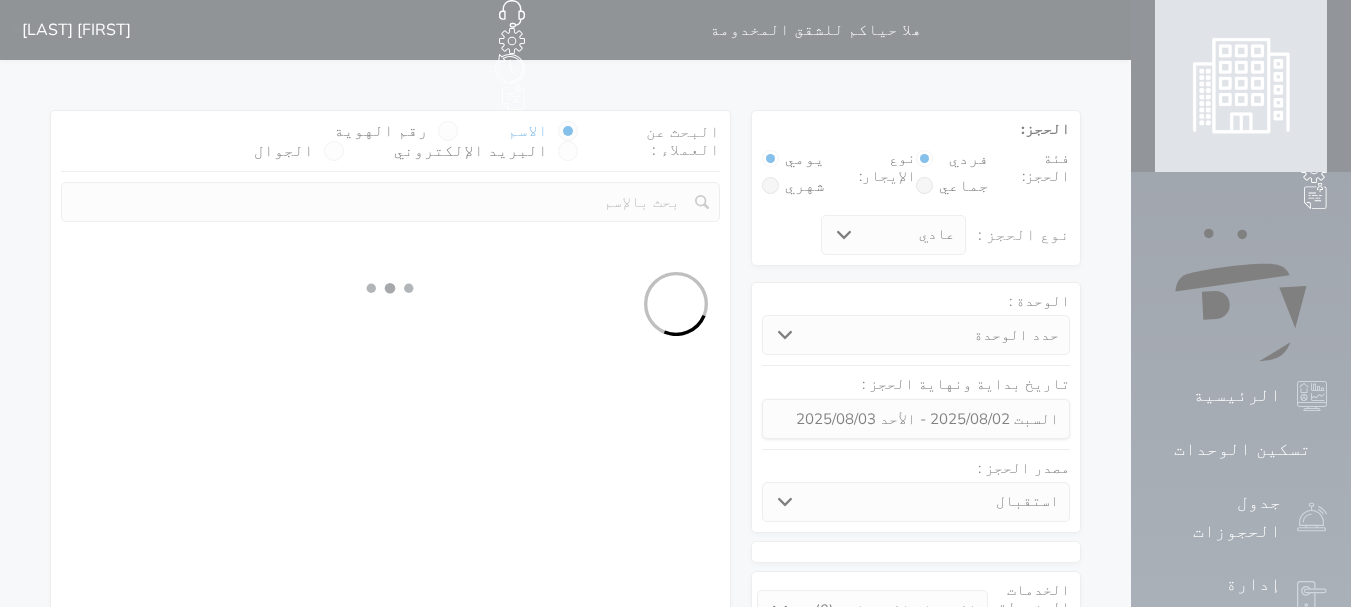 select on "113" 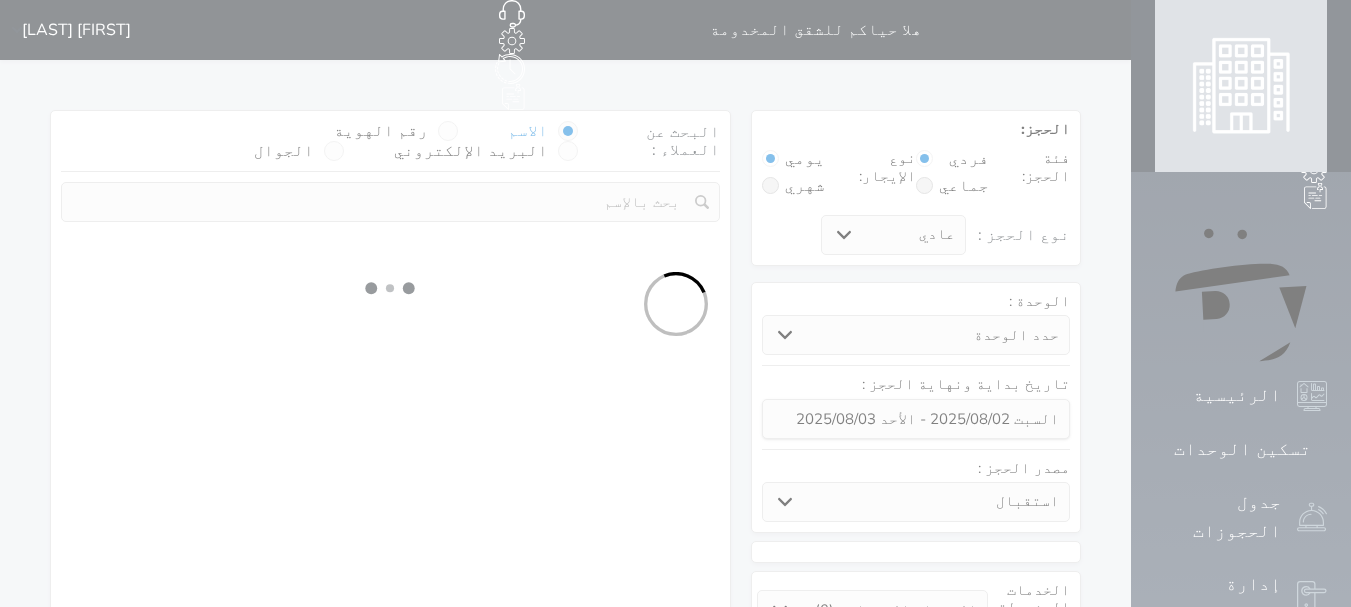 select on "1" 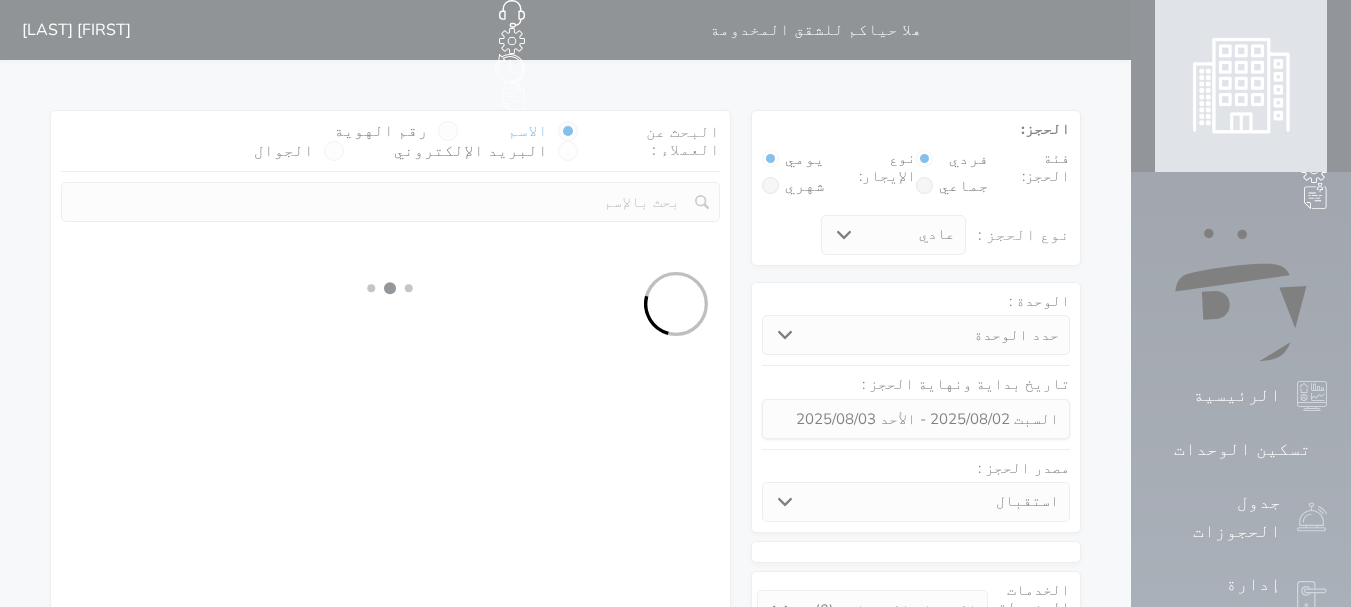 select 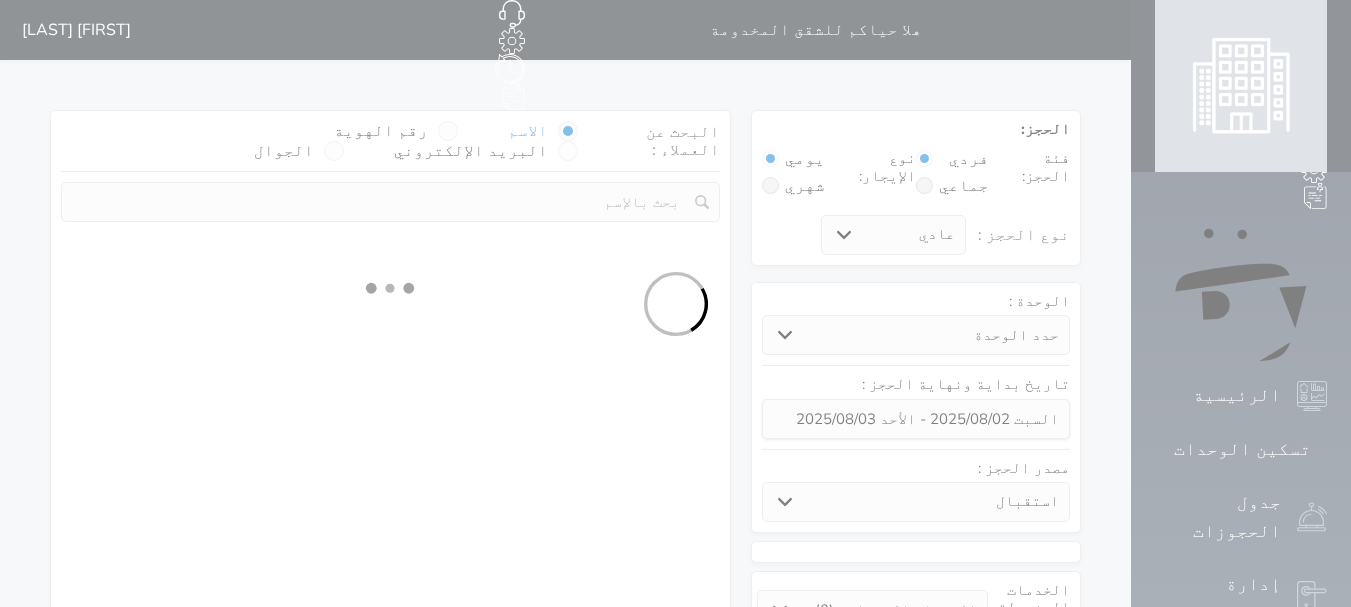 select on "7" 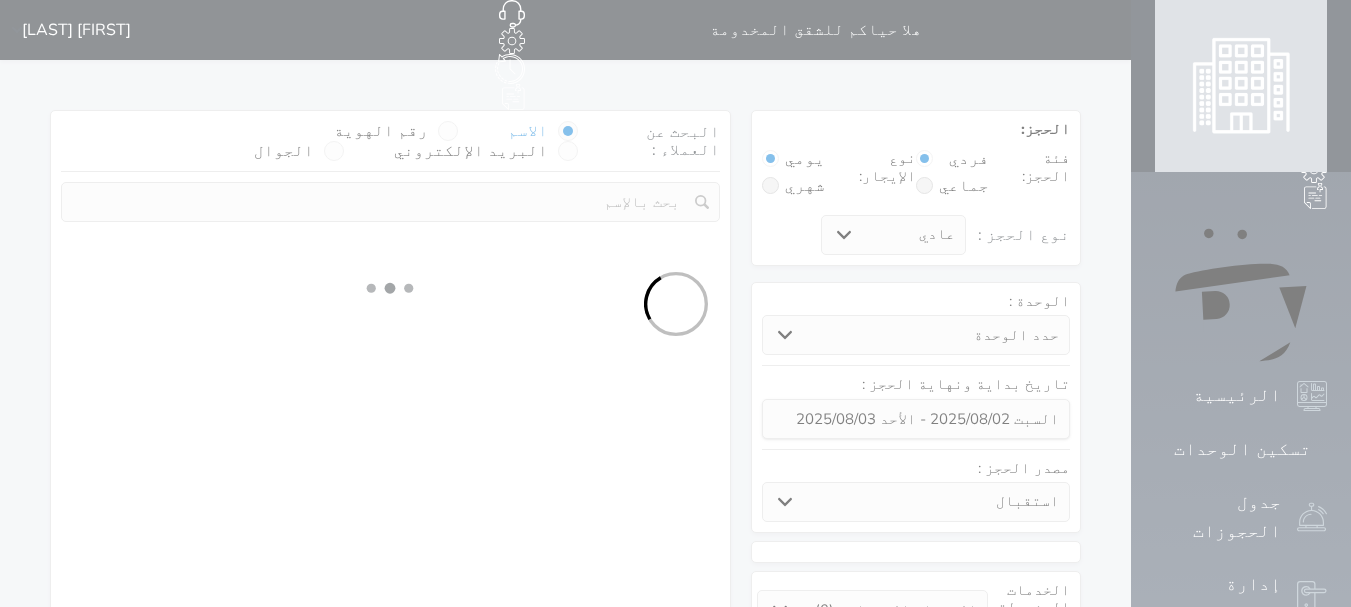 select 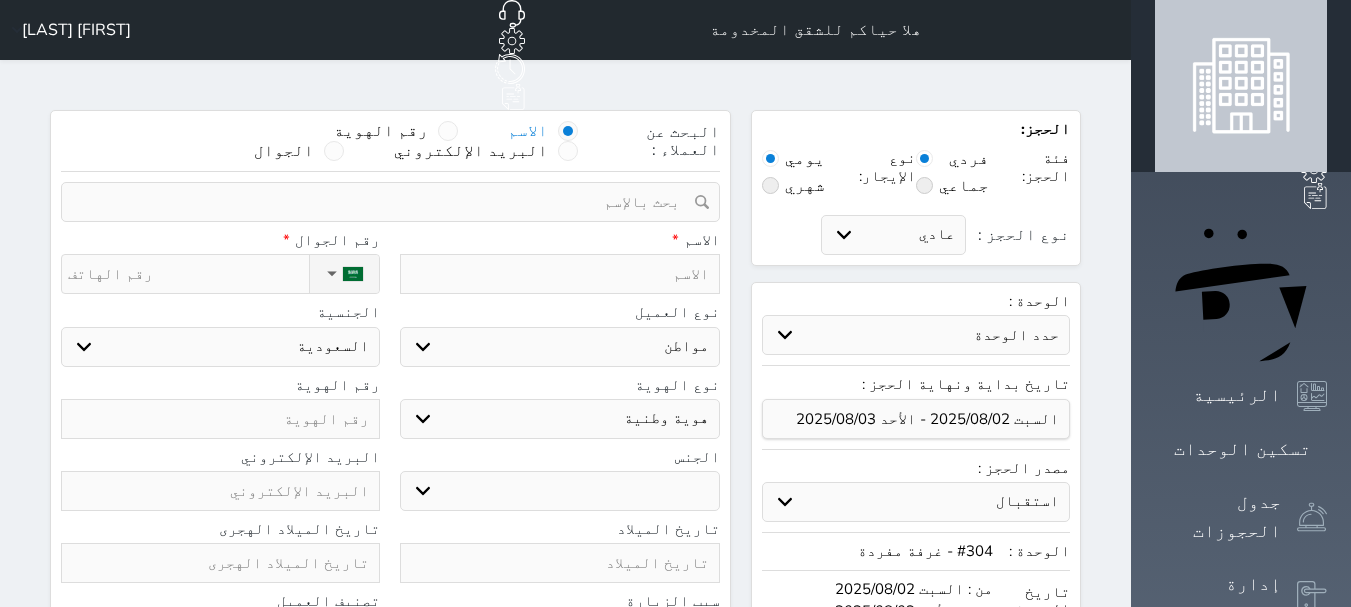 select 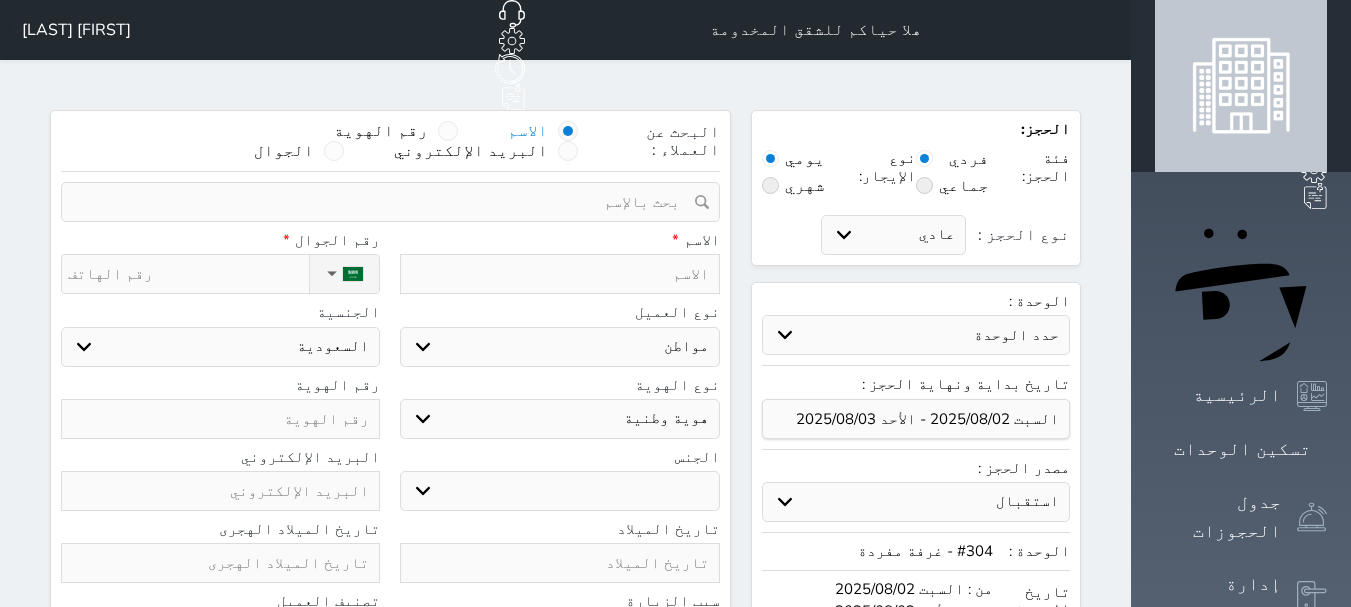 select 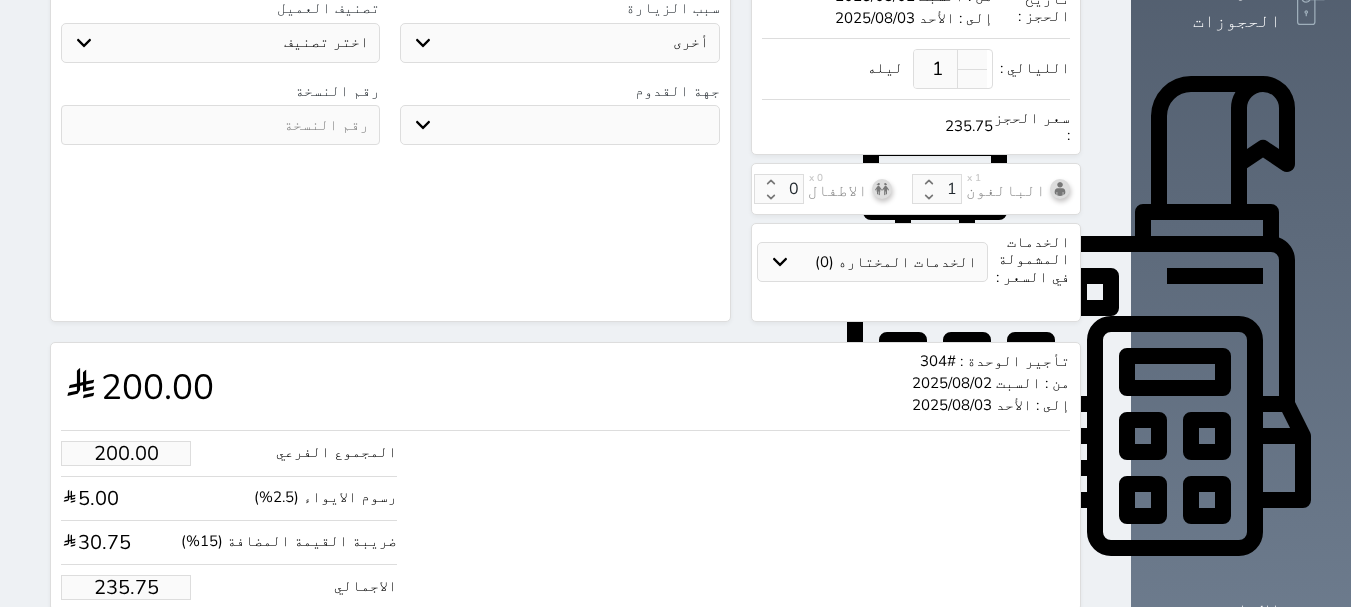 scroll, scrollTop: 600, scrollLeft: 0, axis: vertical 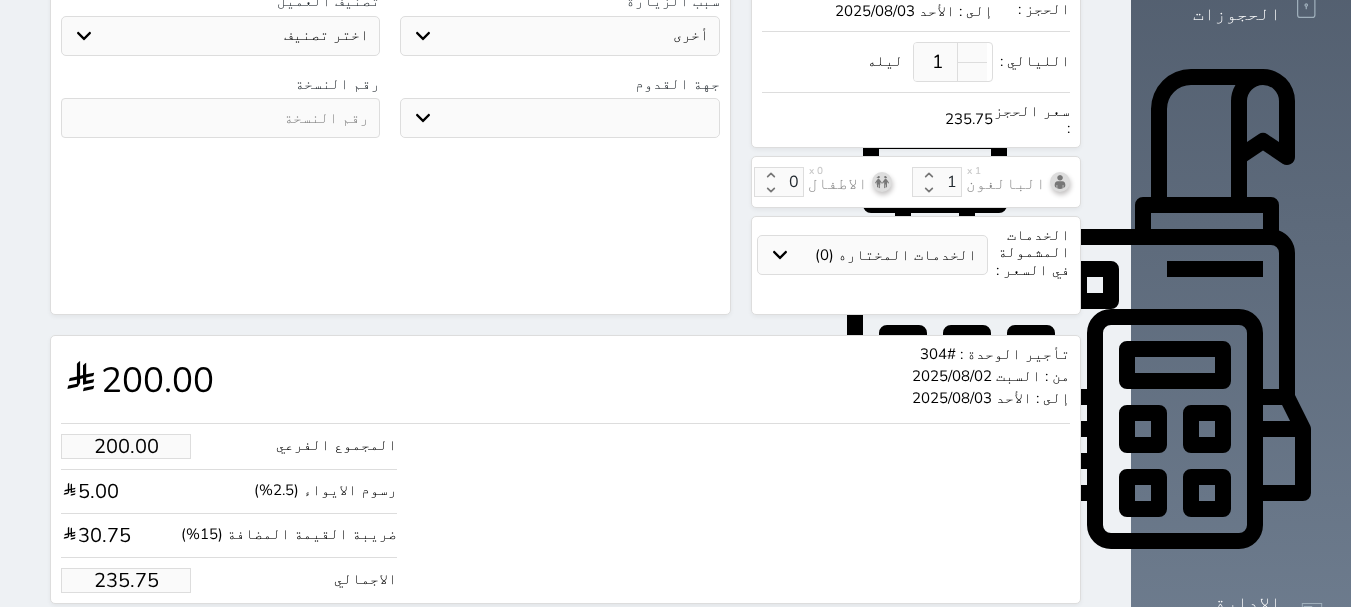 select 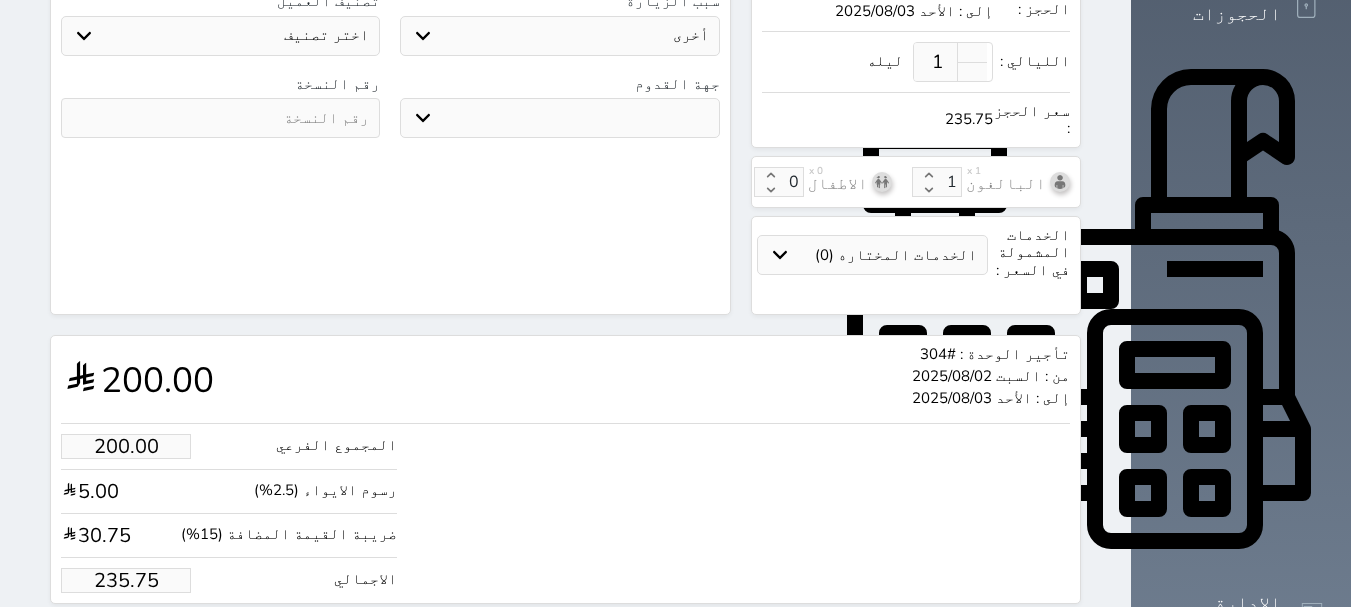 drag, startPoint x: 134, startPoint y: 522, endPoint x: 24, endPoint y: 516, distance: 110.16351 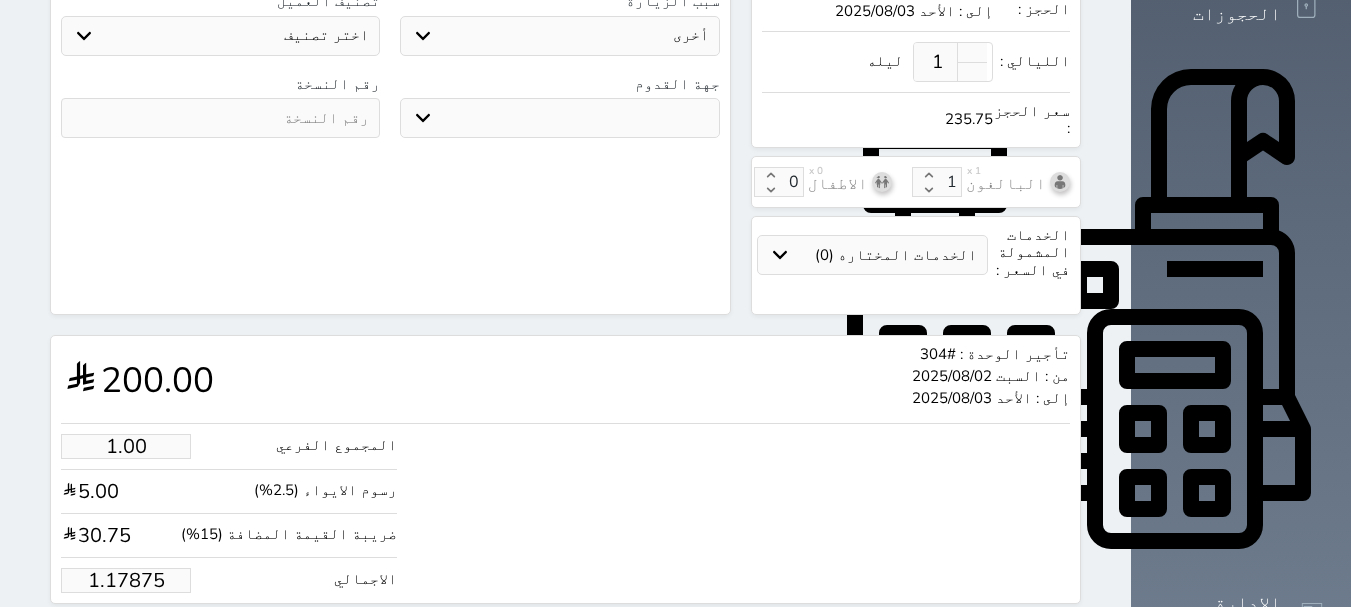 type on "1.1787" 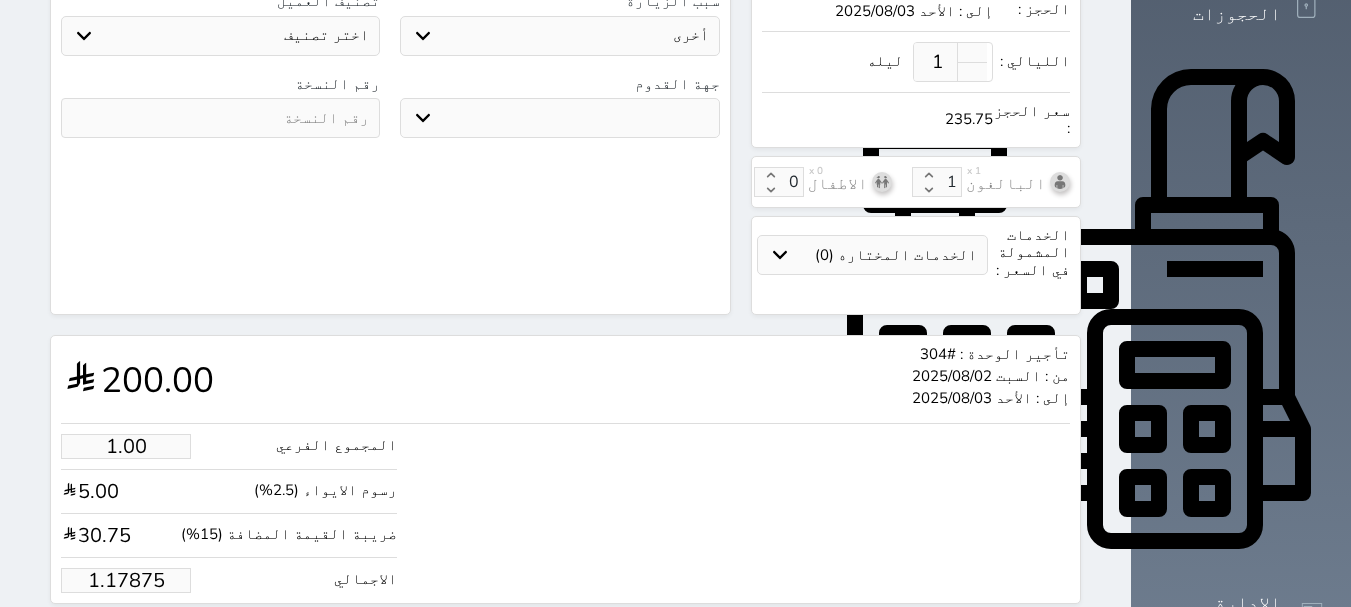 select 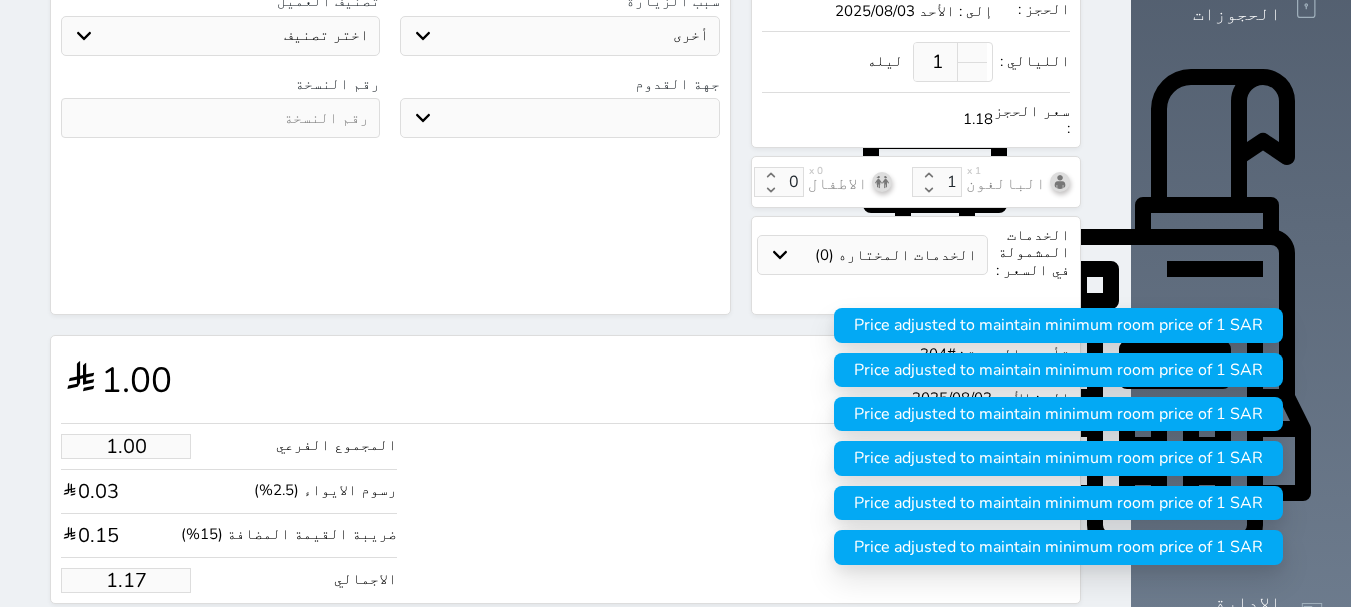 type on "1.1" 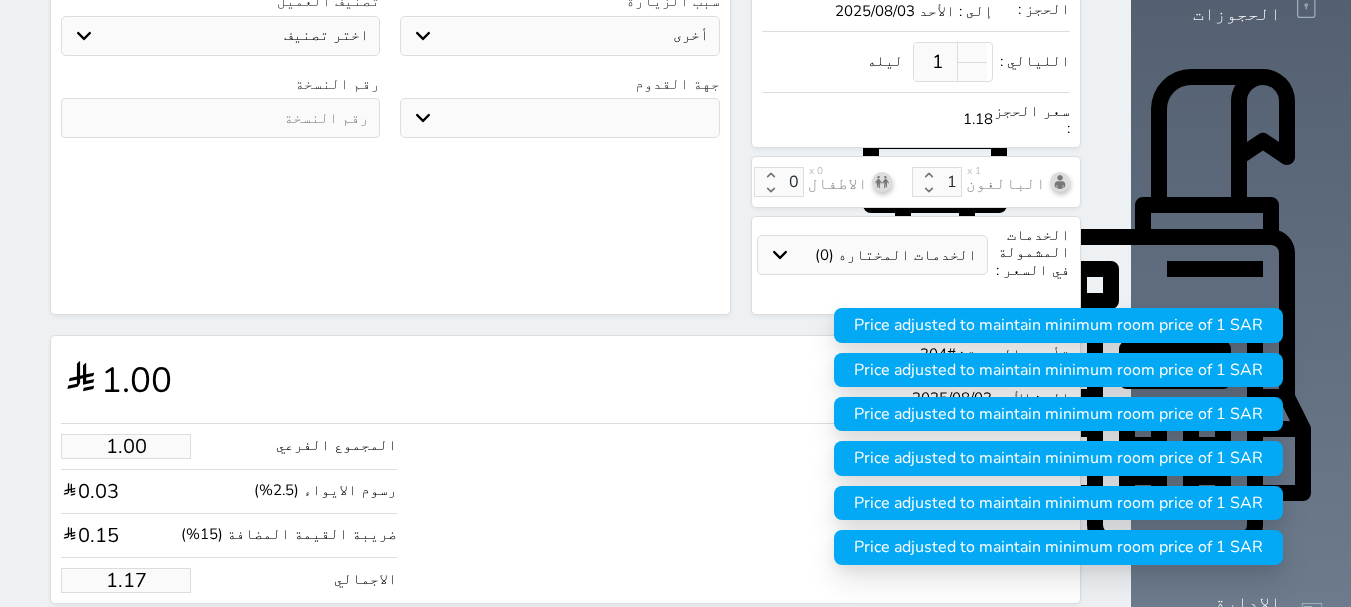select 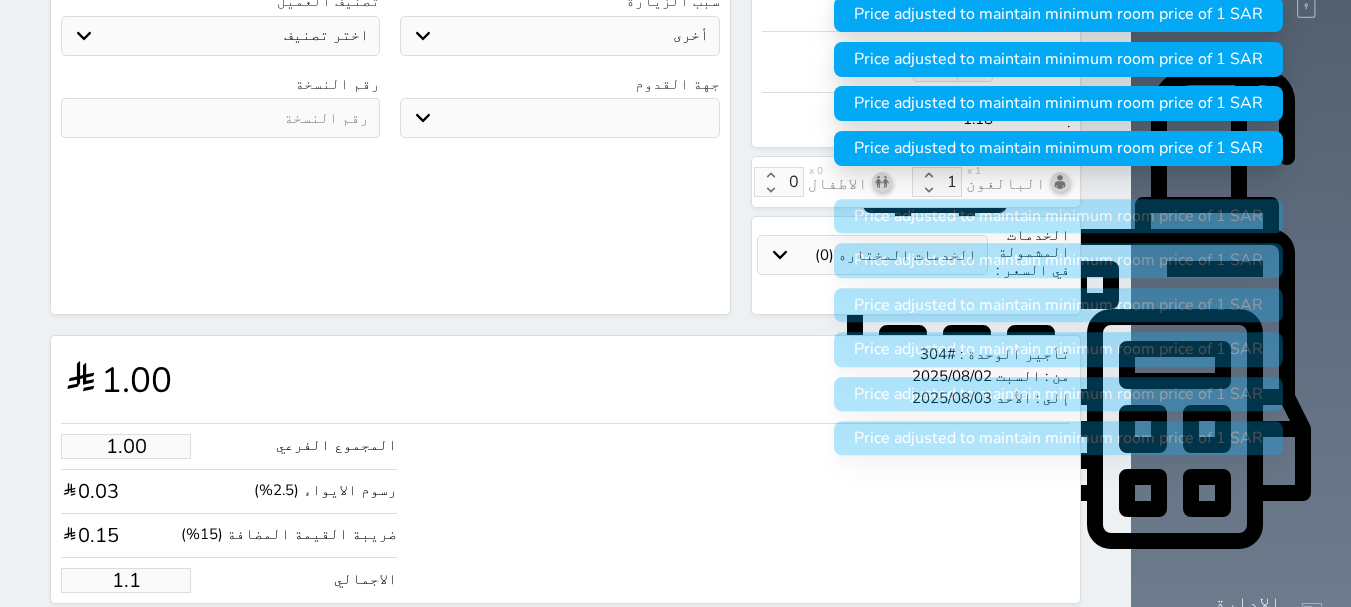 type on "1." 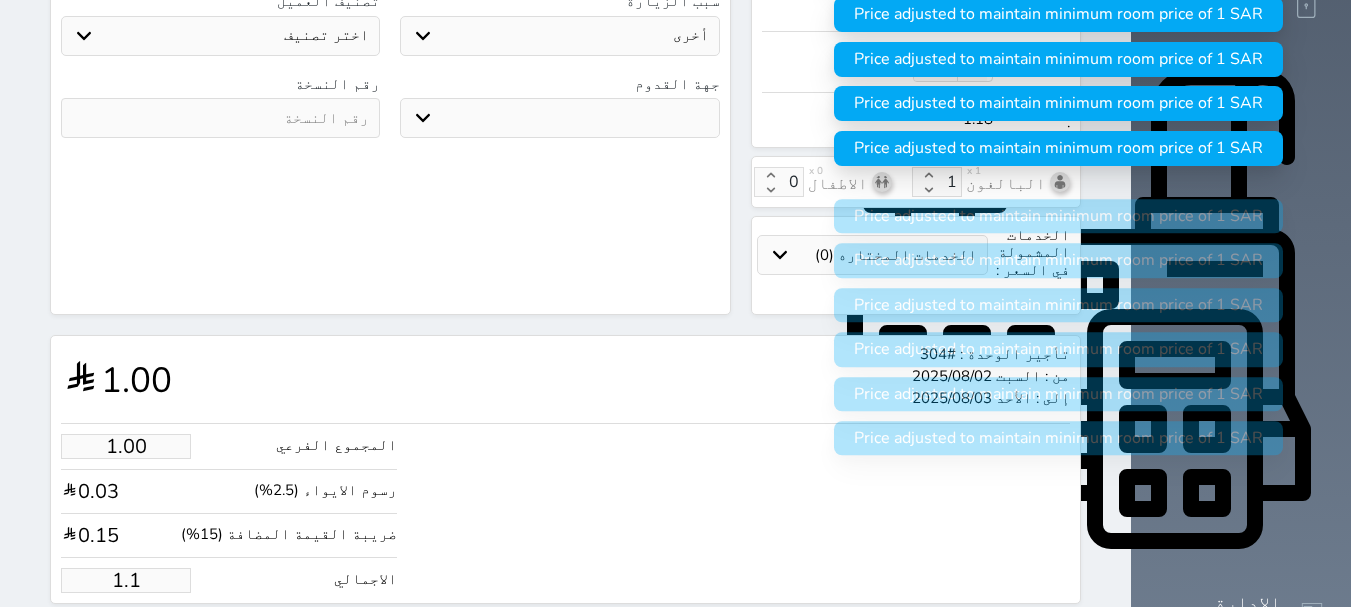 select 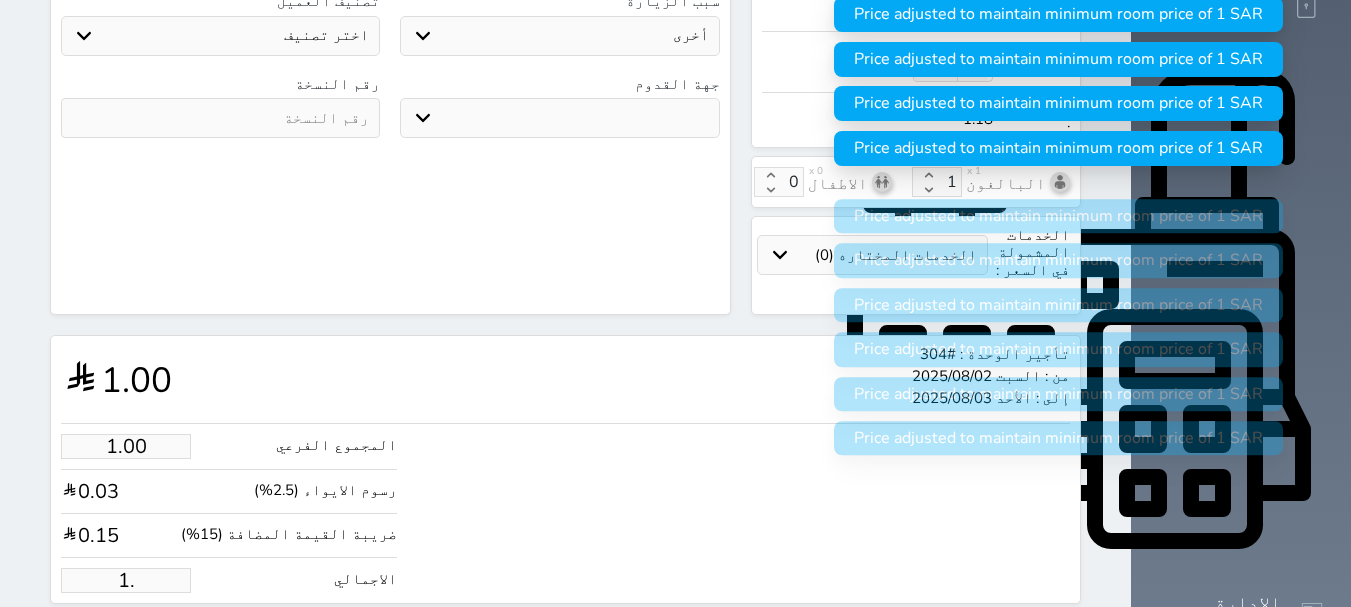 type on "1" 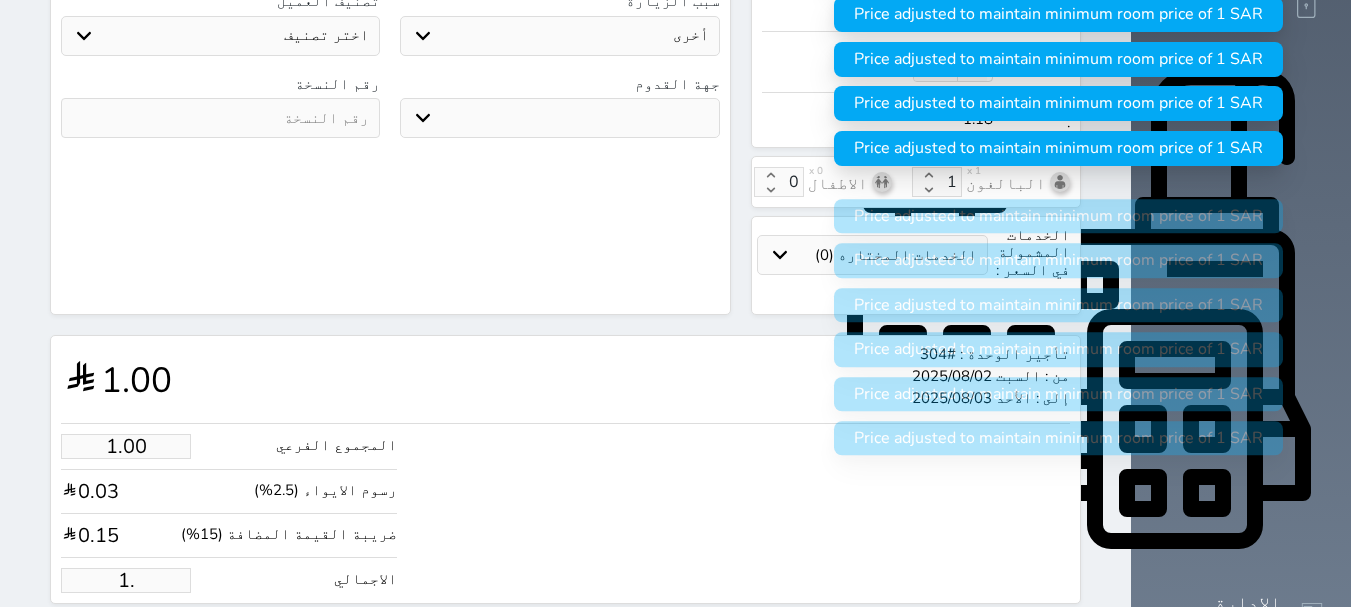 select 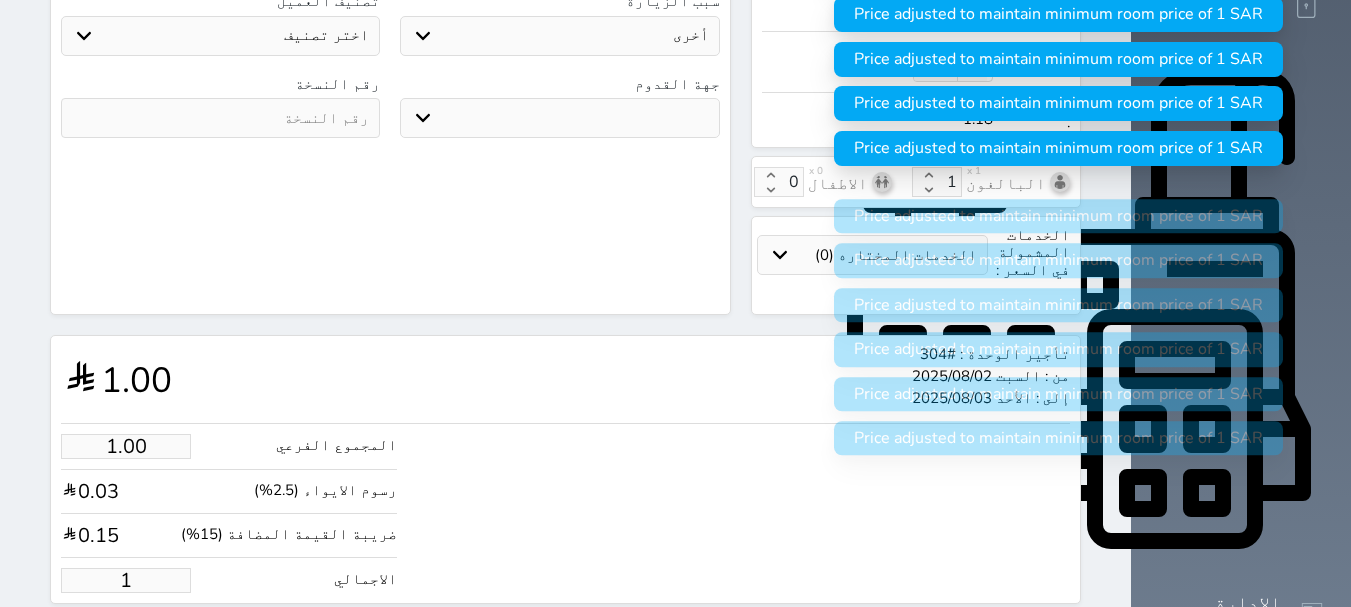 type 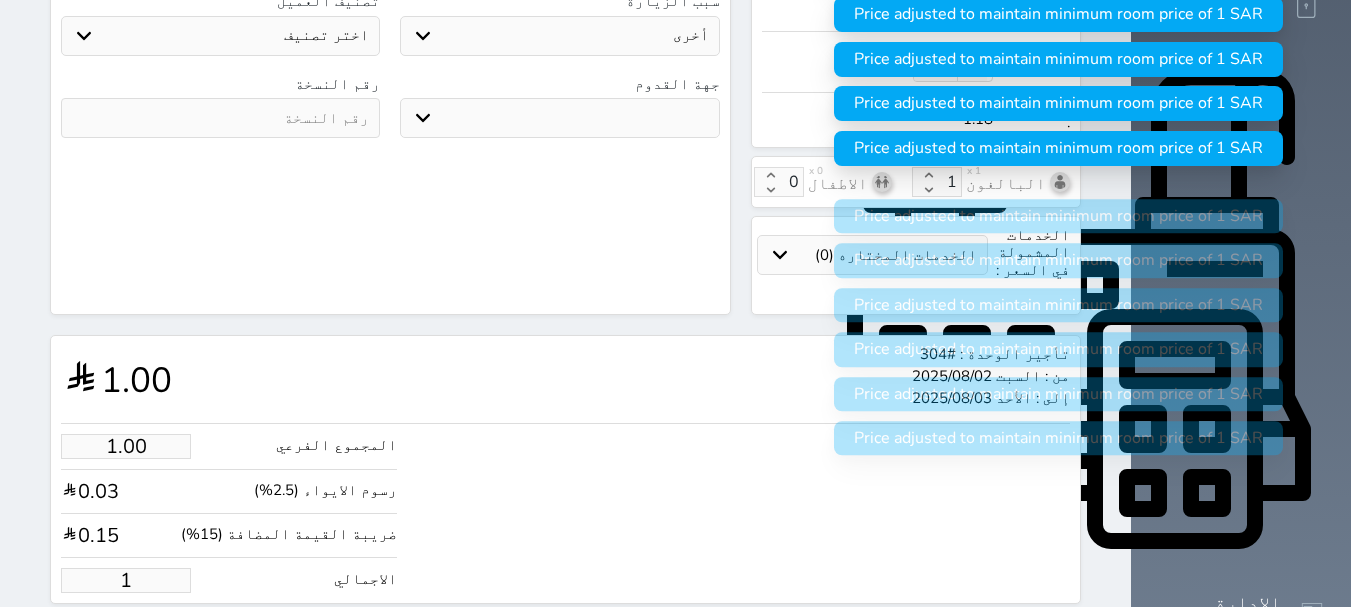 select 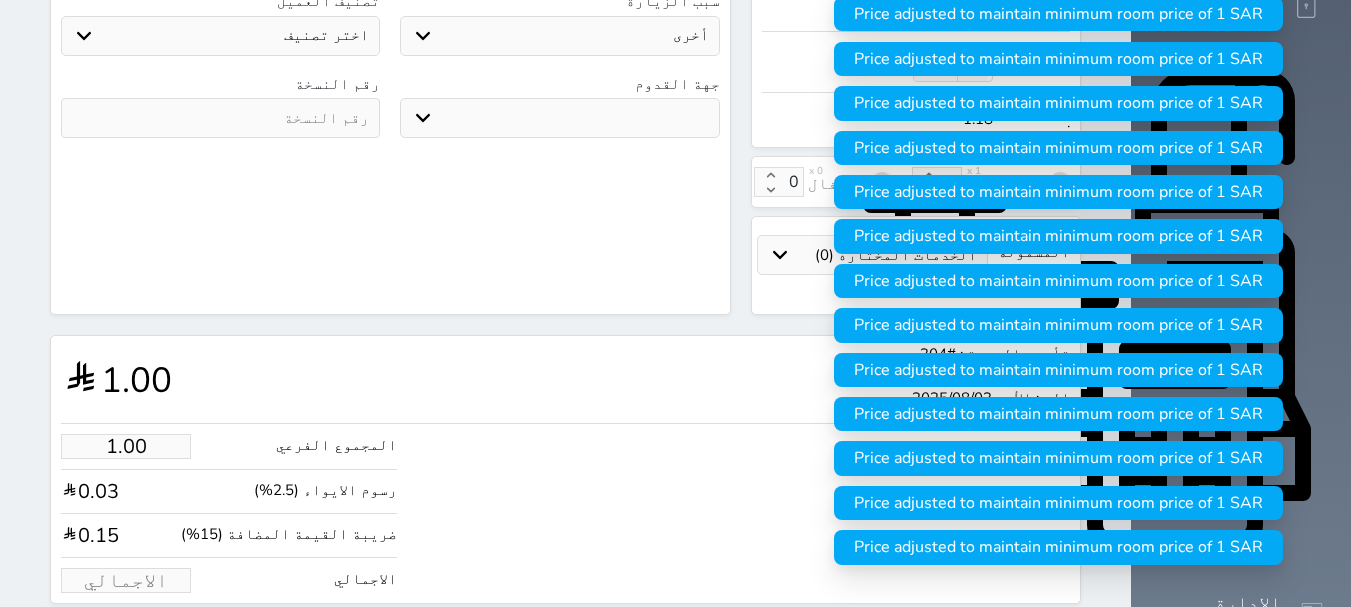 type on "1" 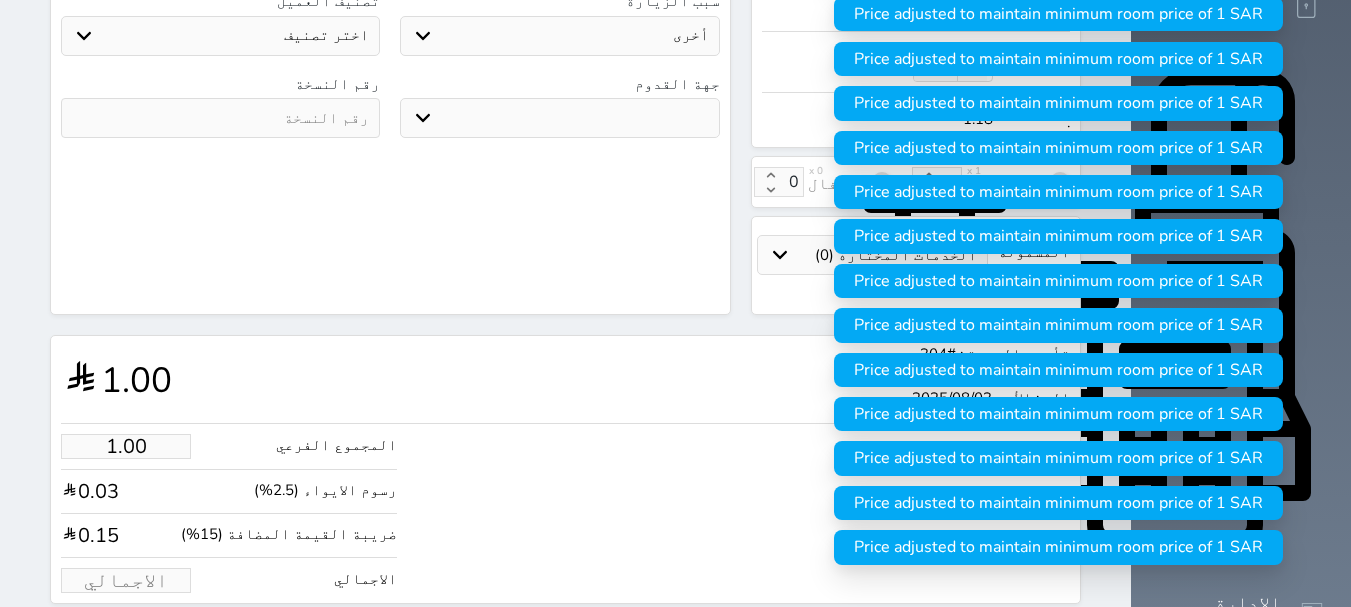 select 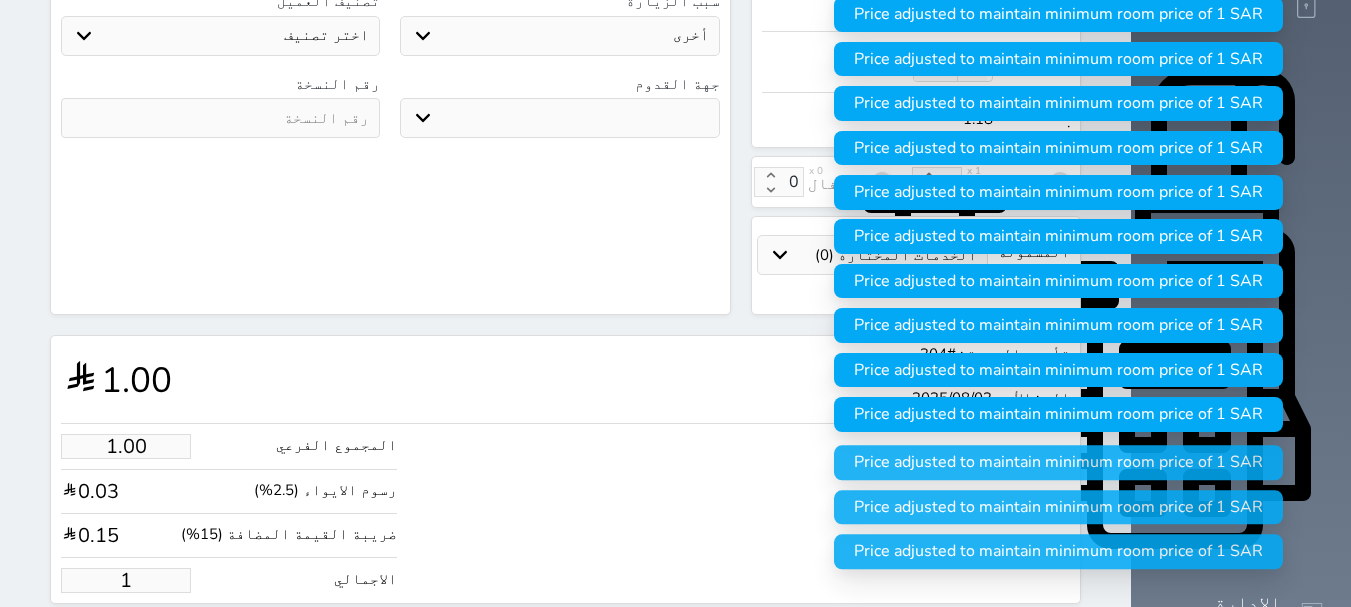 type on "18" 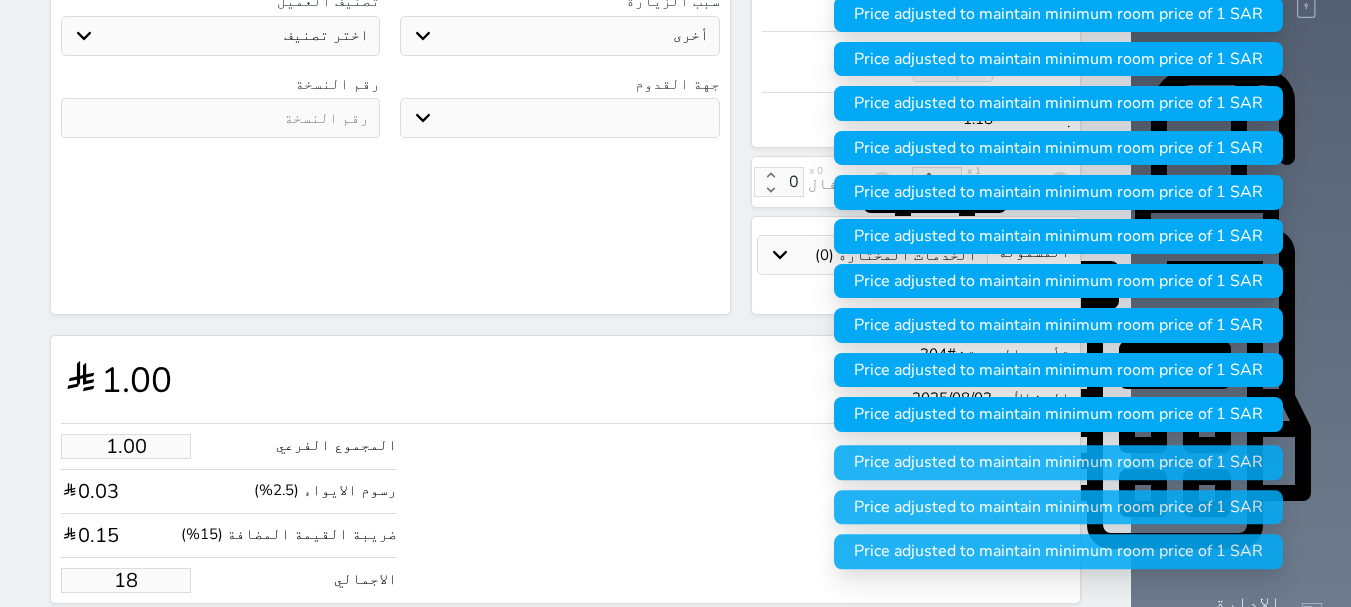 type on "15.27" 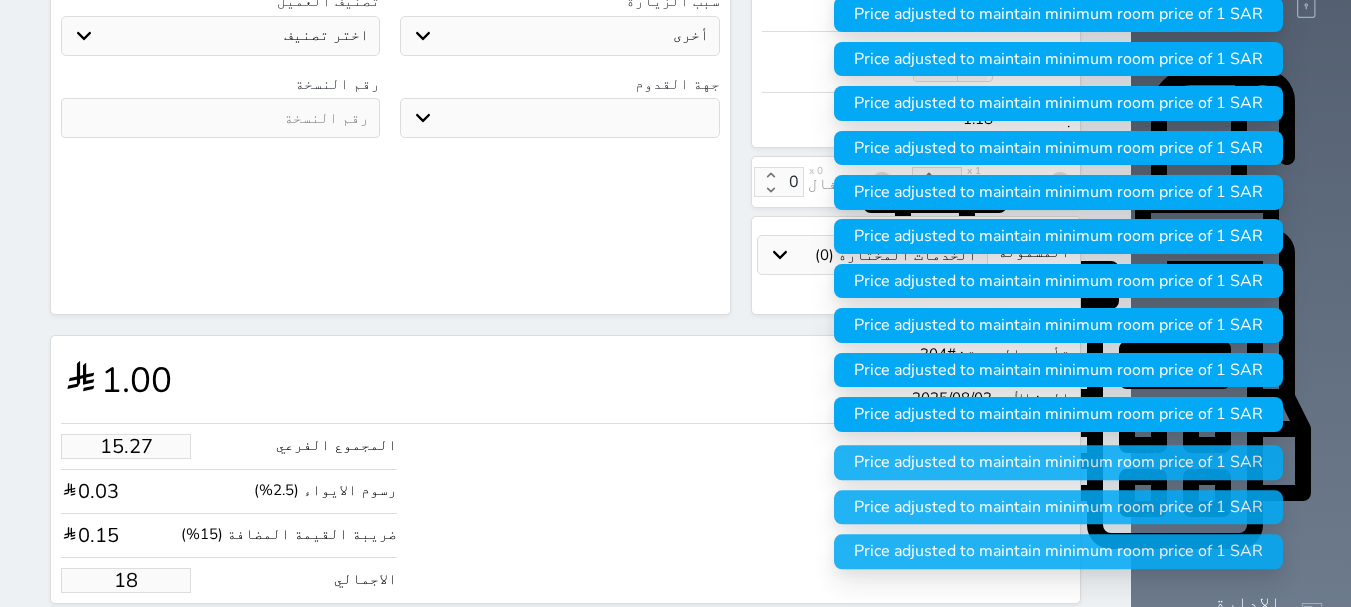 type on "152.70" 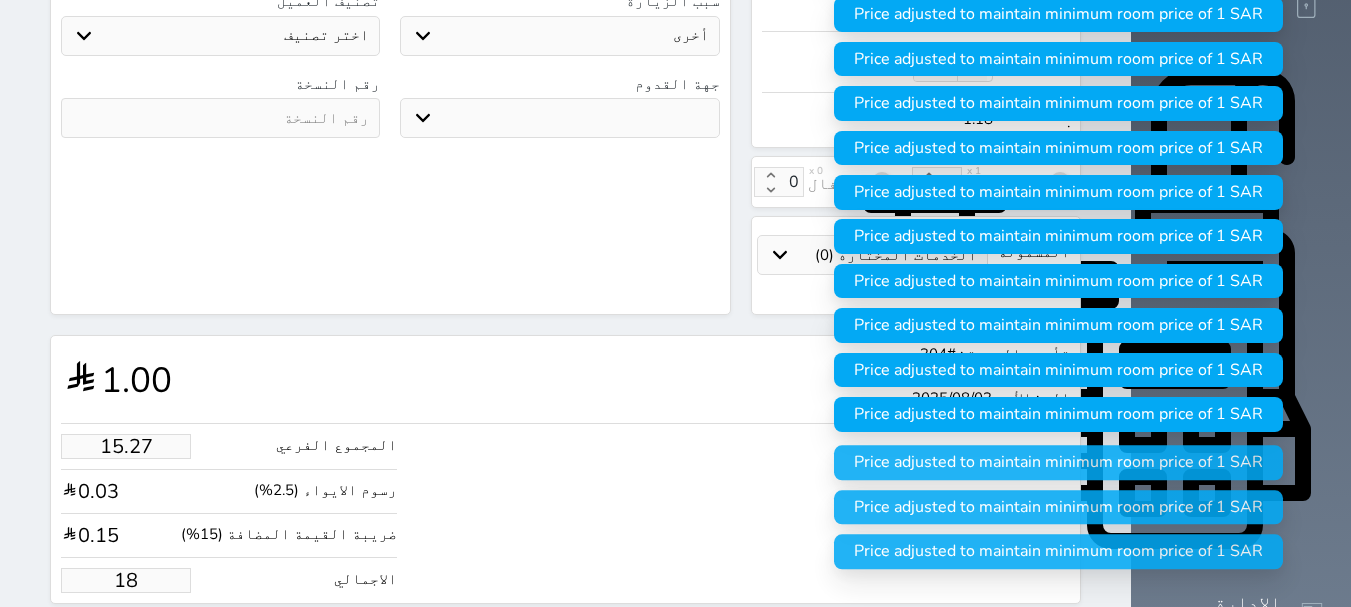 type on "180" 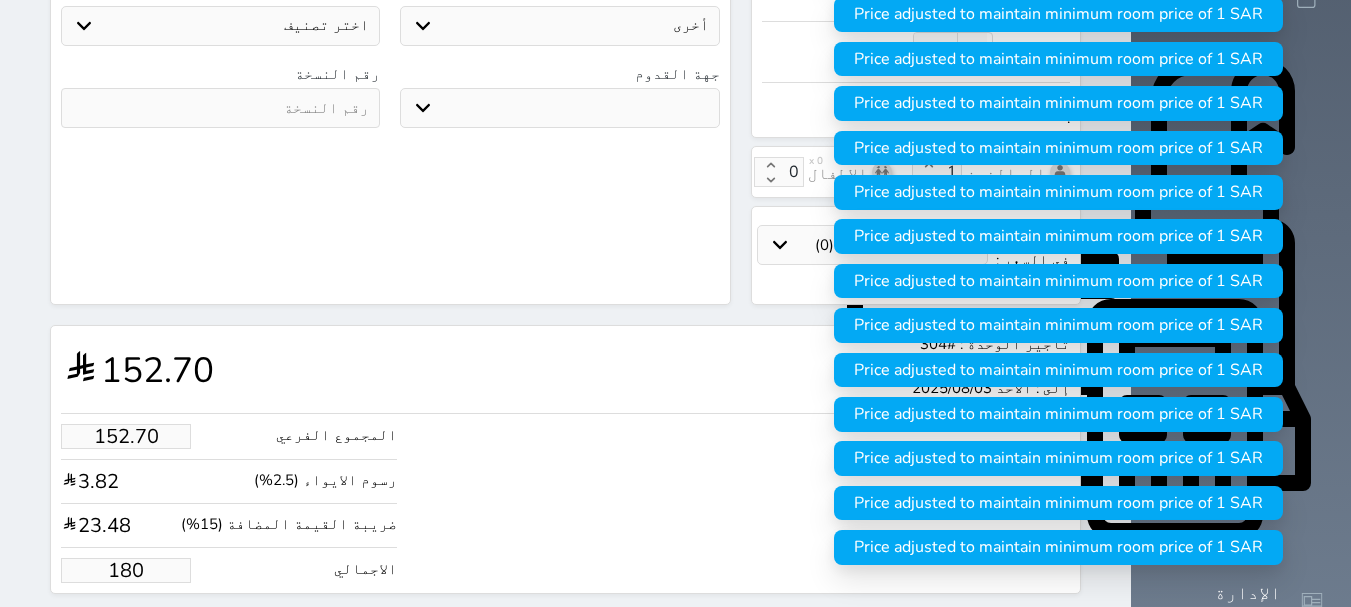 scroll, scrollTop: 620, scrollLeft: 0, axis: vertical 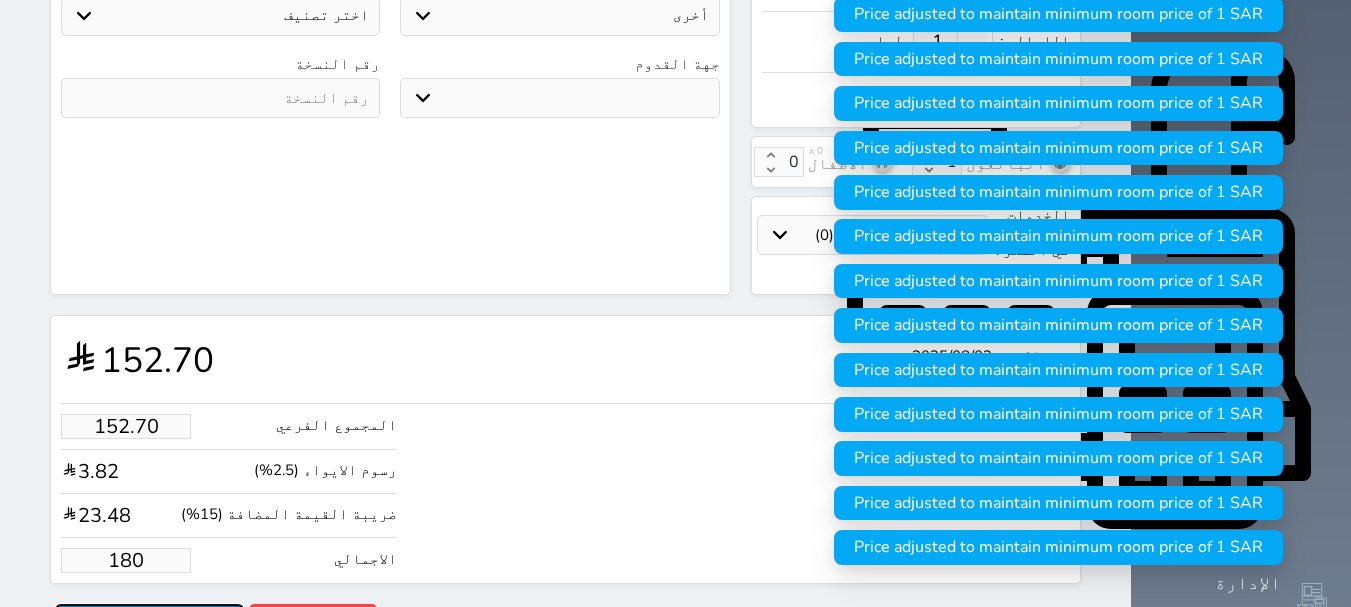 type on "180.00" 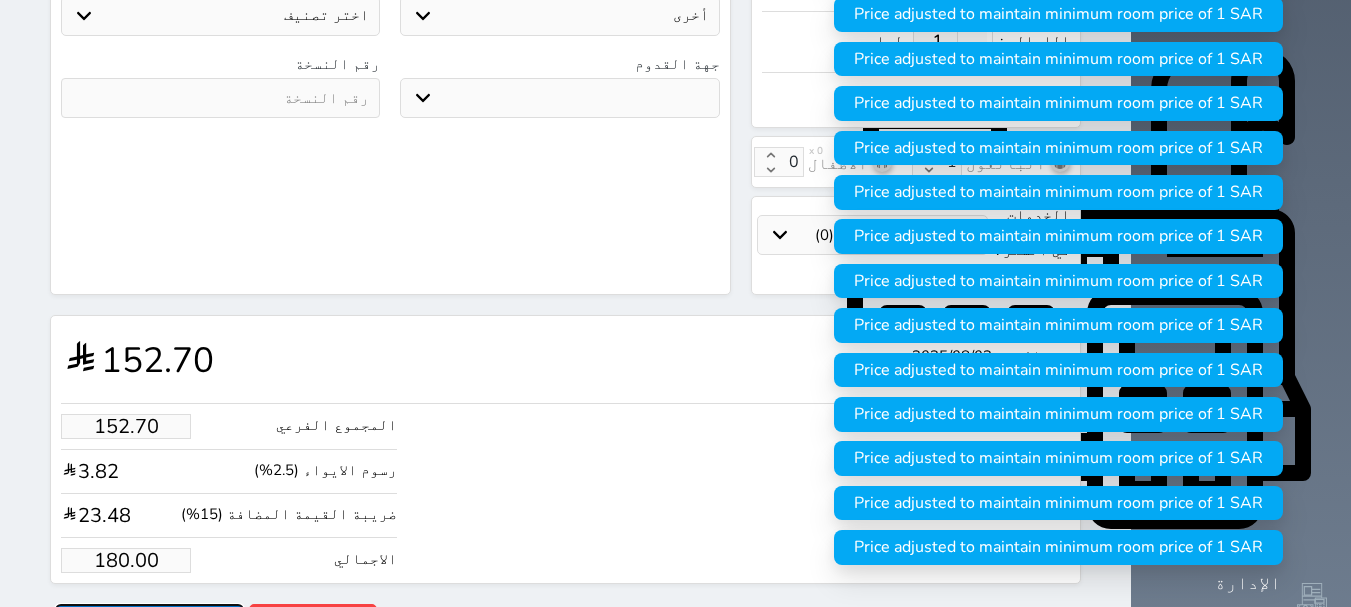 click on "حجز" at bounding box center [149, 621] 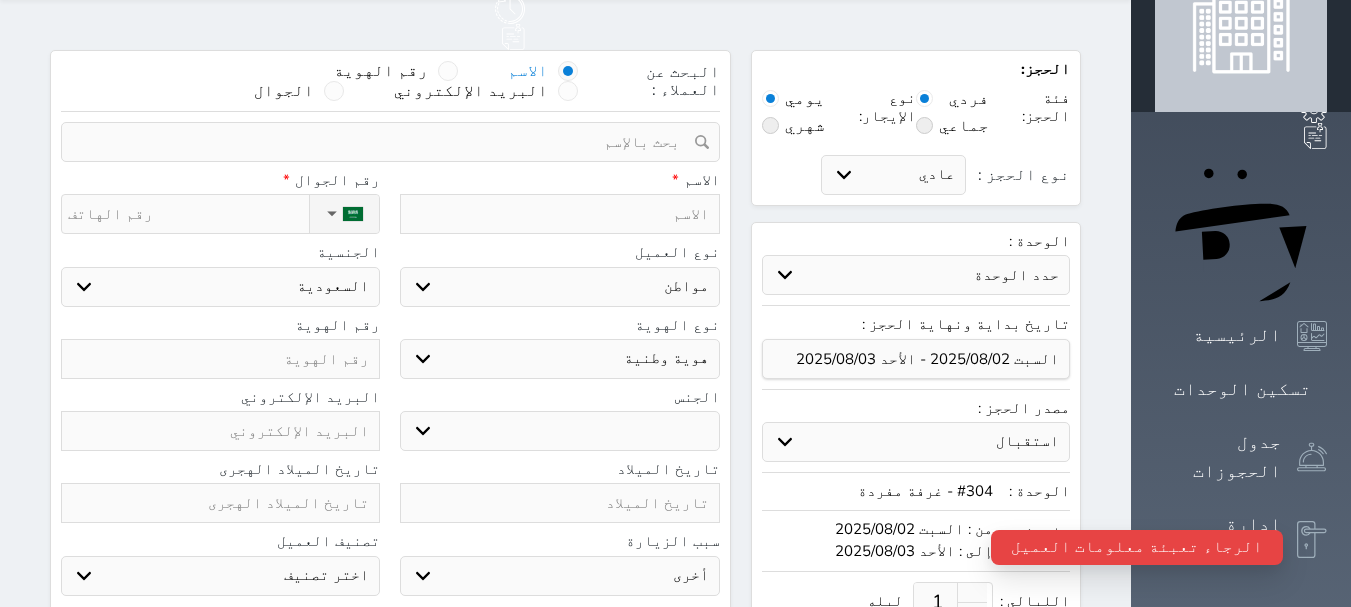 scroll, scrollTop: 0, scrollLeft: 0, axis: both 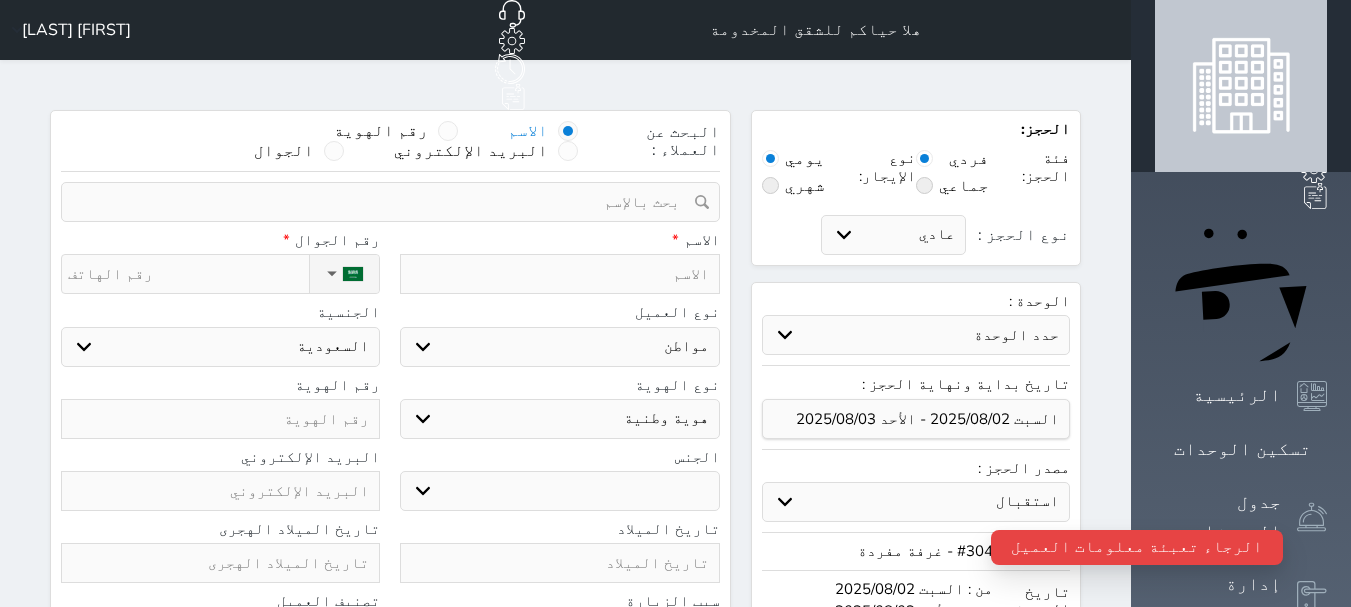 click on "البحث عن العملاء :        الاسم       رقم الهوية       البريد الإلكتروني       الجوال" at bounding box center (390, 146) 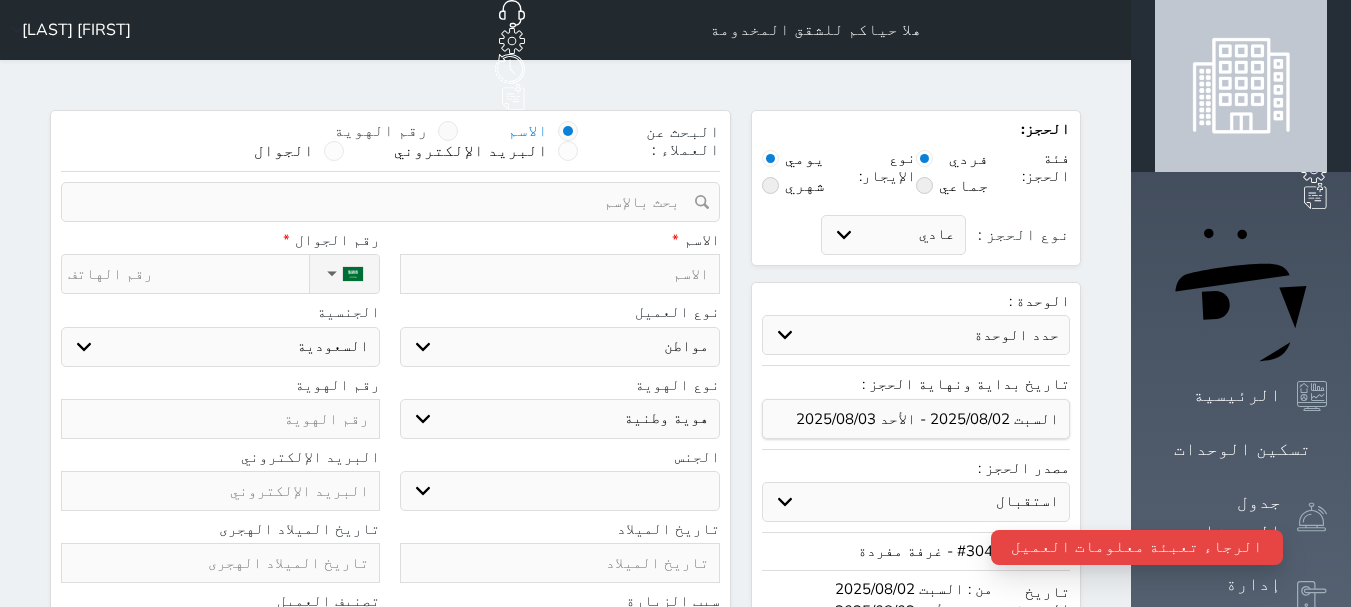 click on "رقم الهوية" at bounding box center [381, 131] 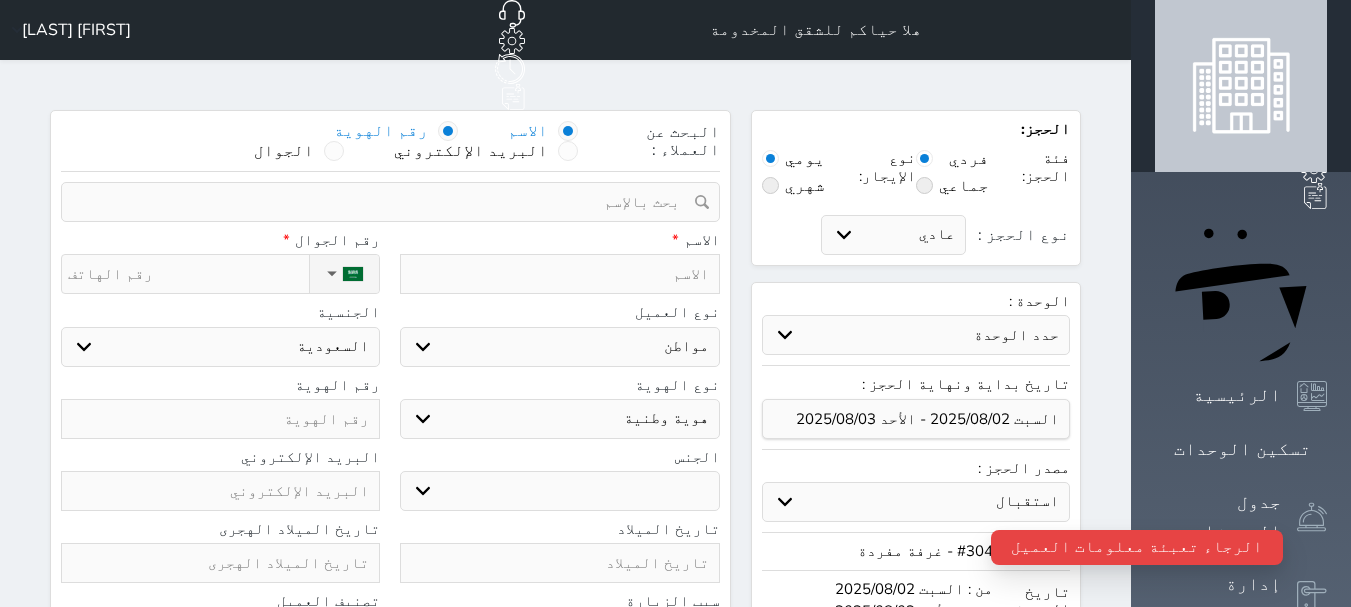 select 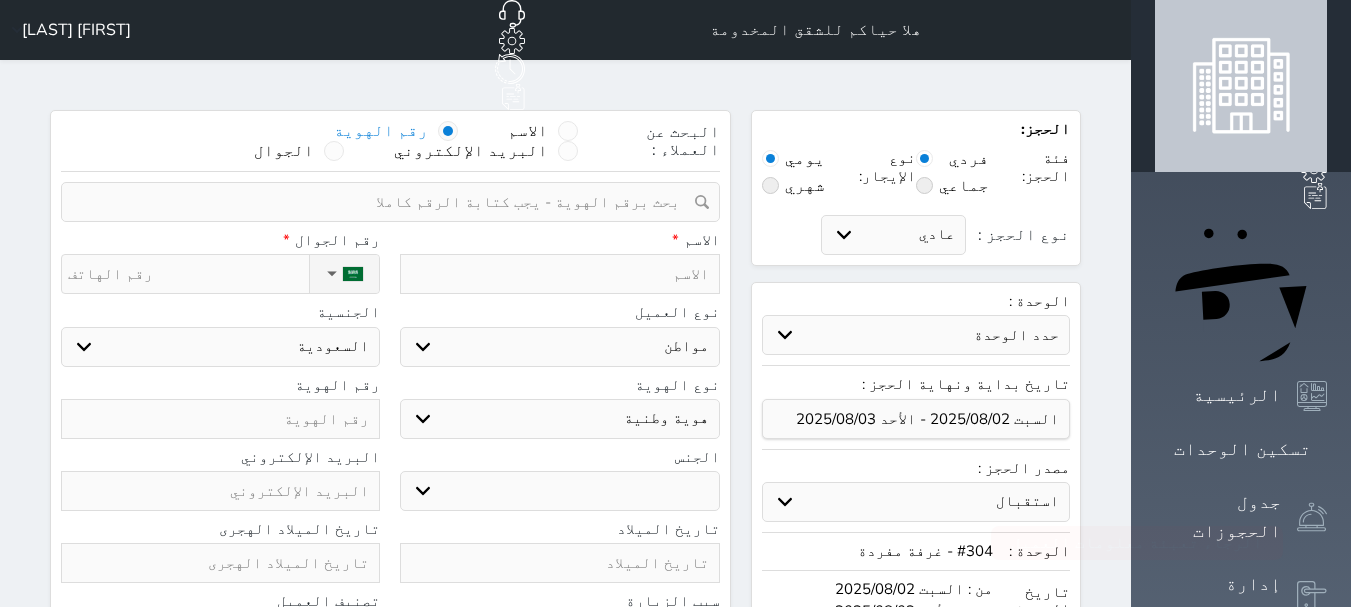 click at bounding box center (383, 202) 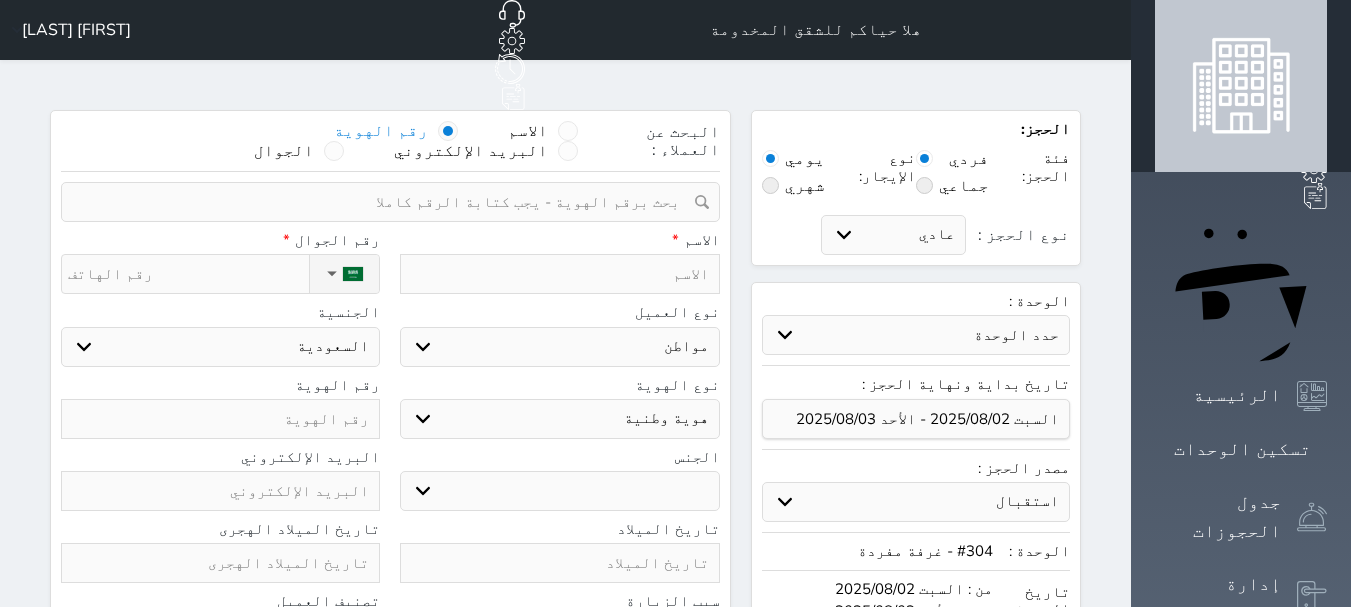 paste on "[NUMBER]" 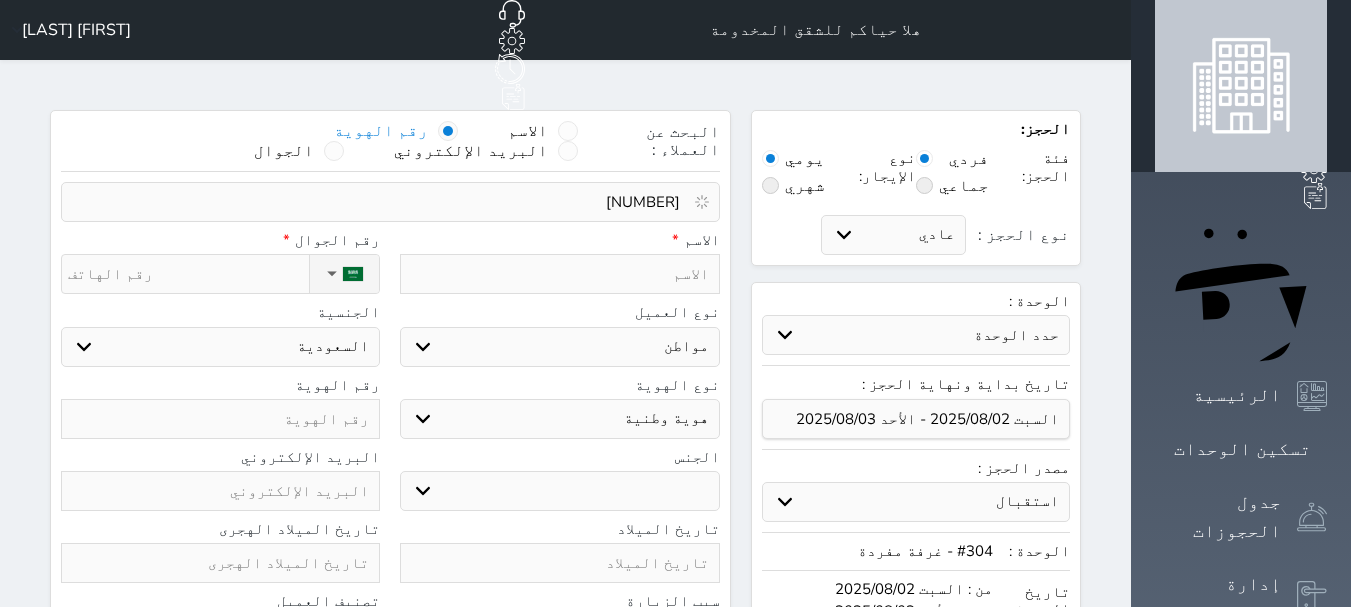 type on "[NUMBER]" 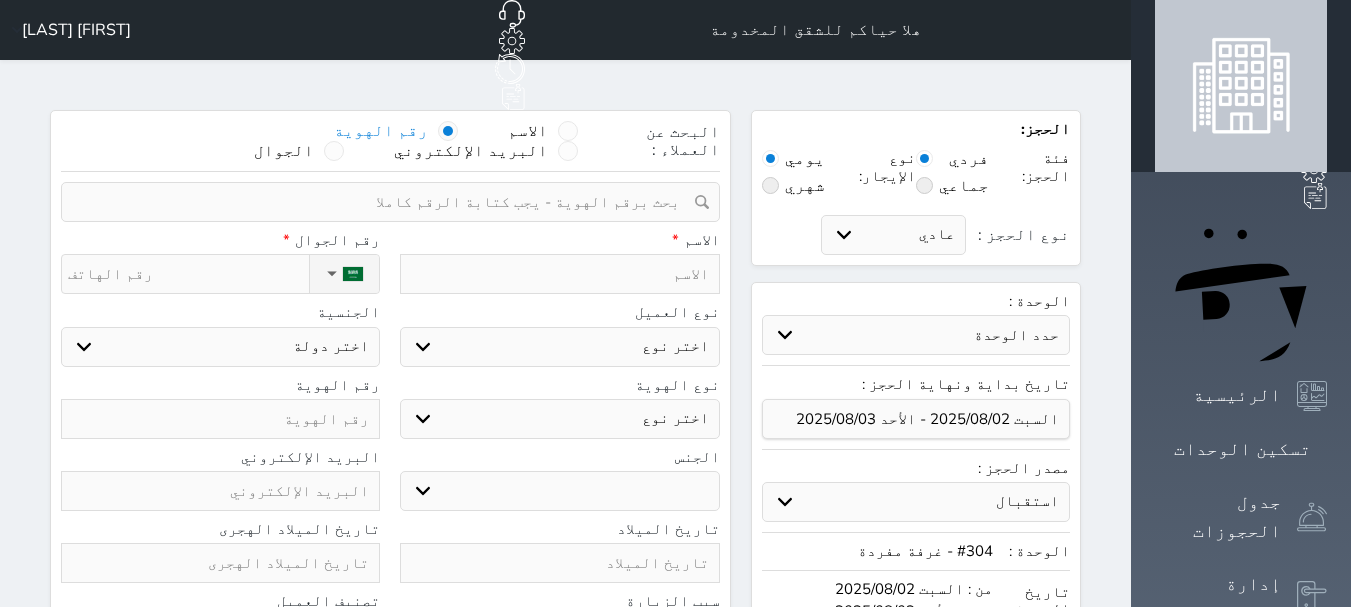 paste on "[NUMBER]" 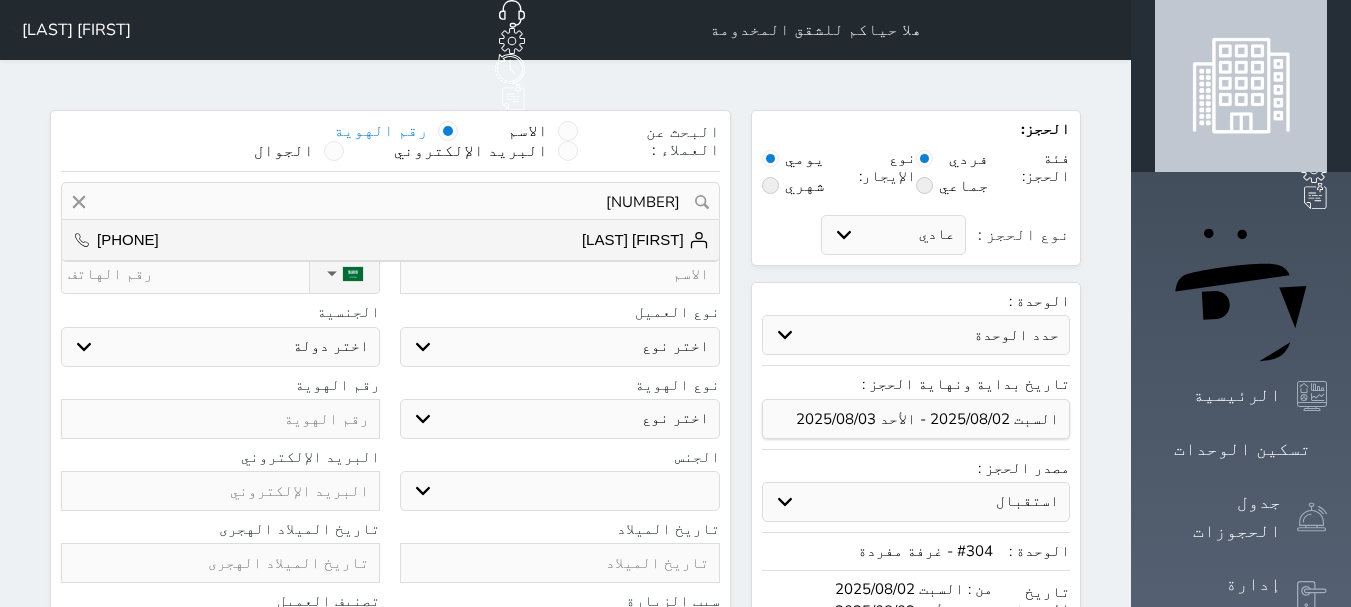 click on "[FIRST] [LAST]" at bounding box center (645, 240) 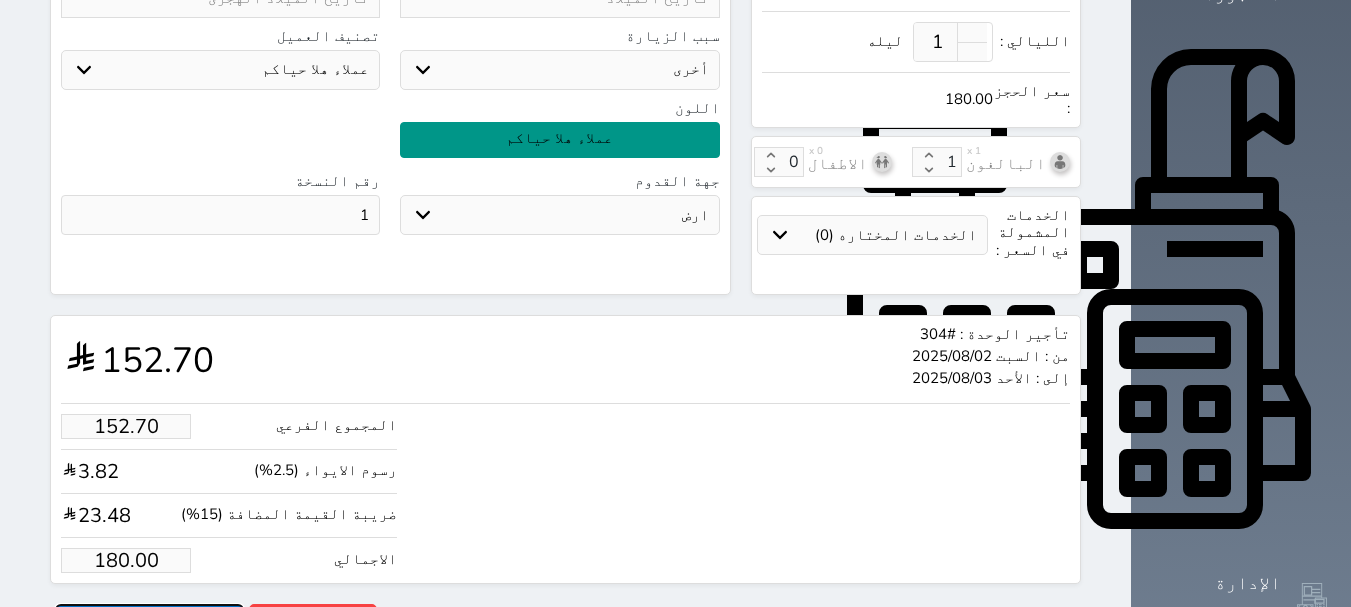 click on "حجز" at bounding box center [149, 621] 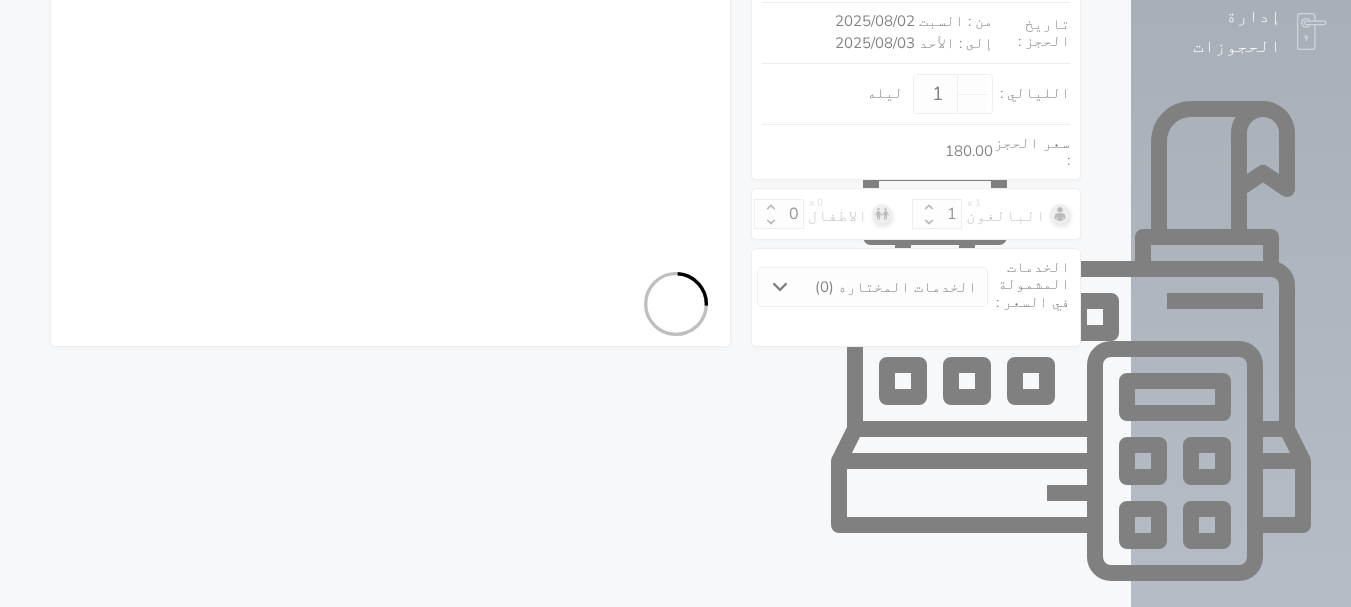 select on "1" 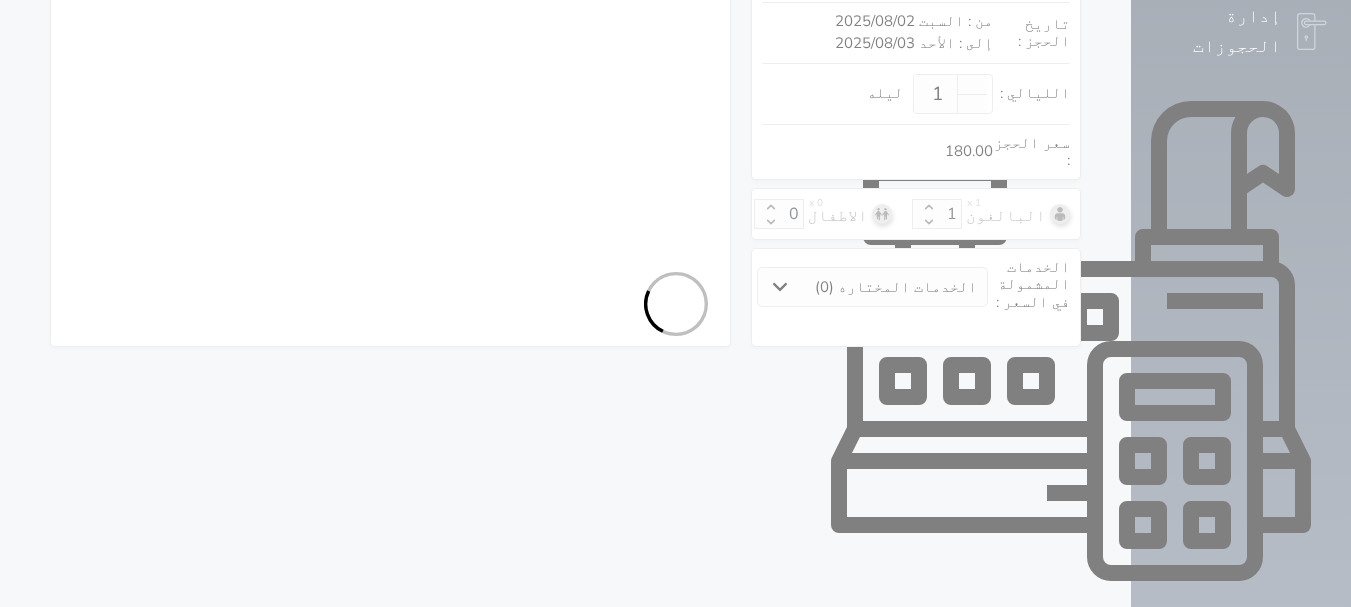 select on "113" 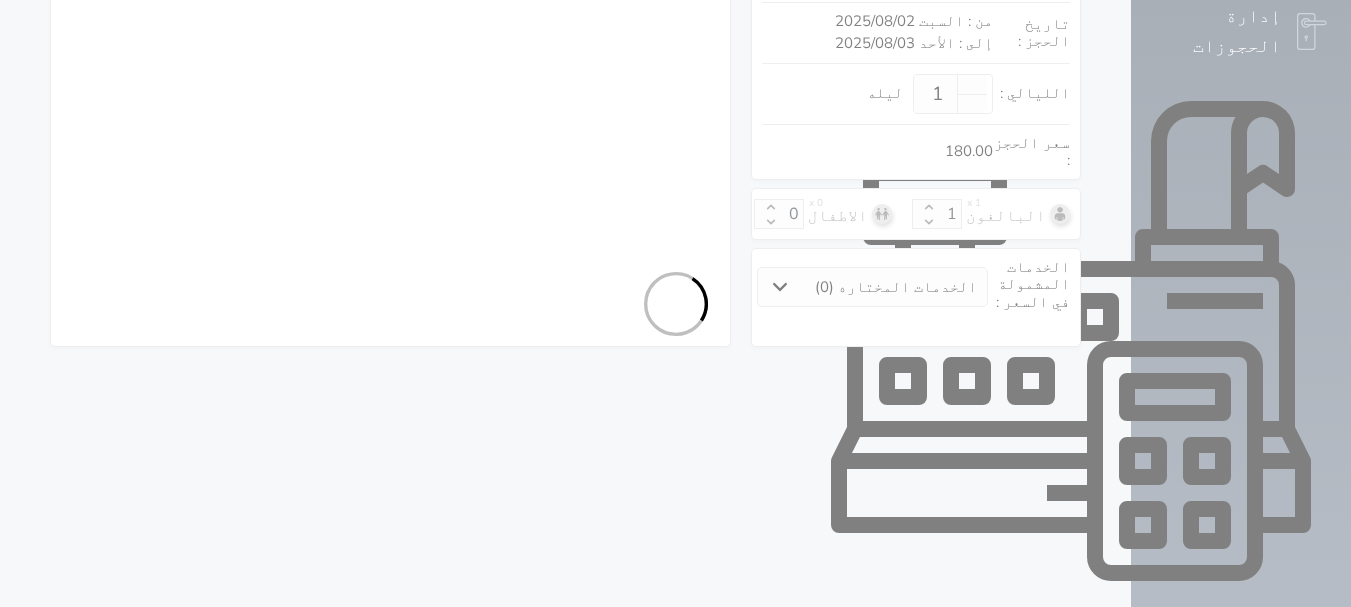 select on "1" 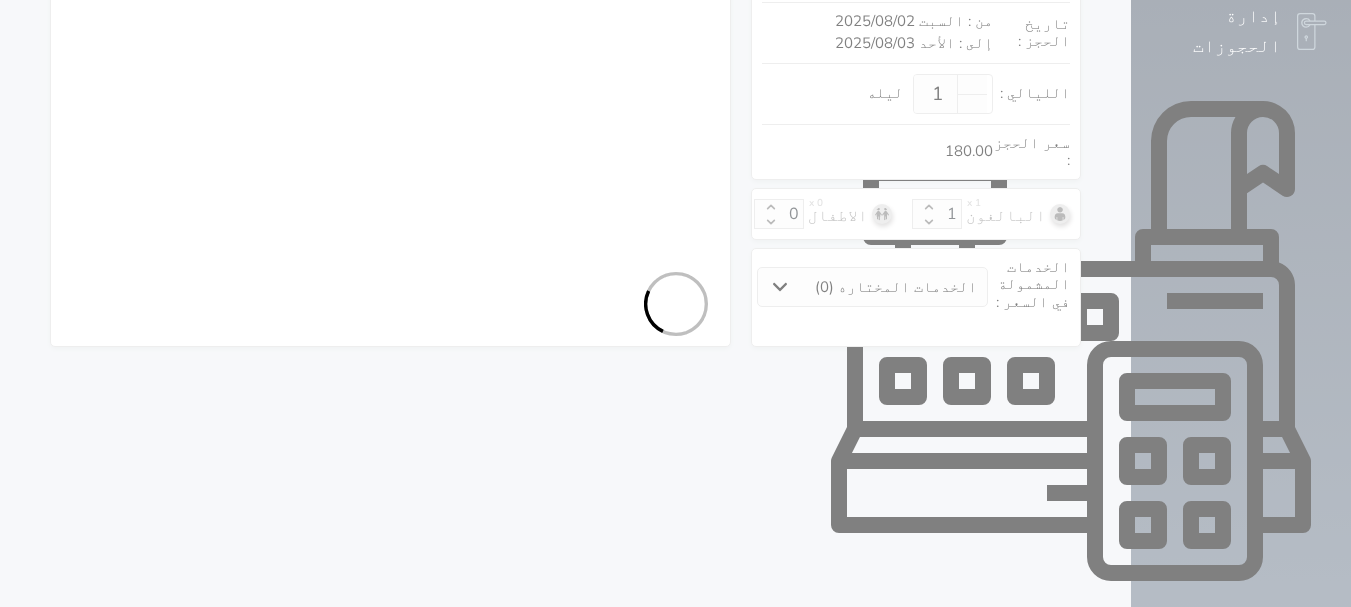 select on "7" 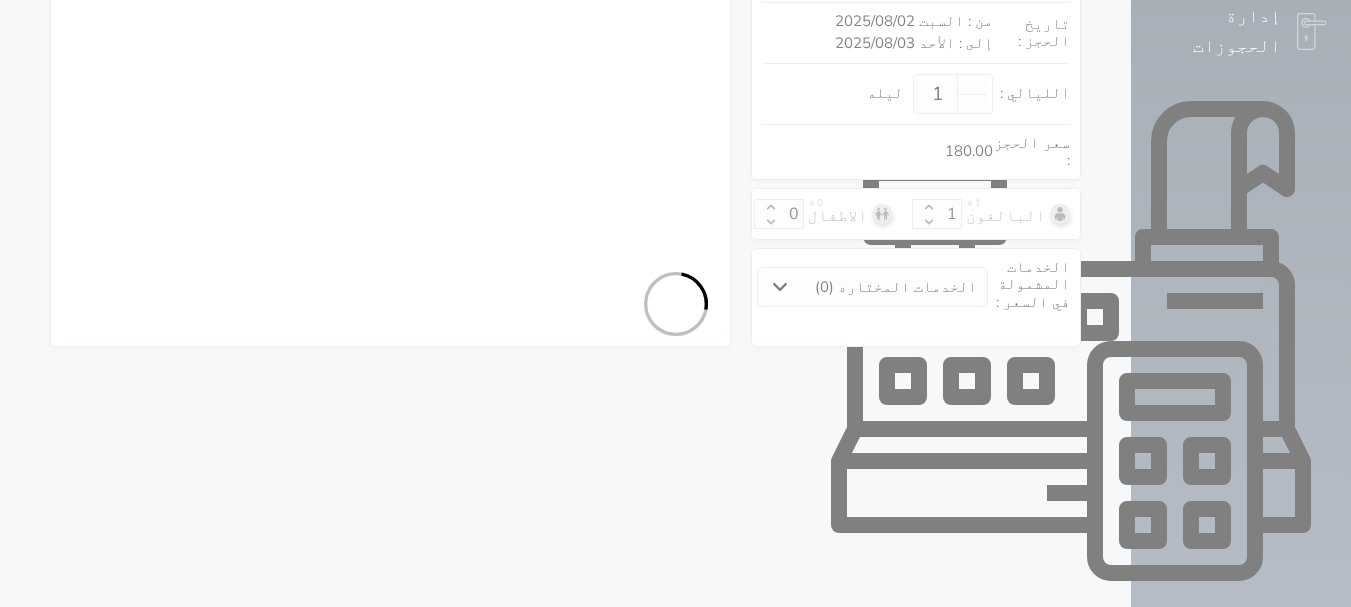 select on "5530" 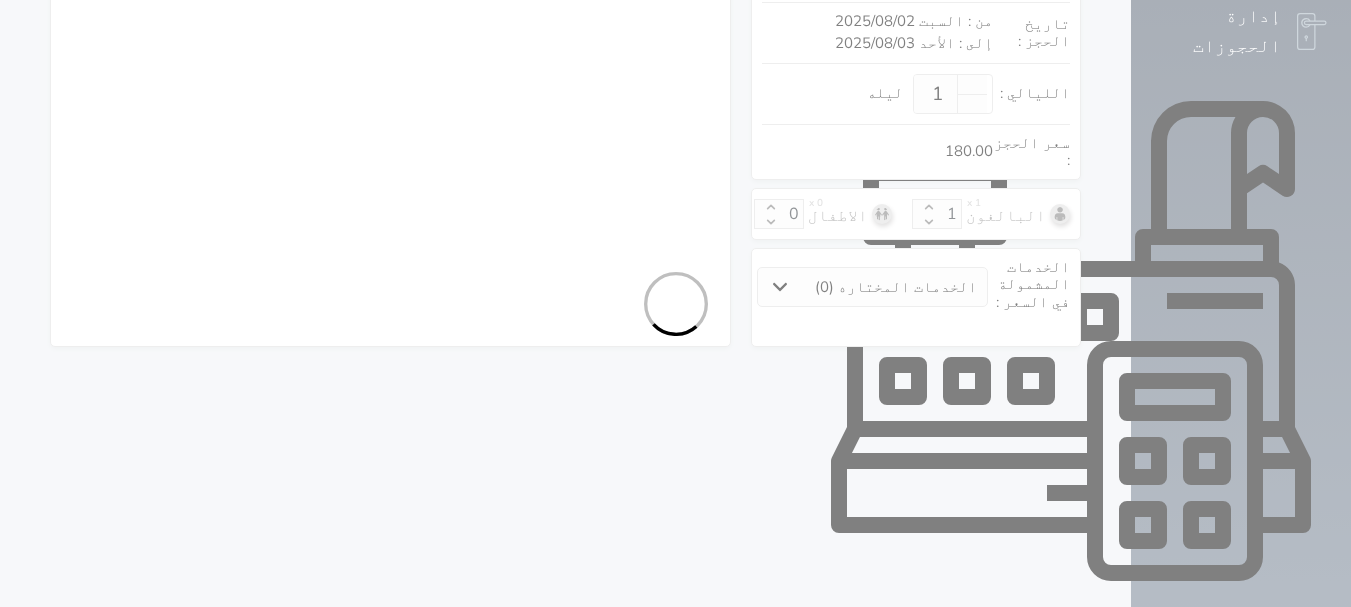 select on "9" 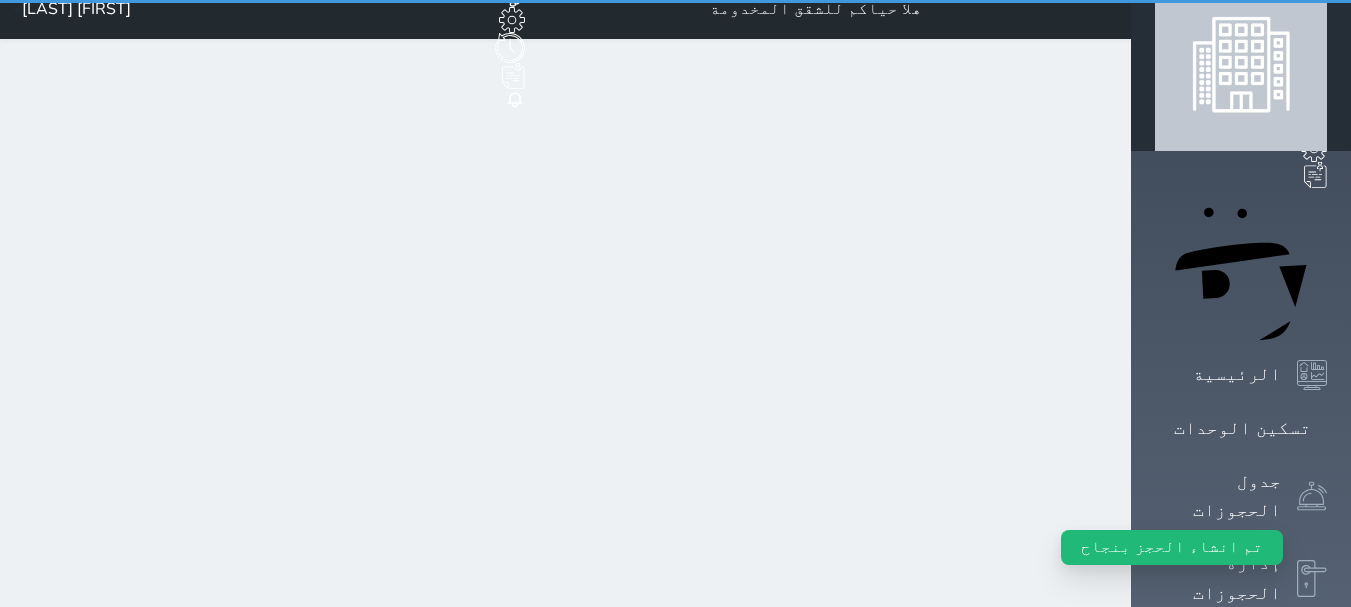 scroll, scrollTop: 0, scrollLeft: 0, axis: both 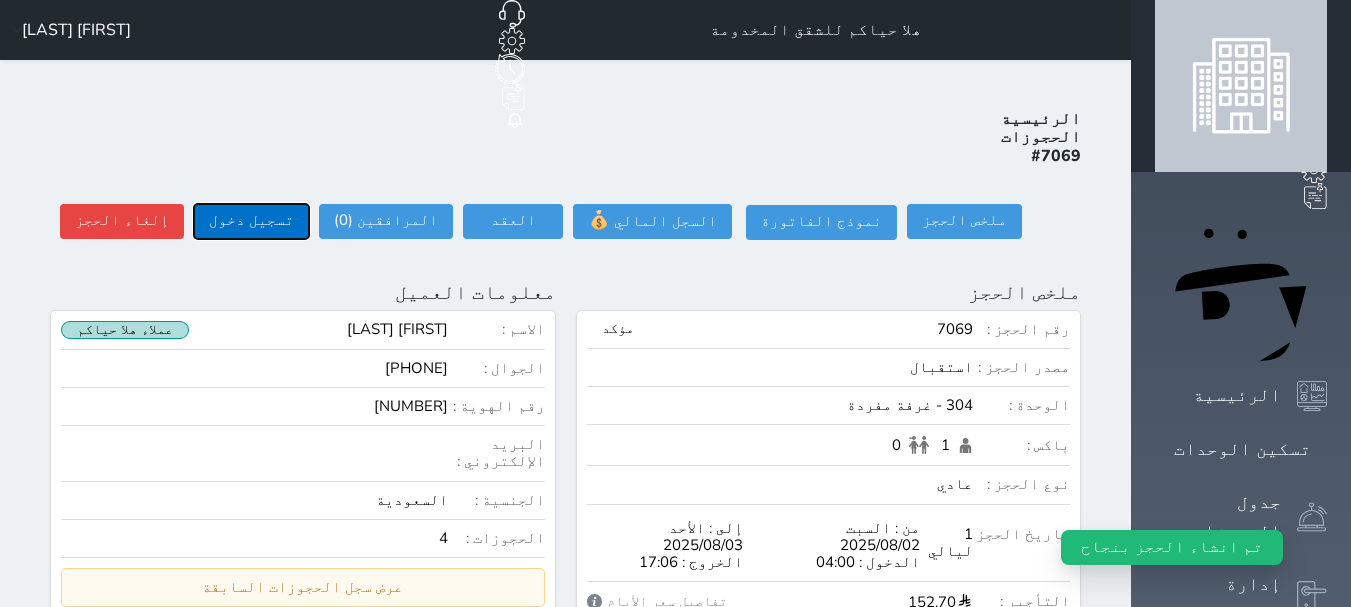 click on "تسجيل دخول" at bounding box center (251, 221) 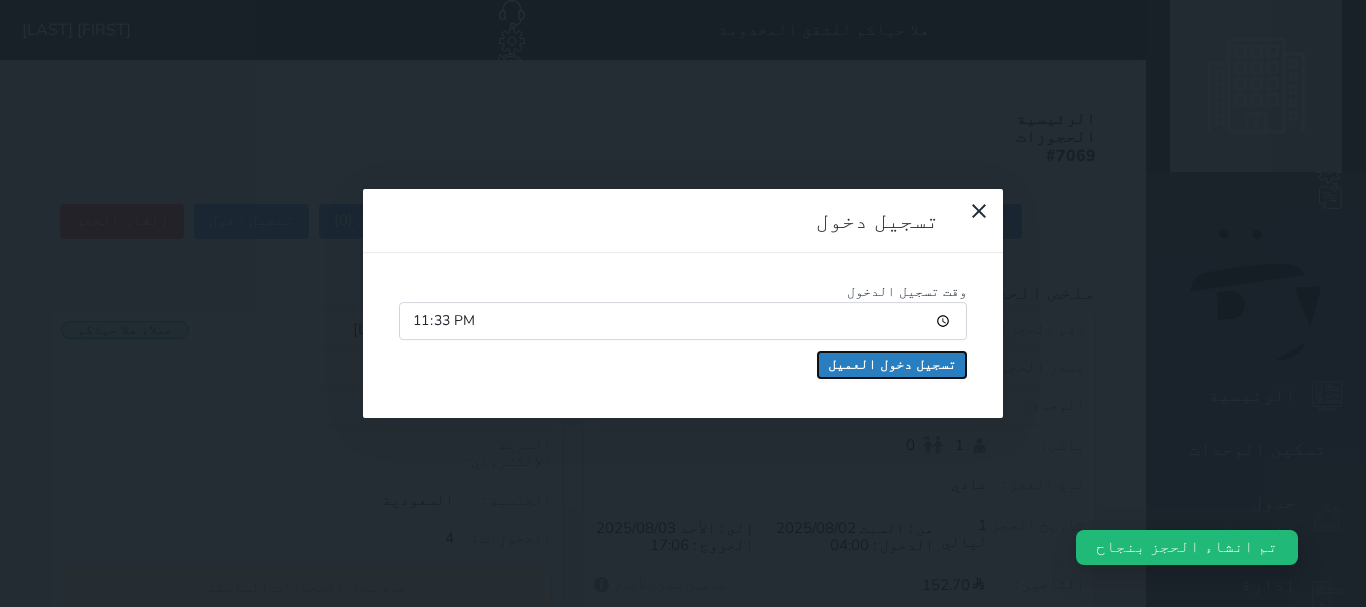 click on "تسجيل دخول العميل" at bounding box center [892, 365] 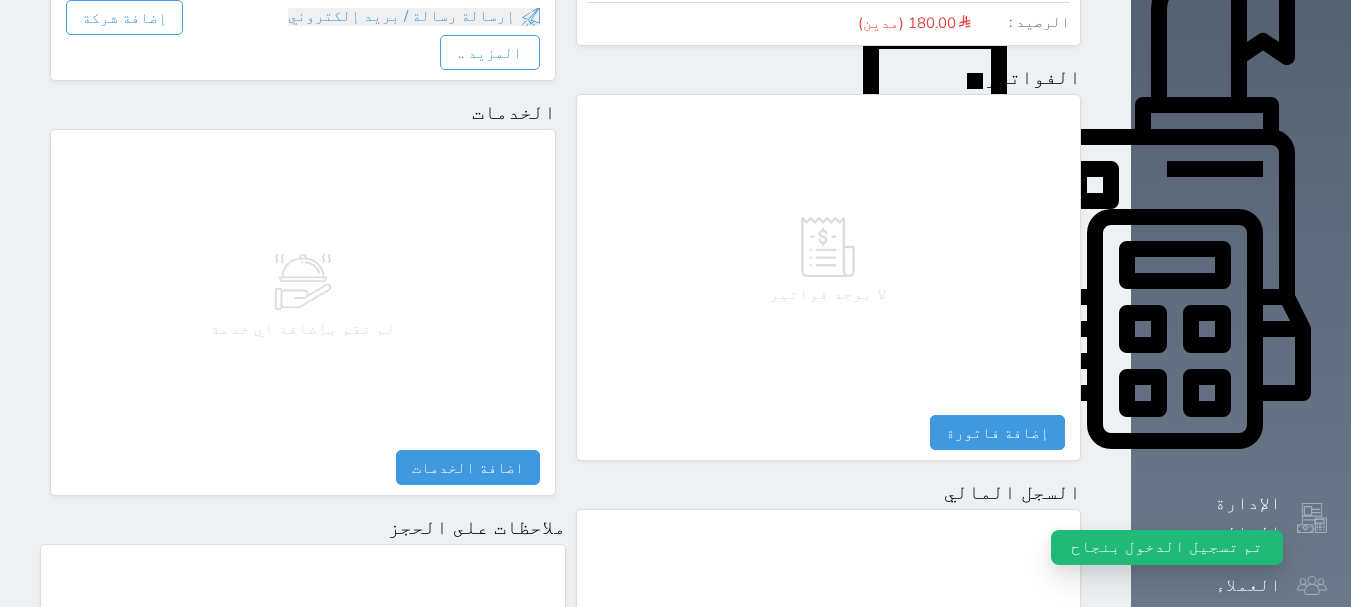 select 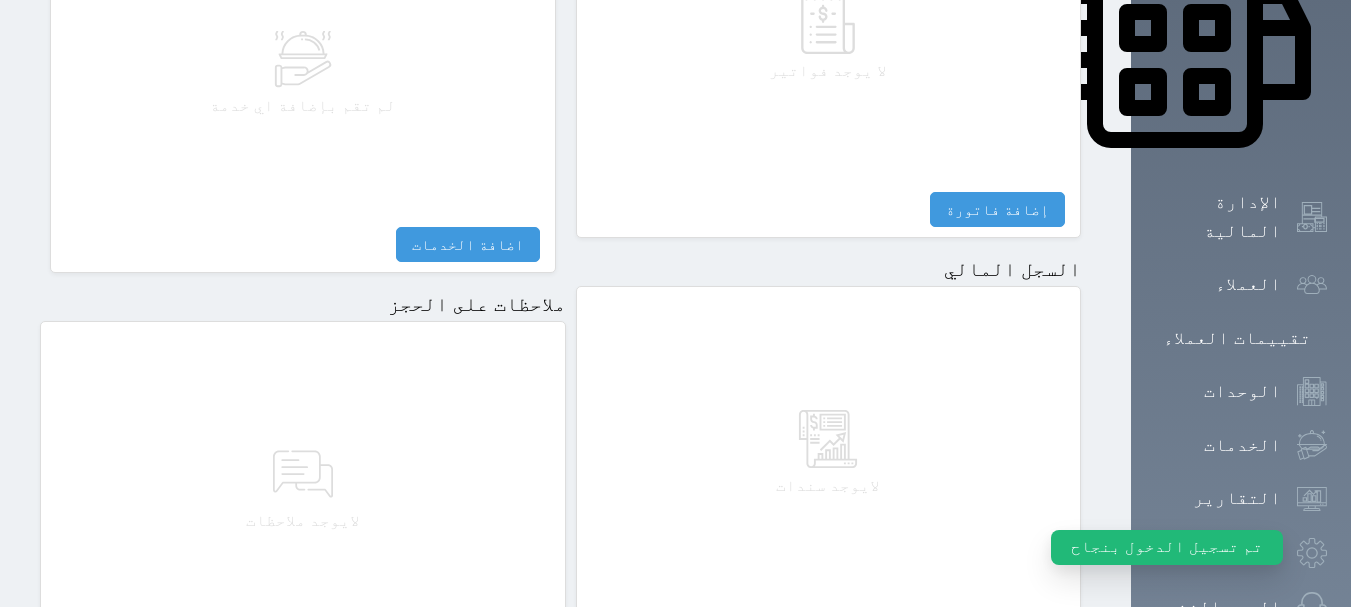 scroll, scrollTop: 1174, scrollLeft: 0, axis: vertical 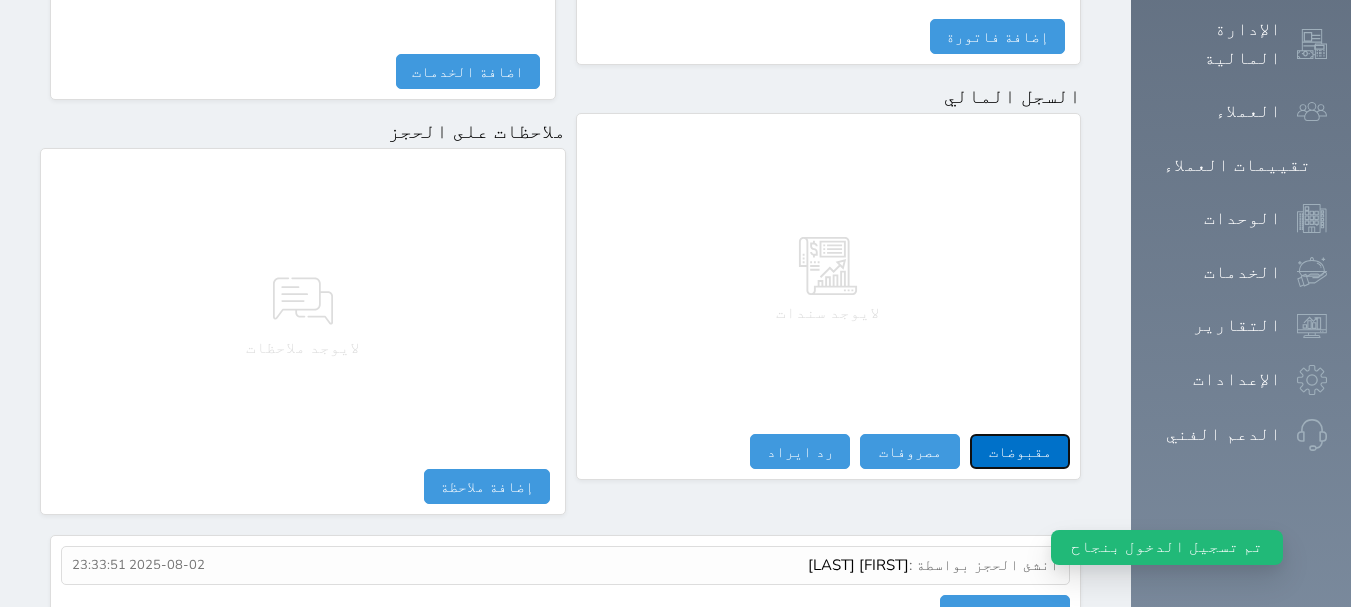 click on "مقبوضات" at bounding box center (1020, 451) 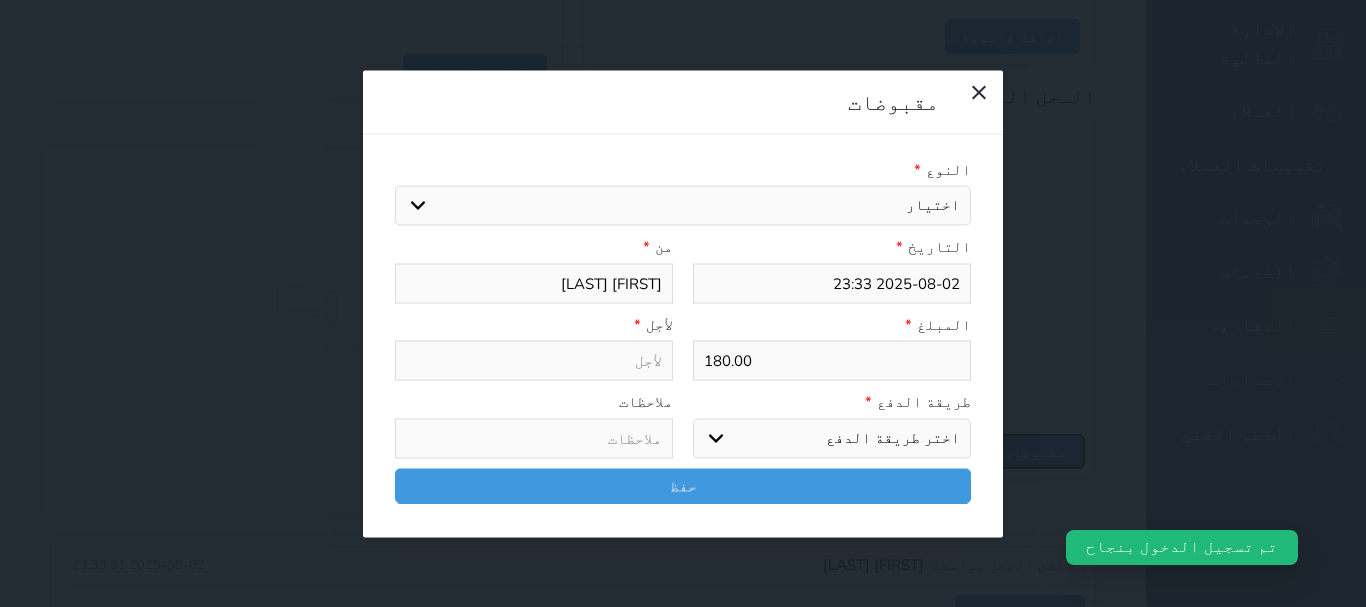 select 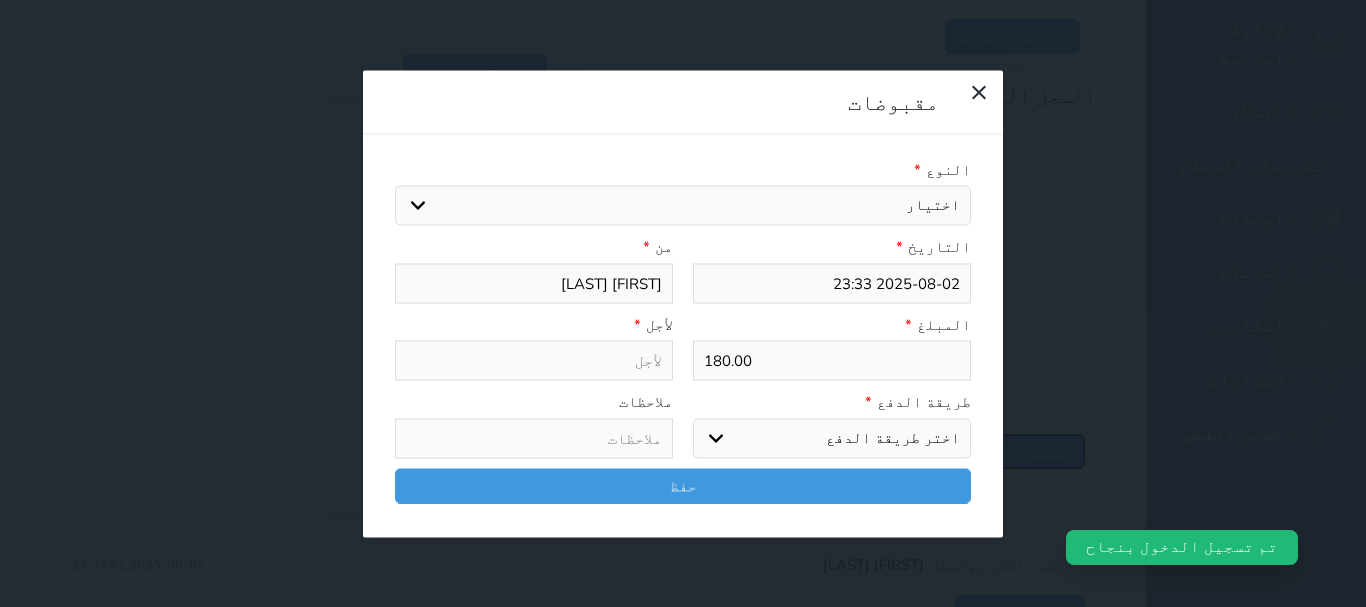 type on "2025-08-02 23:34" 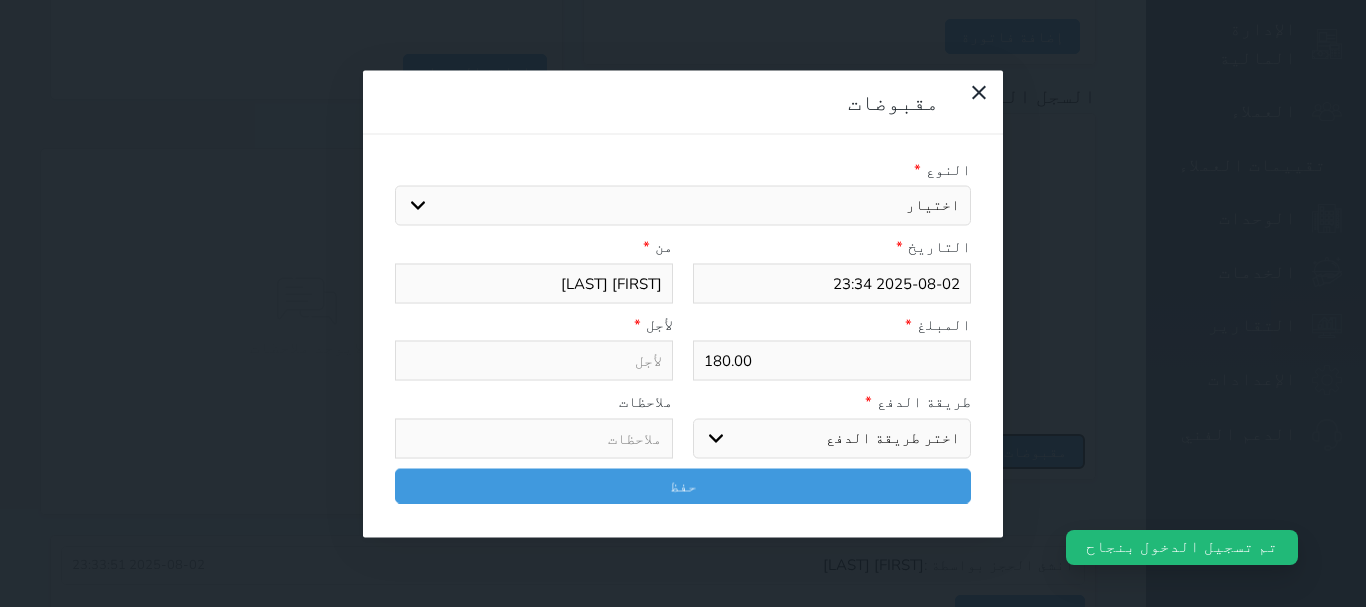 select 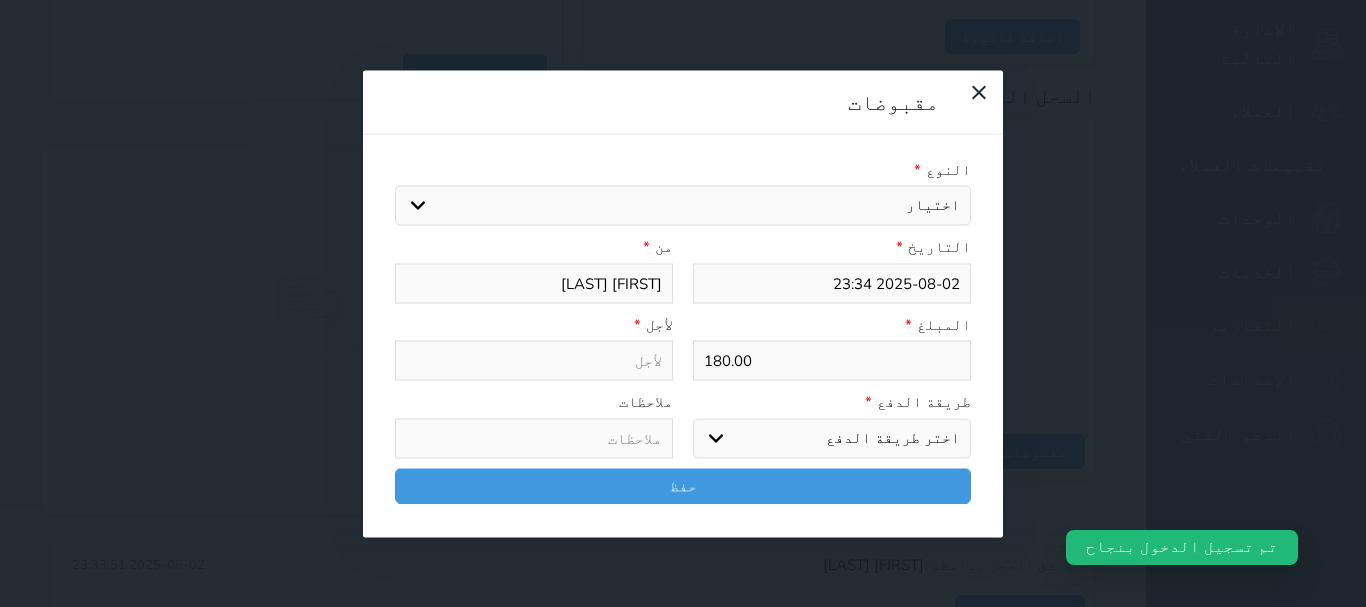 click on "اختيار   مقبوضات عامة قيمة إيجار فواتير تامين عربون لا ينطبق آخر مغسلة واي فاي - الإنترنت مواقف السيارات طعام الأغذية والمشروبات مشروبات المشروبات الباردة المشروبات الساخنة الإفطار غداء عشاء مخبز و كعك حمام سباحة الصالة الرياضية سبا و خدمات الجمال اختيار وإسقاط (خدمات النقل) ميني بار كابل - تلفزيون سرير إضافي تصفيف الشعر التسوق خدمات الجولات السياحية المنظمة خدمات الدليل السياحي تجديد ايجار شقه رقم" at bounding box center (683, 206) 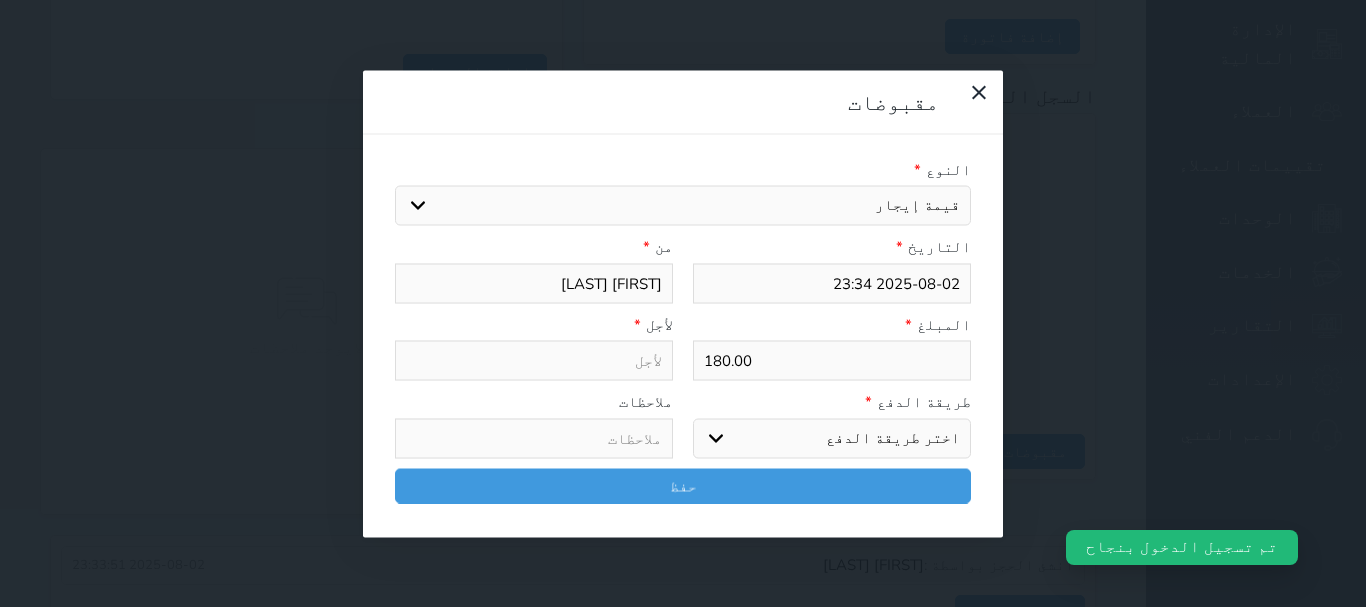 click on "اختيار   مقبوضات عامة قيمة إيجار فواتير تامين عربون لا ينطبق آخر مغسلة واي فاي - الإنترنت مواقف السيارات طعام الأغذية والمشروبات مشروبات المشروبات الباردة المشروبات الساخنة الإفطار غداء عشاء مخبز و كعك حمام سباحة الصالة الرياضية سبا و خدمات الجمال اختيار وإسقاط (خدمات النقل) ميني بار كابل - تلفزيون سرير إضافي تصفيف الشعر التسوق خدمات الجولات السياحية المنظمة خدمات الدليل السياحي تجديد ايجار شقه رقم" at bounding box center (683, 206) 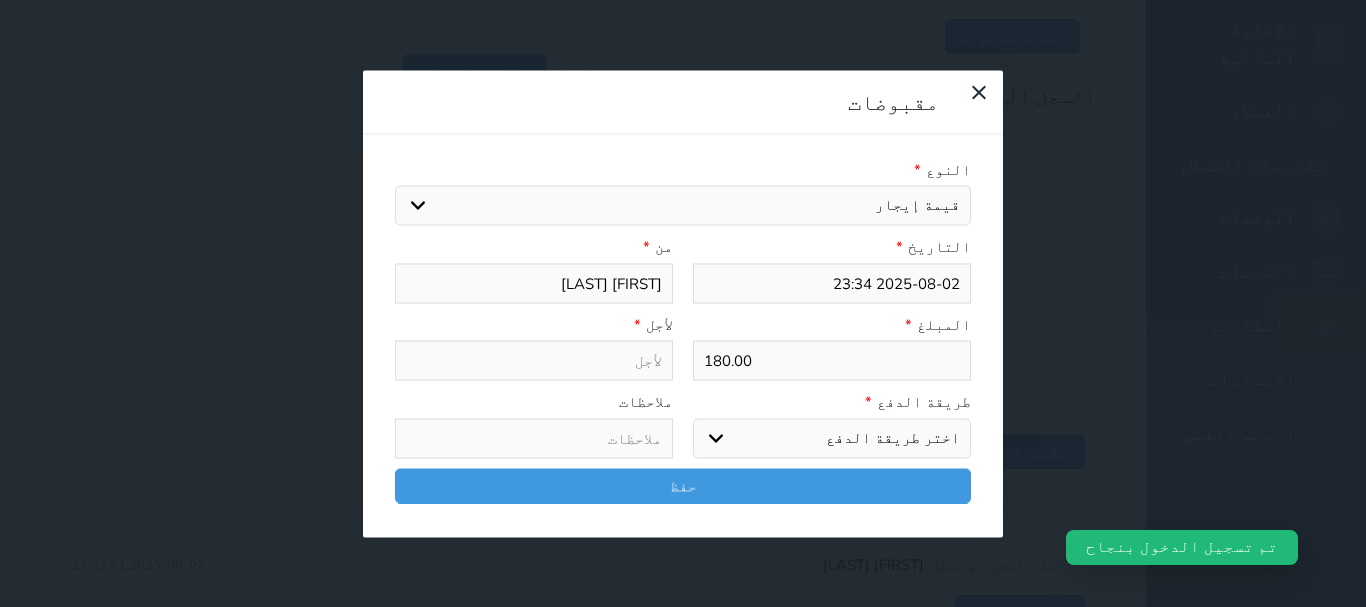 type on "قيمة إيجار - الوحدة - 304" 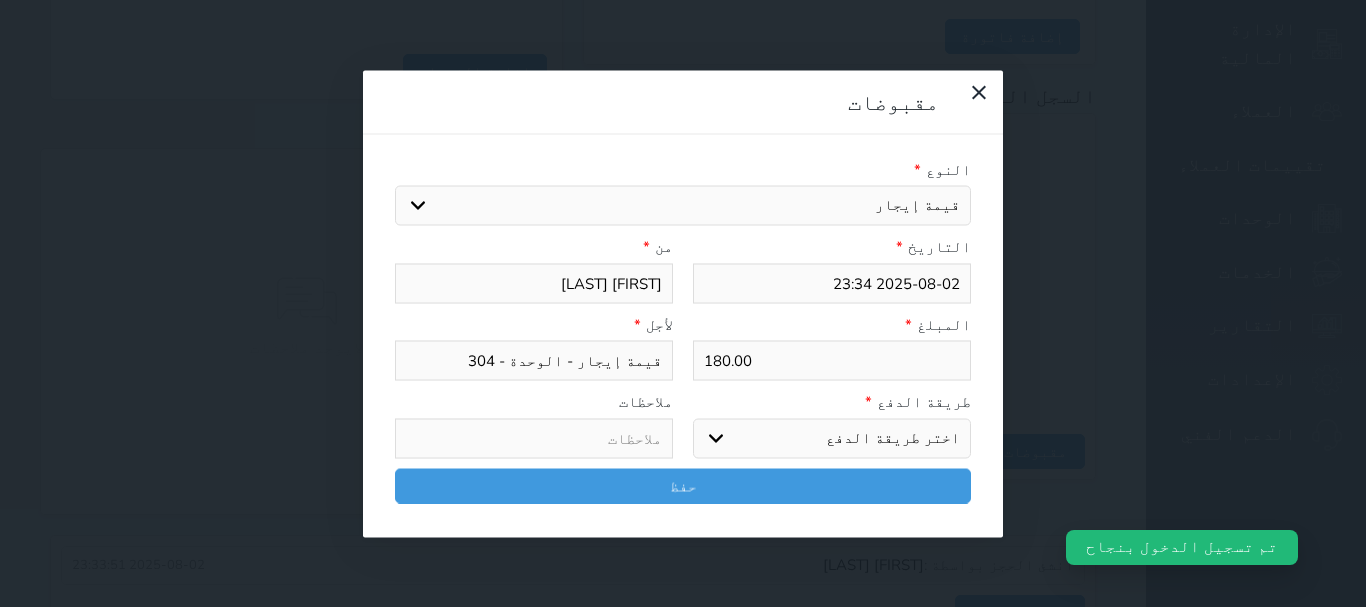 drag, startPoint x: 968, startPoint y: 378, endPoint x: 966, endPoint y: 388, distance: 10.198039 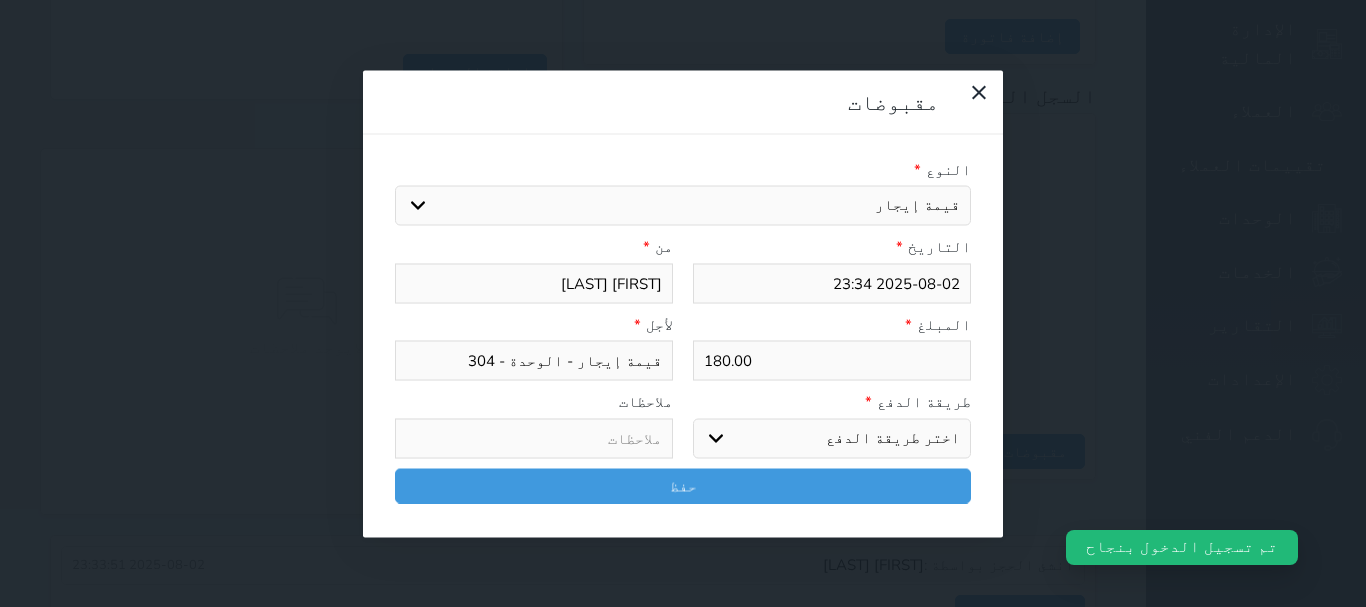 click on "اختر طريقة الدفع   دفع نقدى   تحويل بنكى   مدى   بطاقة ائتمان   آجل" at bounding box center (832, 438) 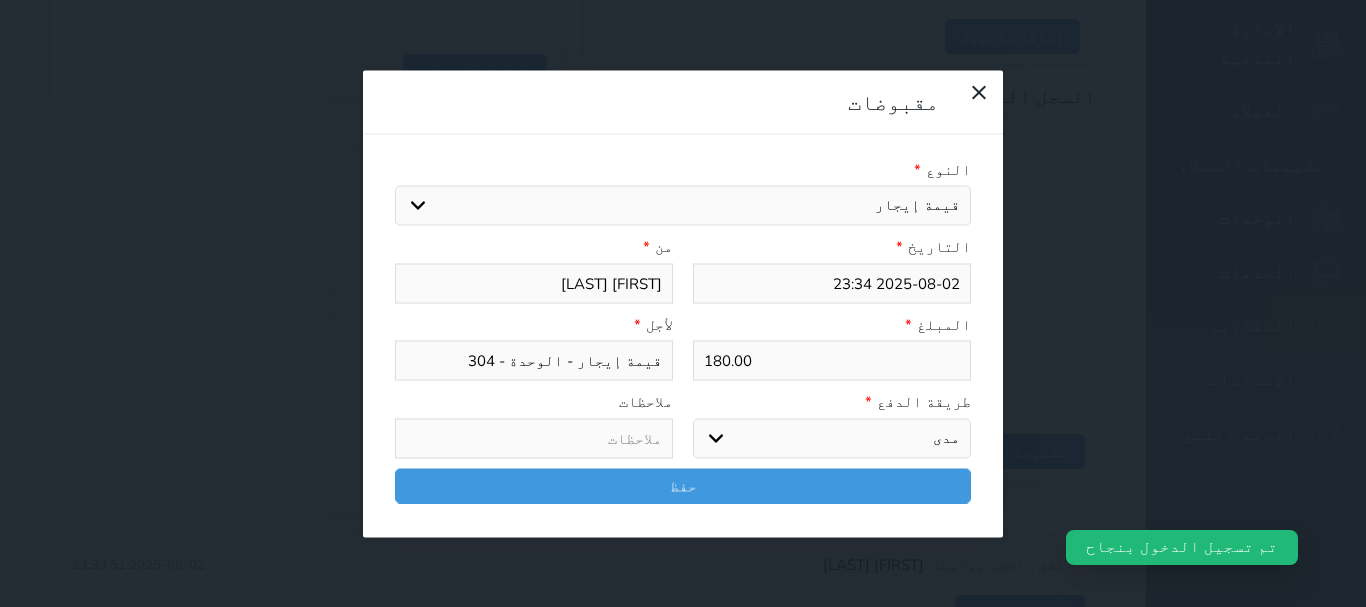 click on "اختر طريقة الدفع   دفع نقدى   تحويل بنكى   مدى   بطاقة ائتمان   آجل" at bounding box center [832, 438] 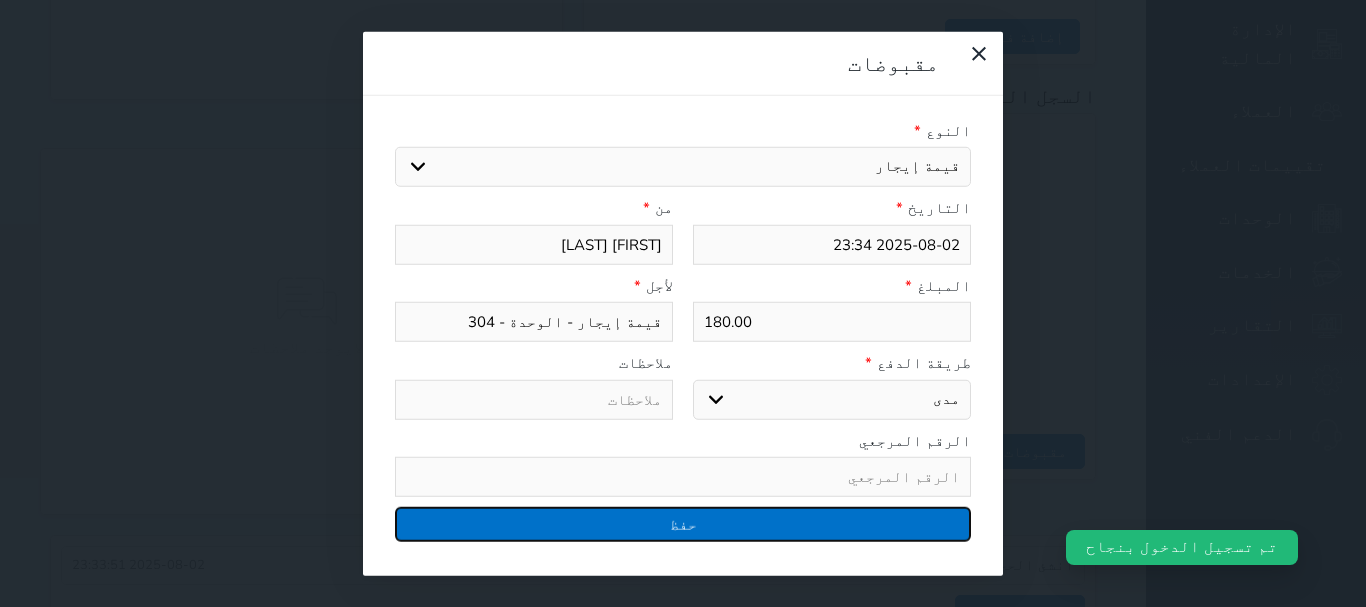 click on "حفظ" at bounding box center (683, 524) 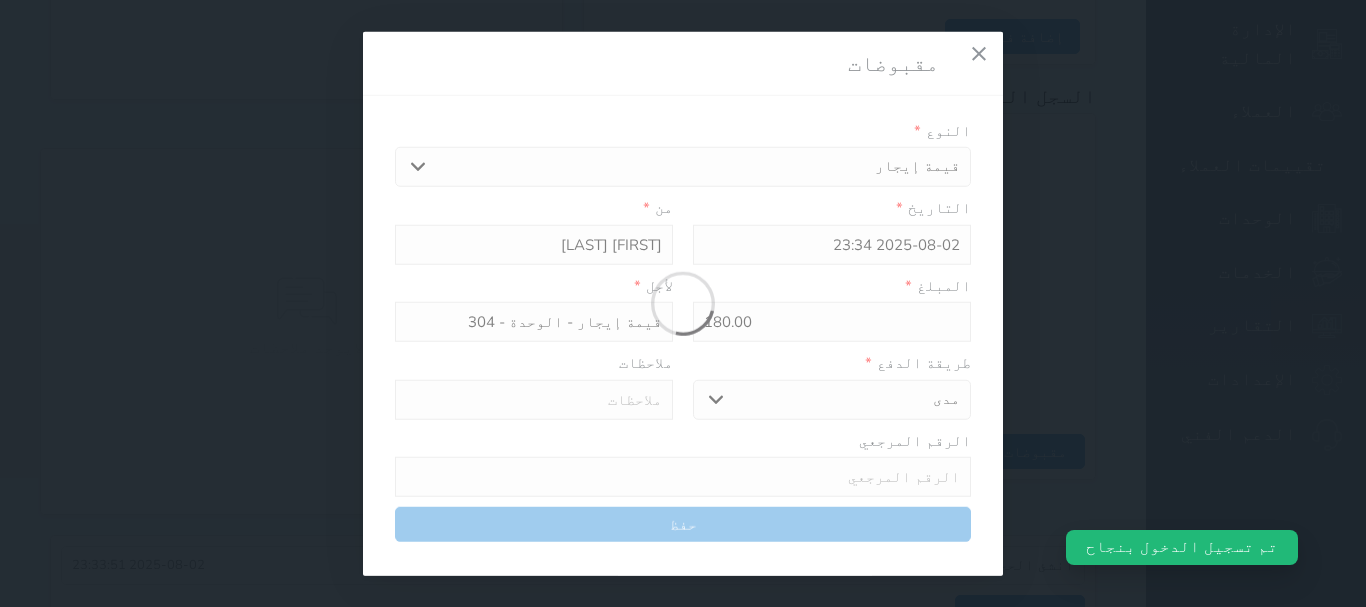 select 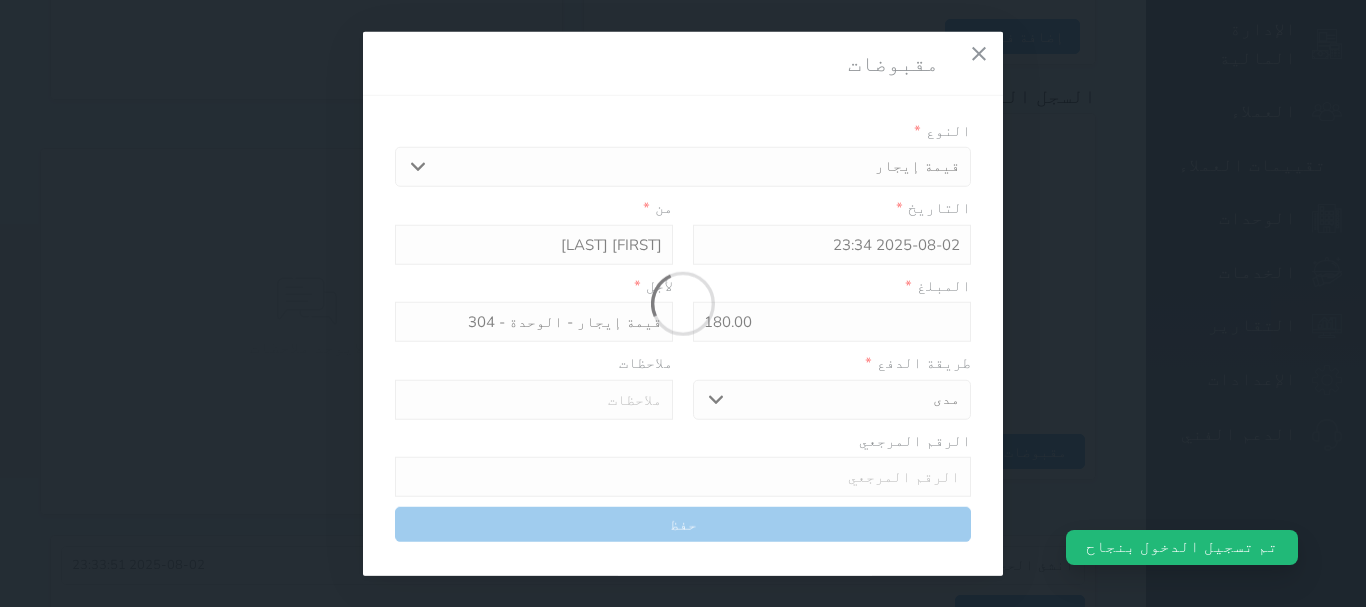type 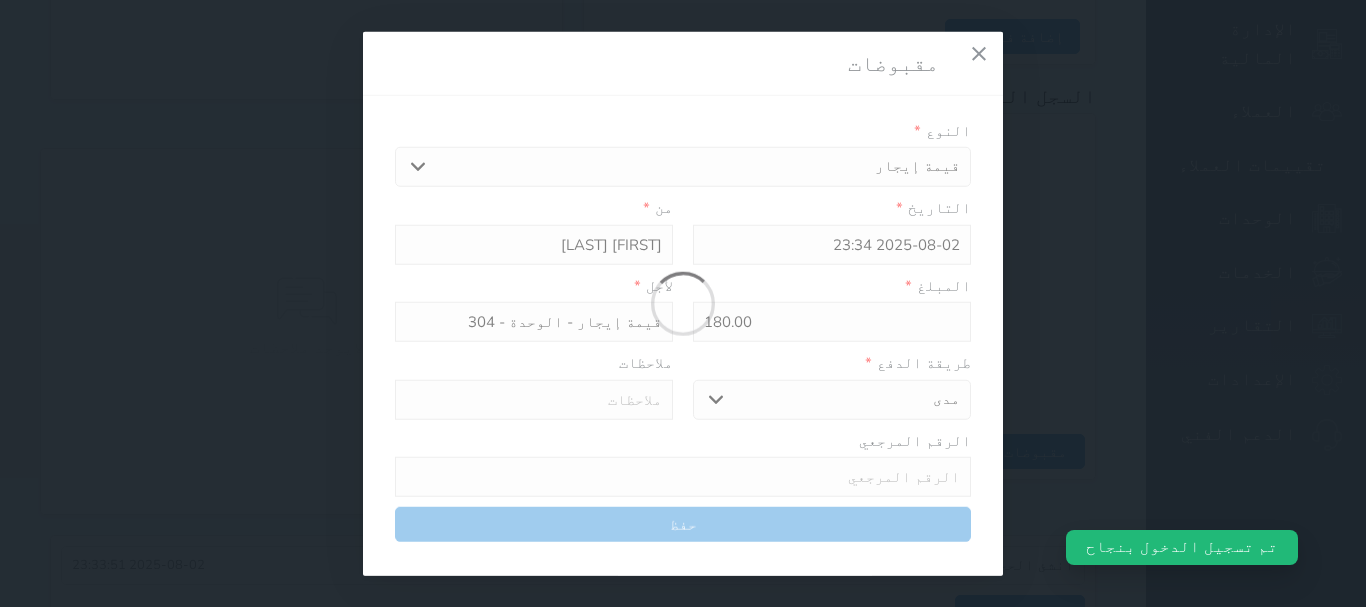 type on "0" 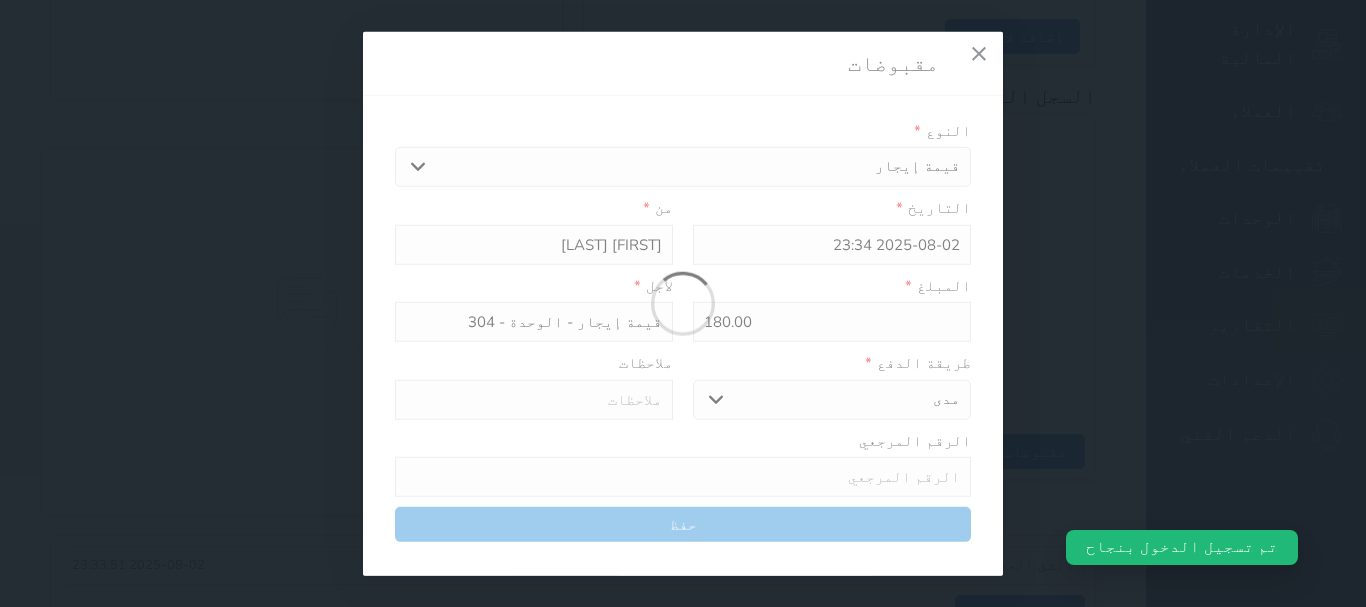 select 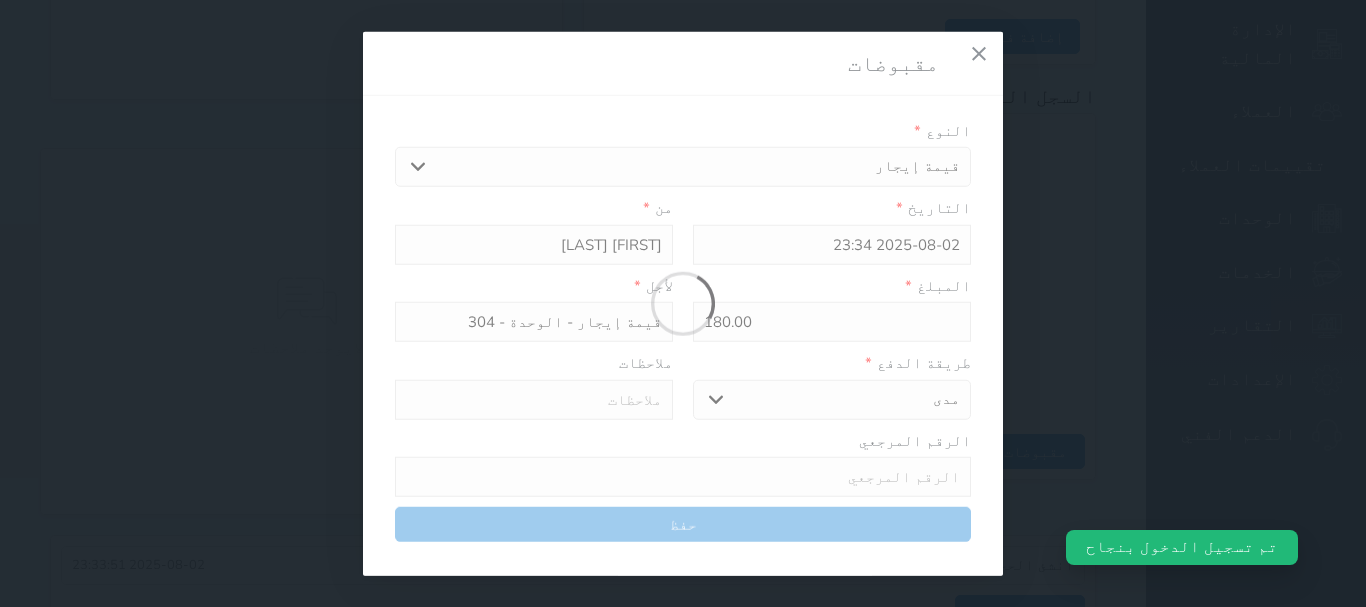 type on "0" 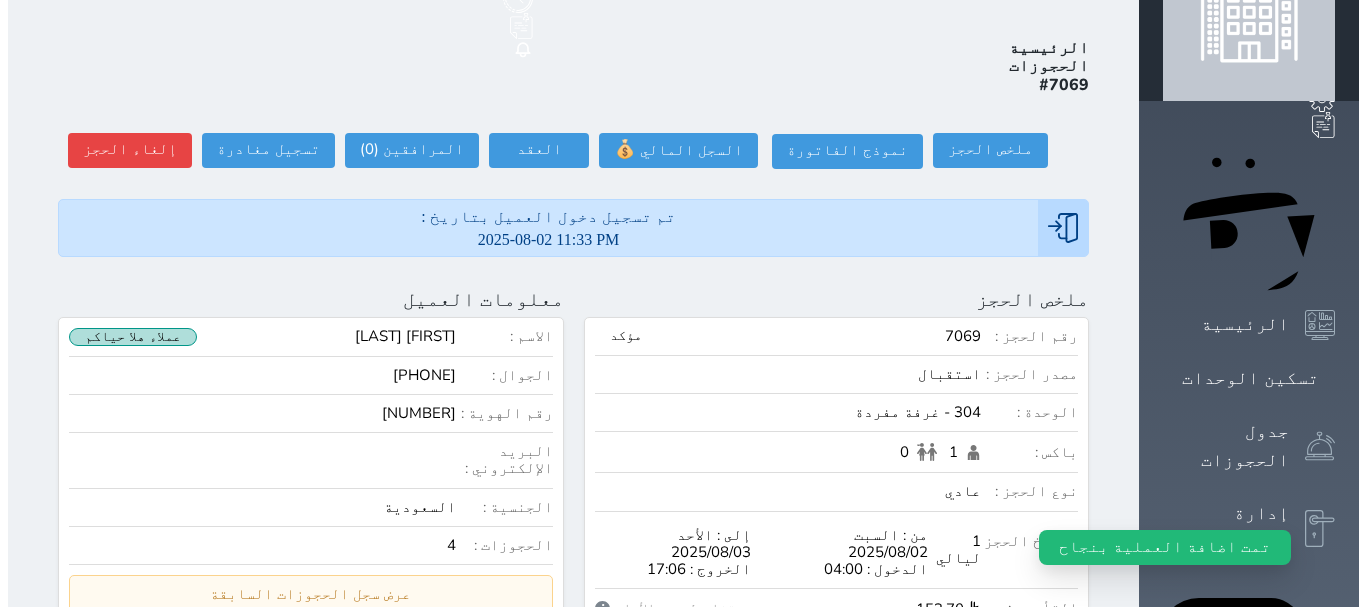 scroll, scrollTop: 0, scrollLeft: 0, axis: both 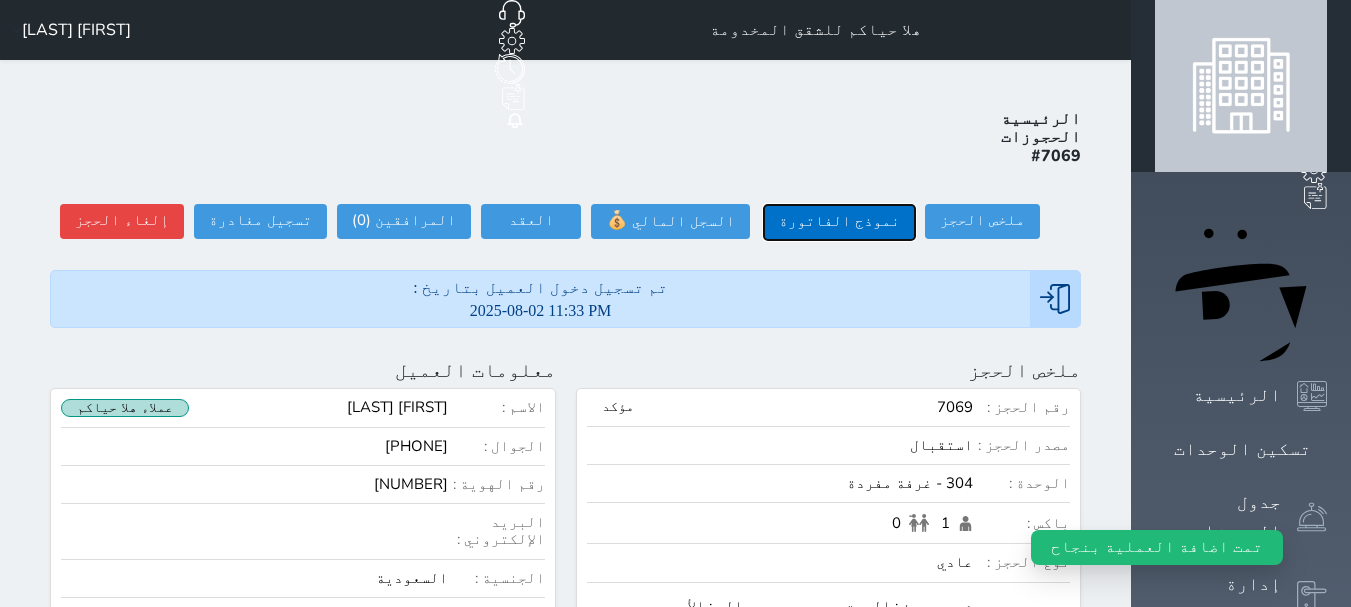 click on "نموذج الفاتورة" at bounding box center (839, 222) 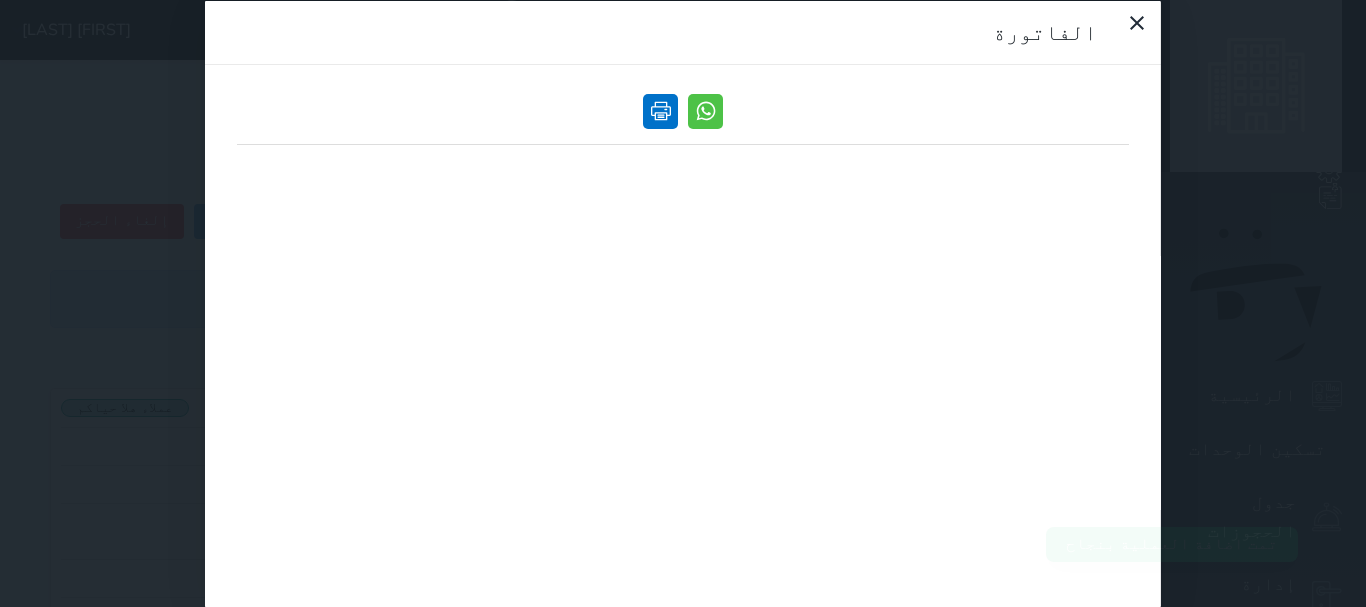 click at bounding box center (660, 110) 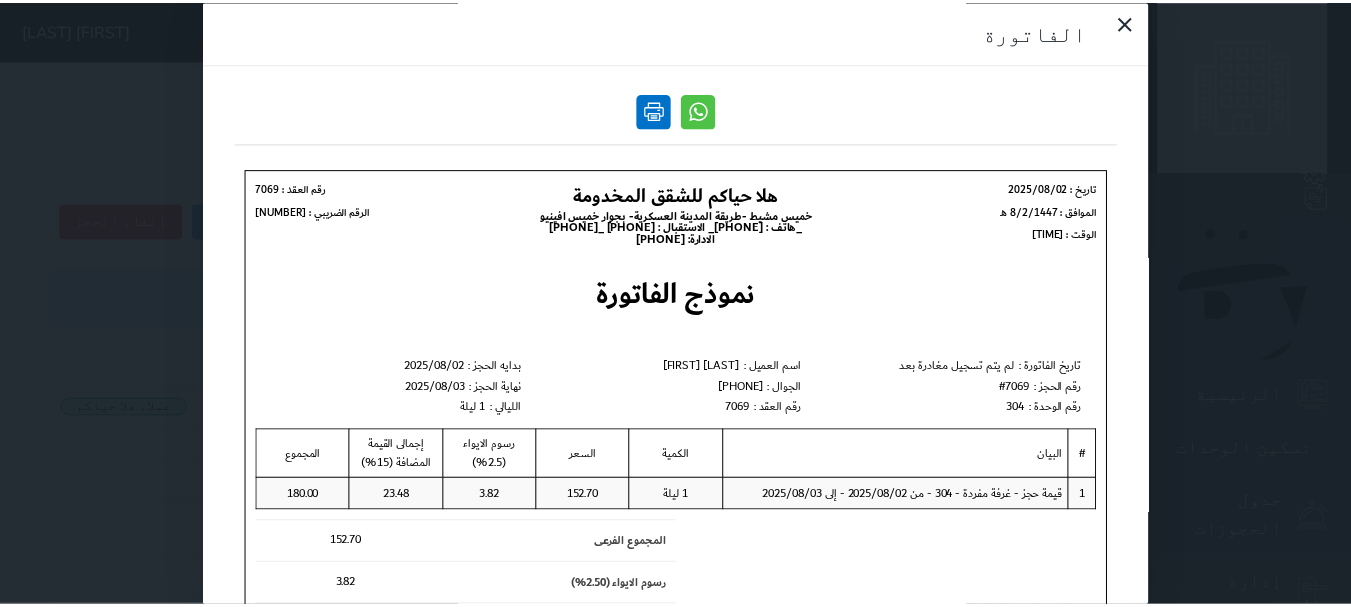 scroll, scrollTop: 0, scrollLeft: 0, axis: both 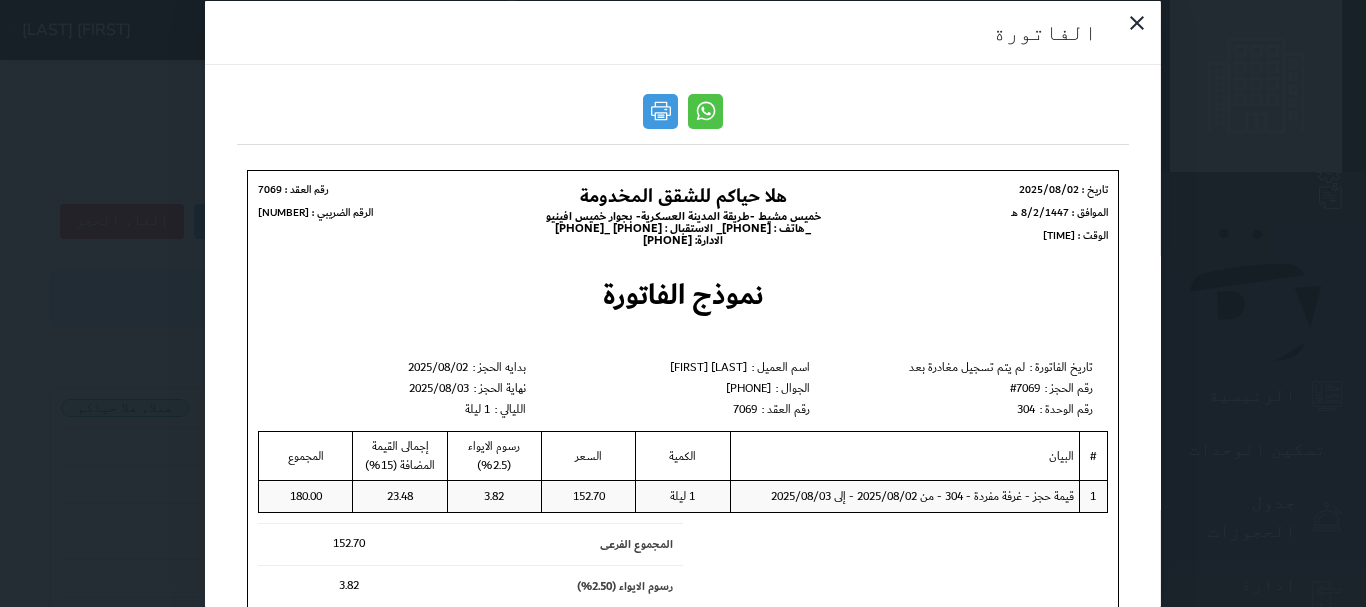 click on "الفاتورة" at bounding box center [683, 303] 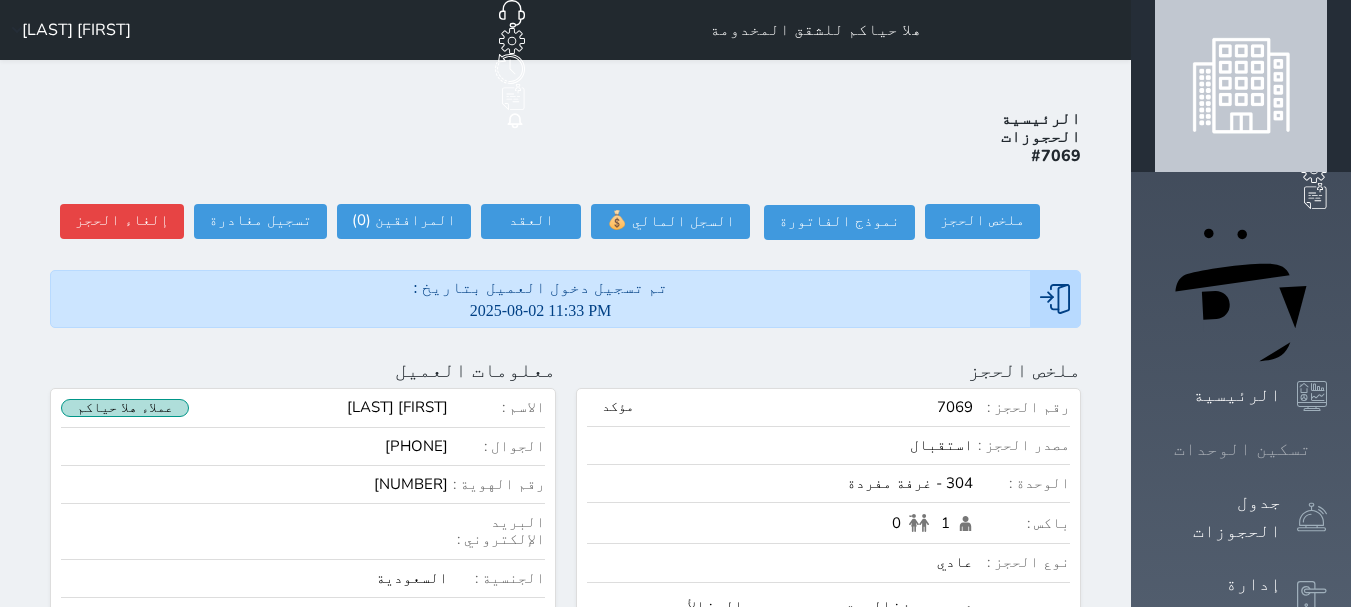click at bounding box center [1327, 449] 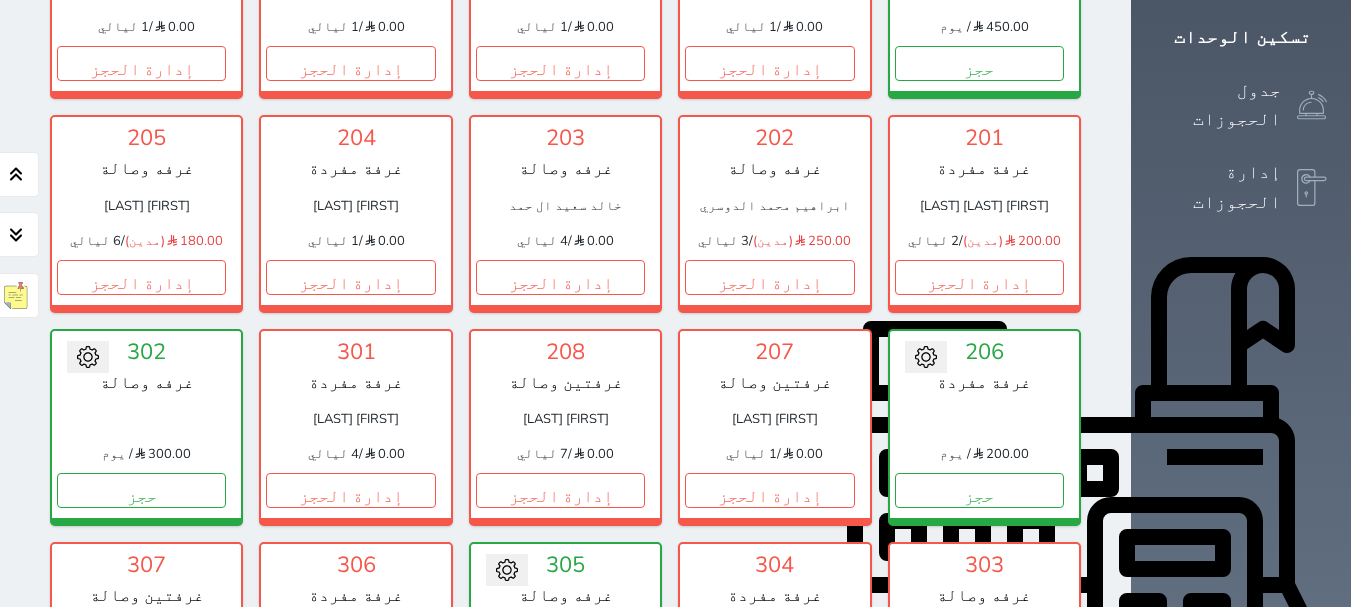 scroll, scrollTop: 300, scrollLeft: 0, axis: vertical 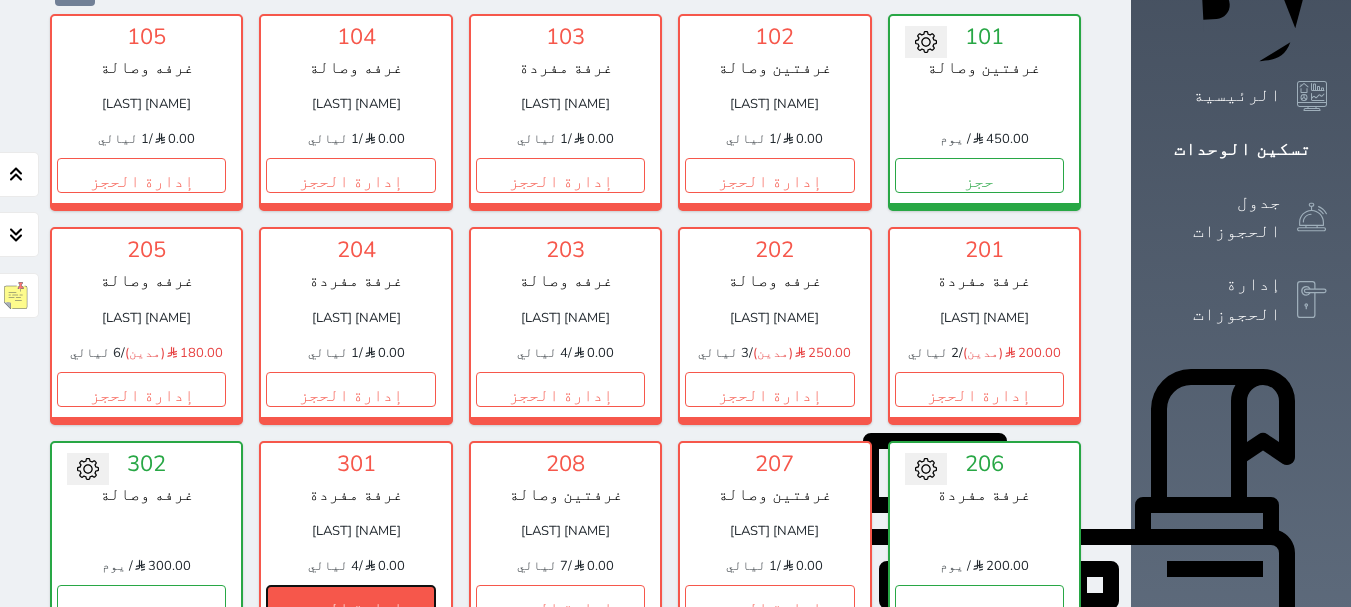 click on "إدارة الحجز" at bounding box center [350, 602] 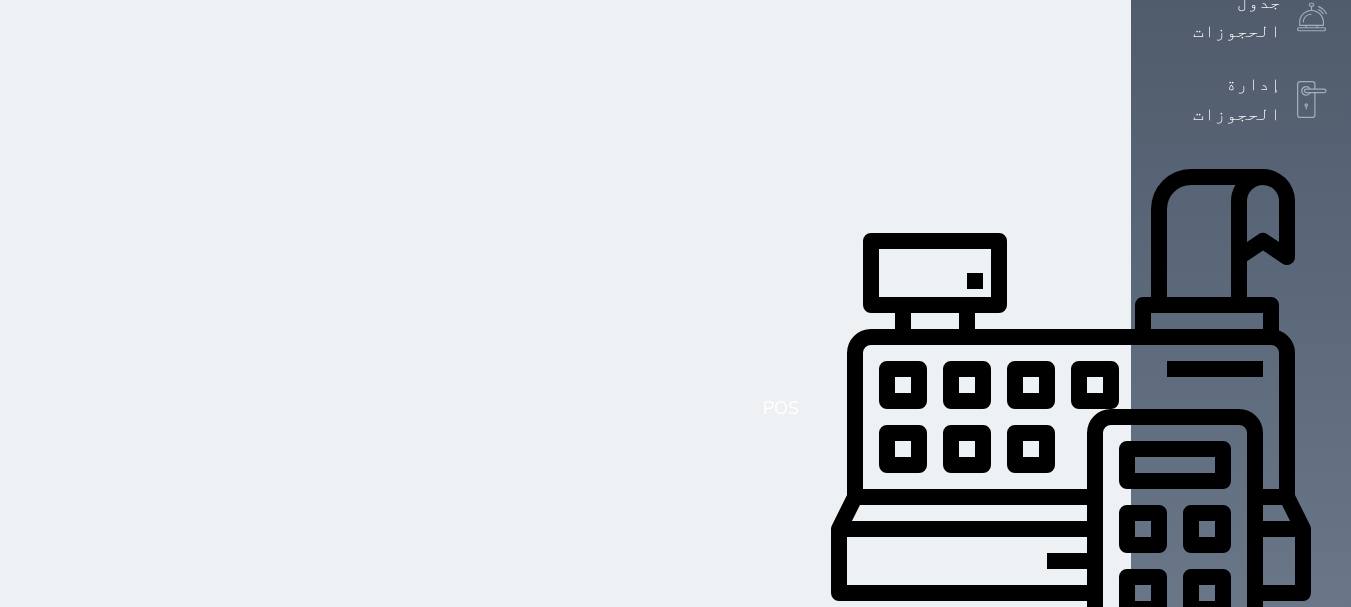 scroll, scrollTop: 0, scrollLeft: 0, axis: both 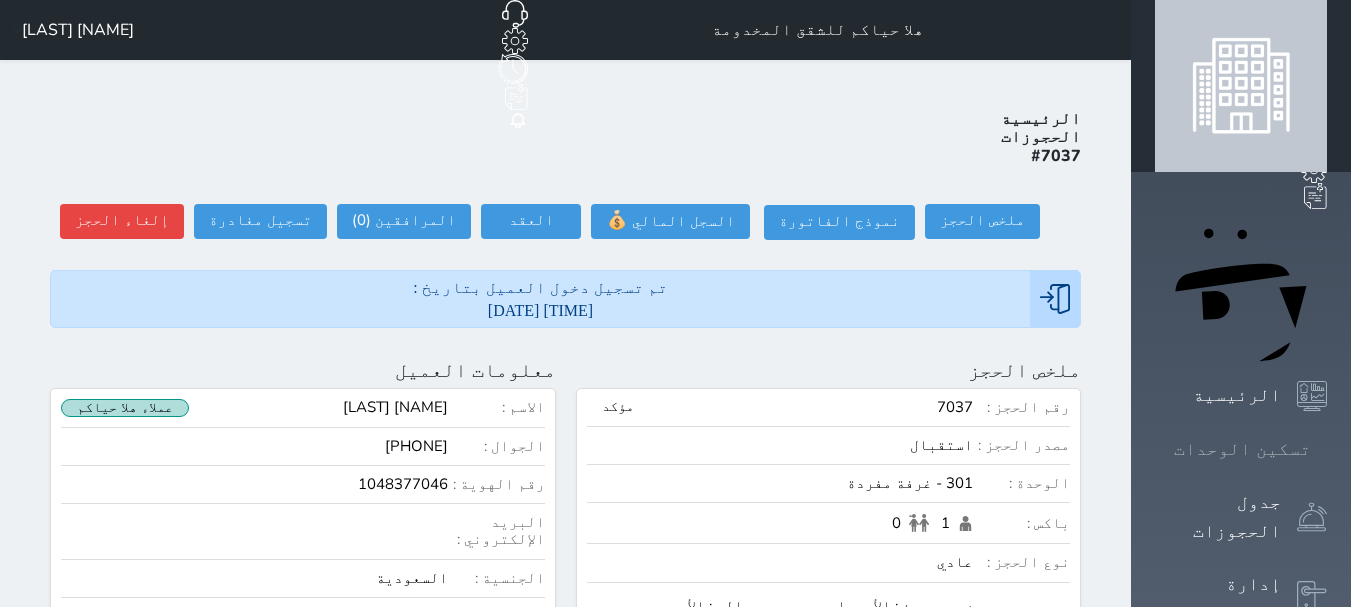 drag, startPoint x: 736, startPoint y: 444, endPoint x: 1329, endPoint y: 217, distance: 634.963 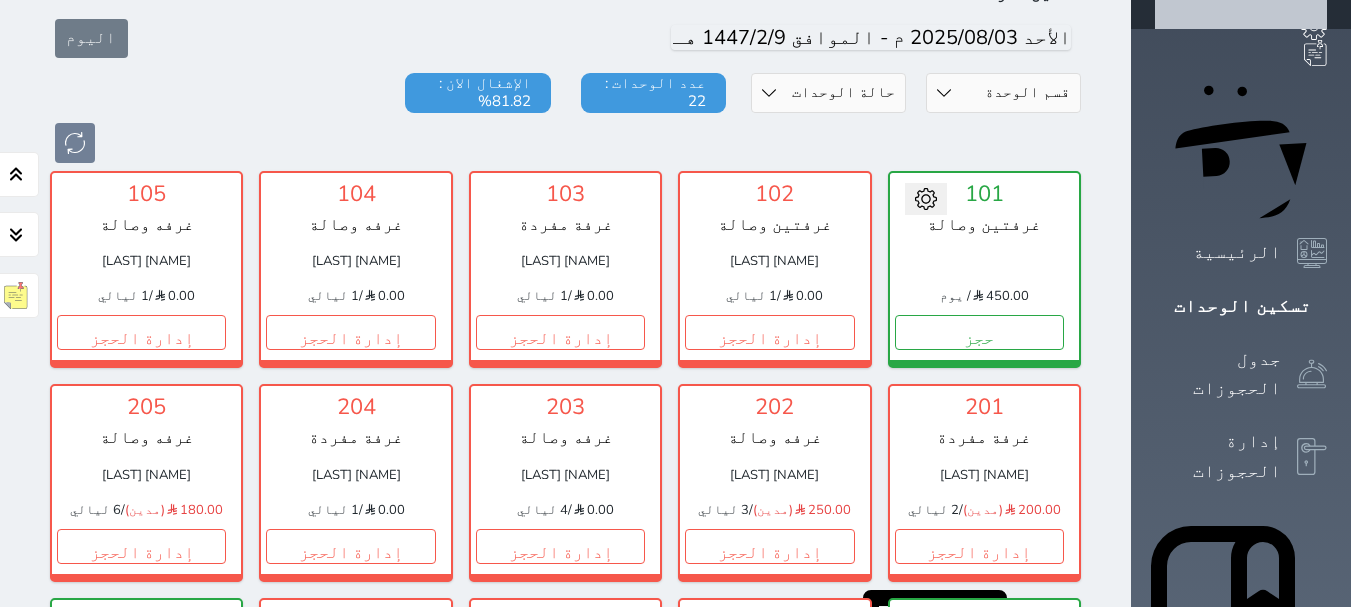 scroll, scrollTop: 178, scrollLeft: 0, axis: vertical 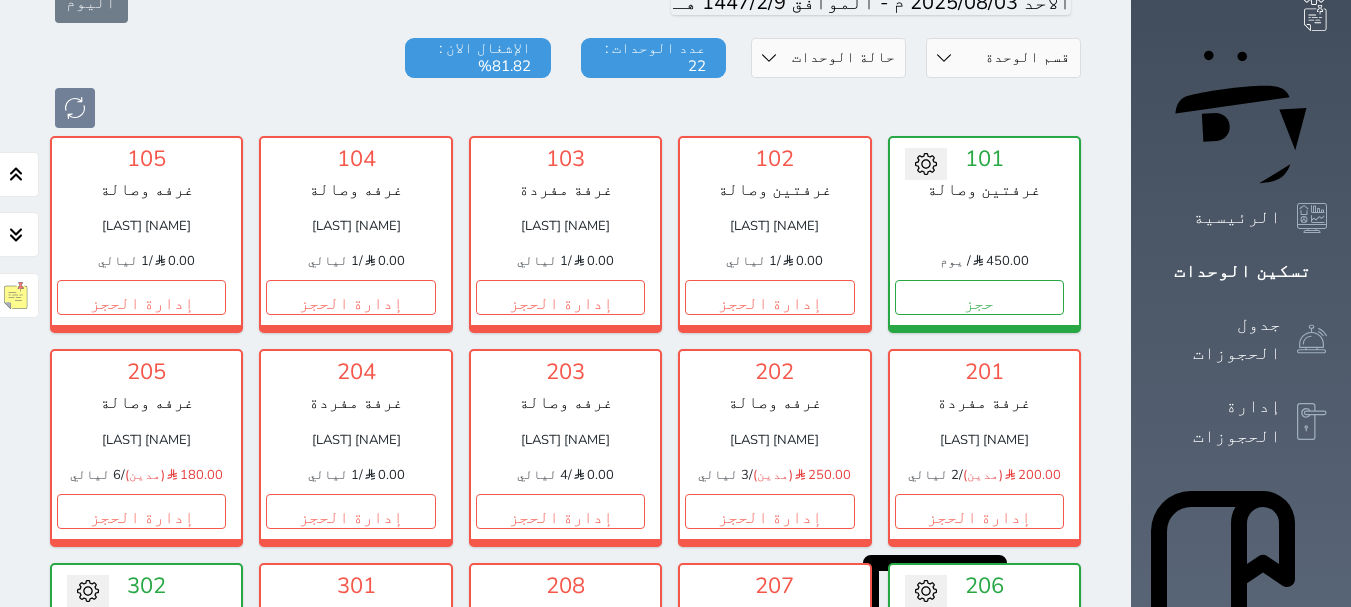 click at bounding box center (1312, 1040) 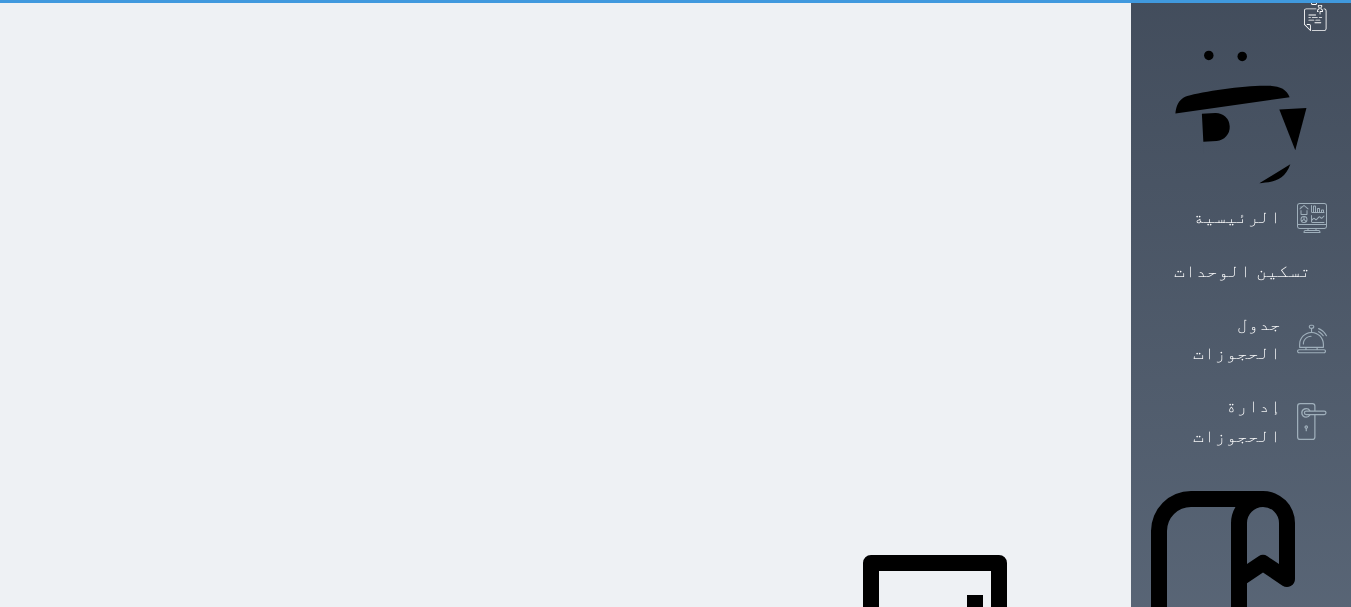 scroll, scrollTop: 0, scrollLeft: 0, axis: both 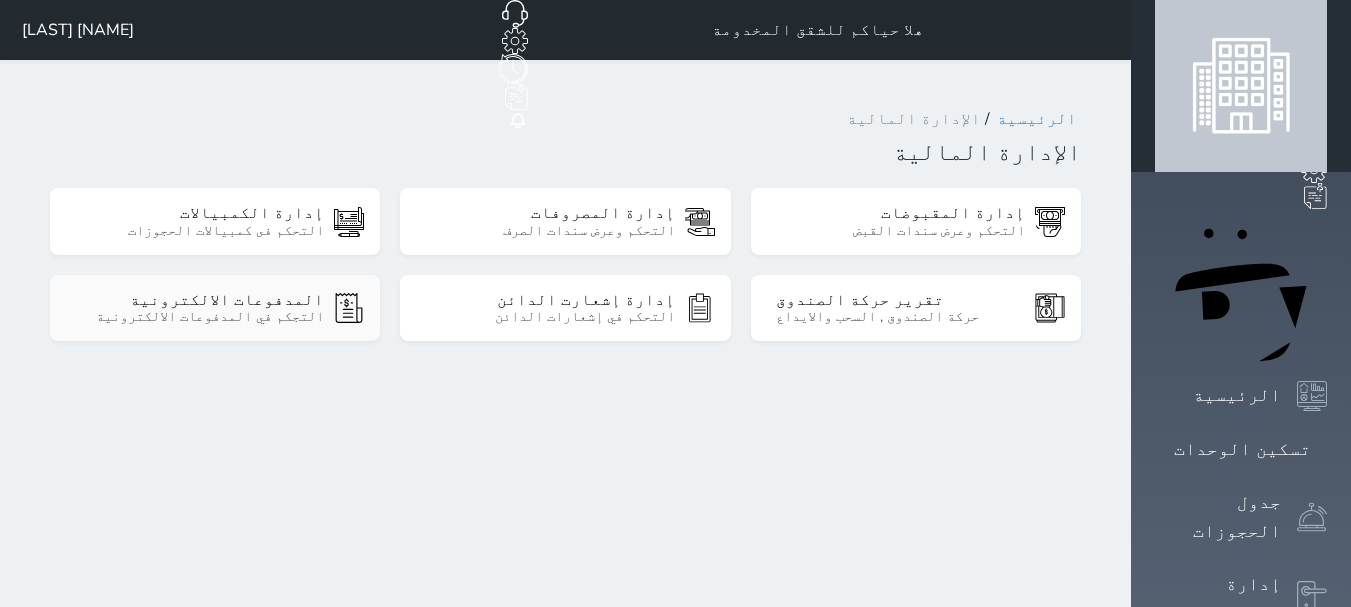 click on "المدفوعات الالكترونية" at bounding box center (200, 300) 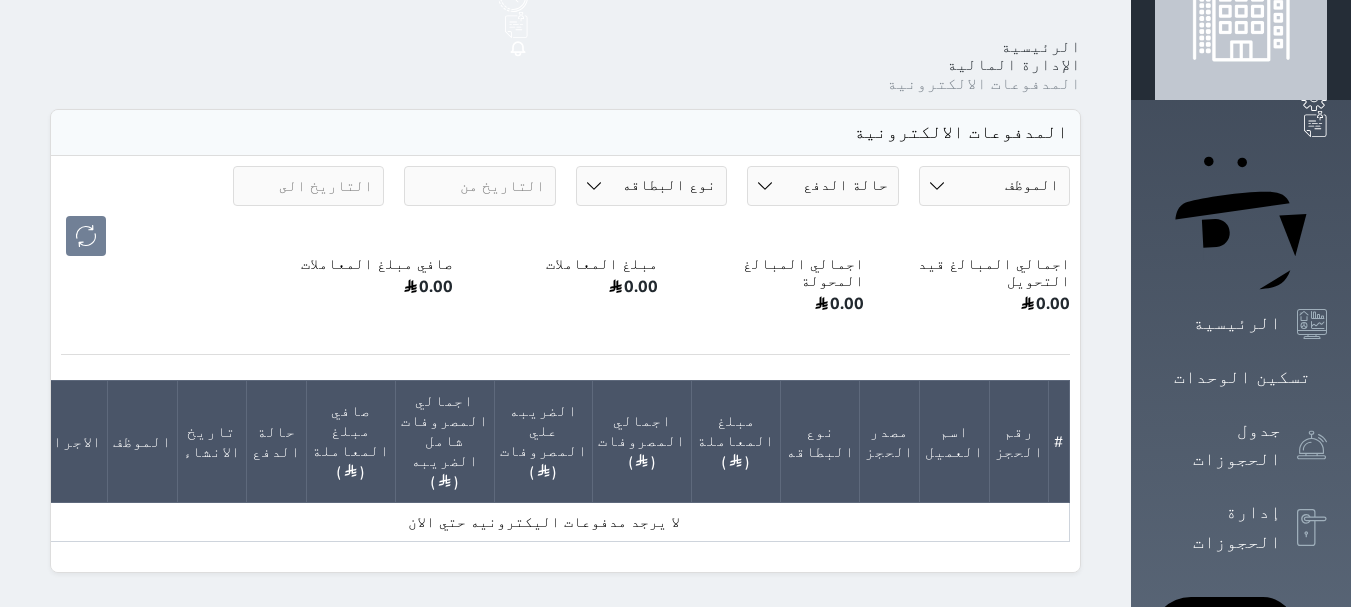 scroll, scrollTop: 0, scrollLeft: 0, axis: both 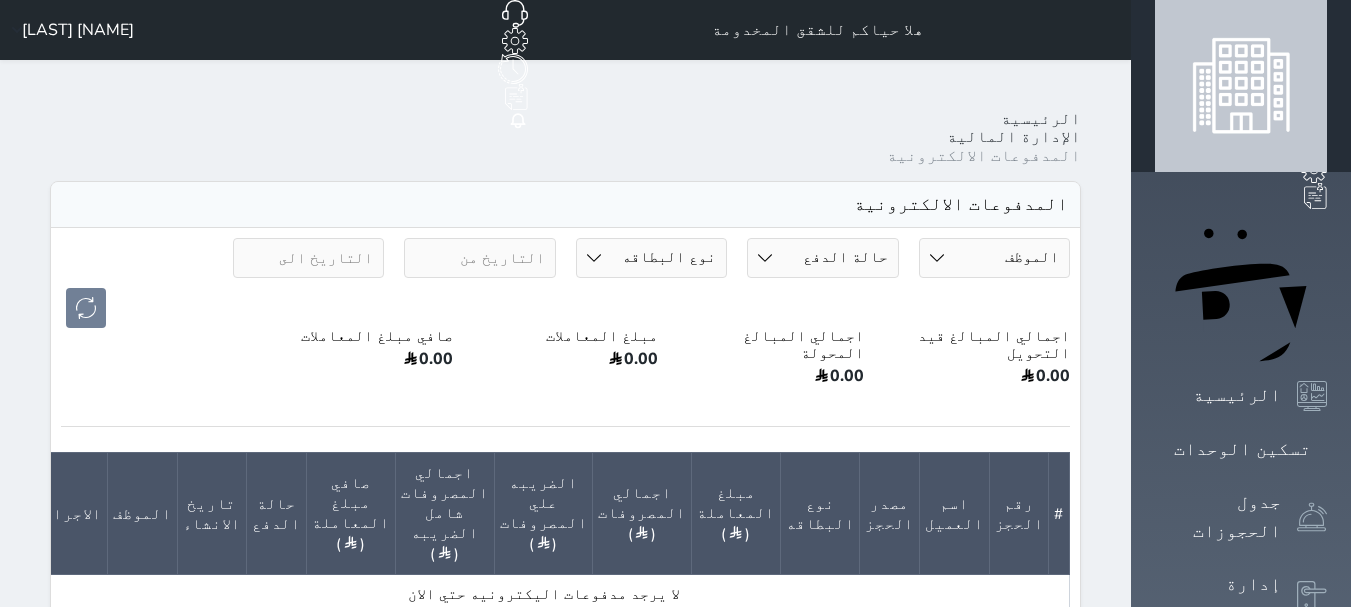click on "حجز جماعي جديد   حجز جديد             الرئيسية     تسكين الوحدات     جدول الحجوزات     إدارة الحجوزات     POS     الإدارة المالية     العملاء     تقييمات العملاء     الوحدات     الخدمات     التقارير     الإعدادات     الدعم الفني" at bounding box center (1241, 824) 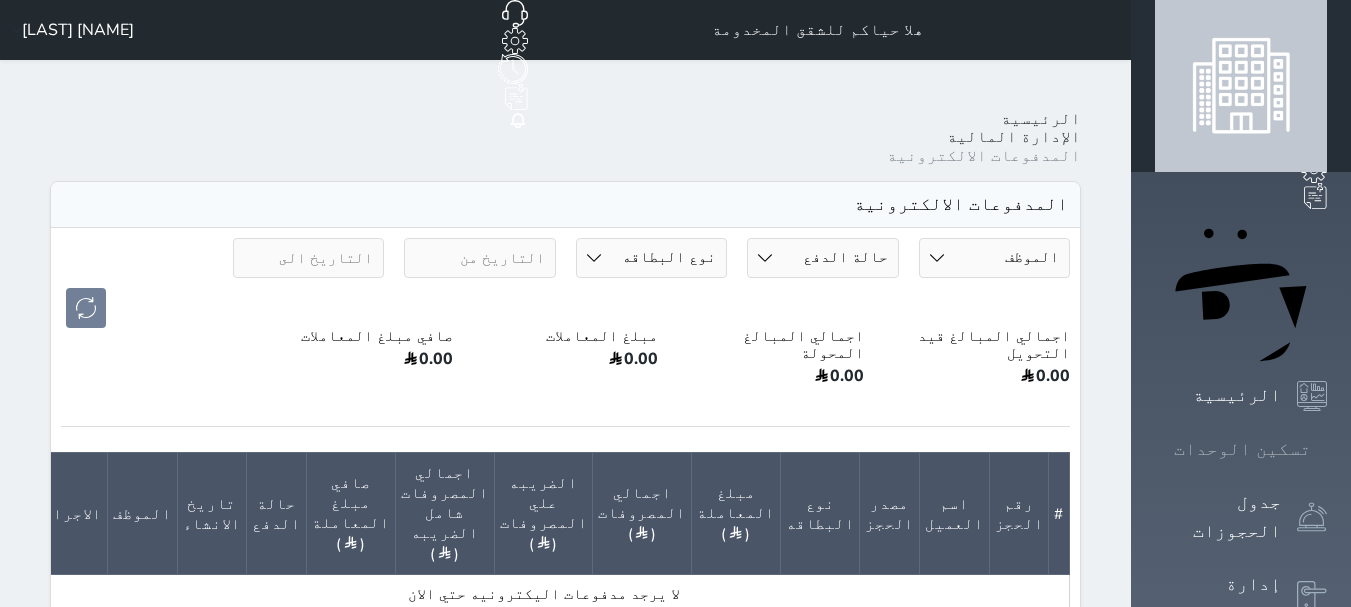 click on "تسكين الوحدات" at bounding box center (1242, 449) 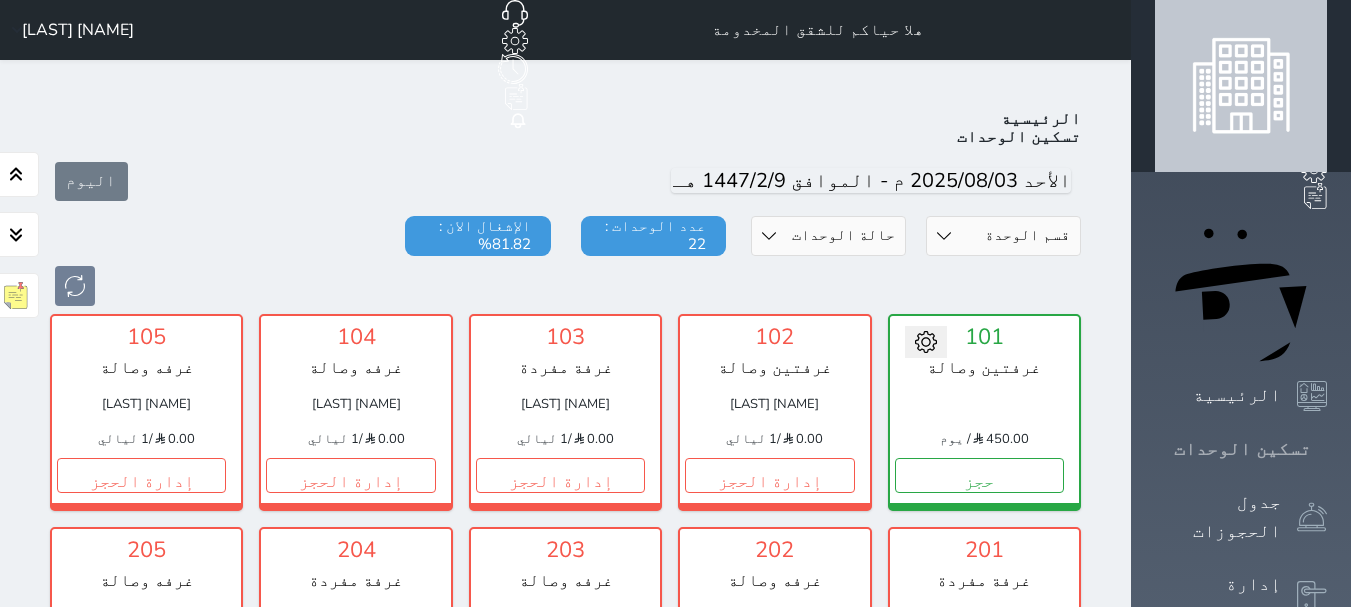 scroll, scrollTop: 78, scrollLeft: 0, axis: vertical 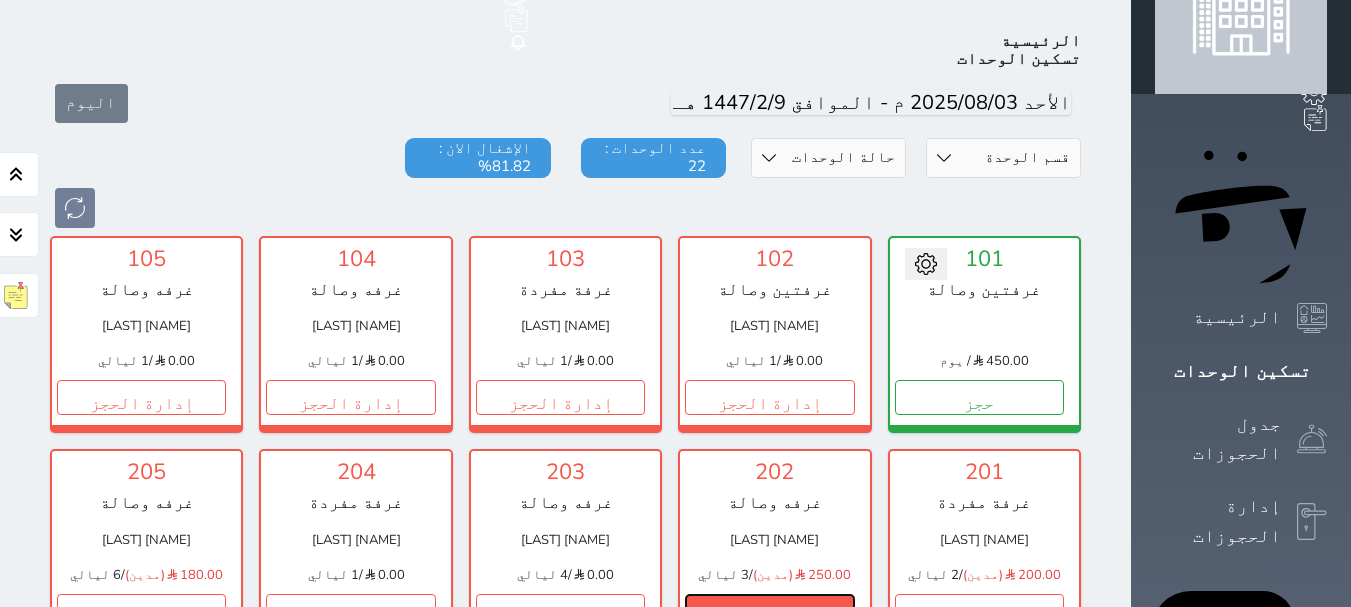 click on "إدارة الحجز" at bounding box center (769, 611) 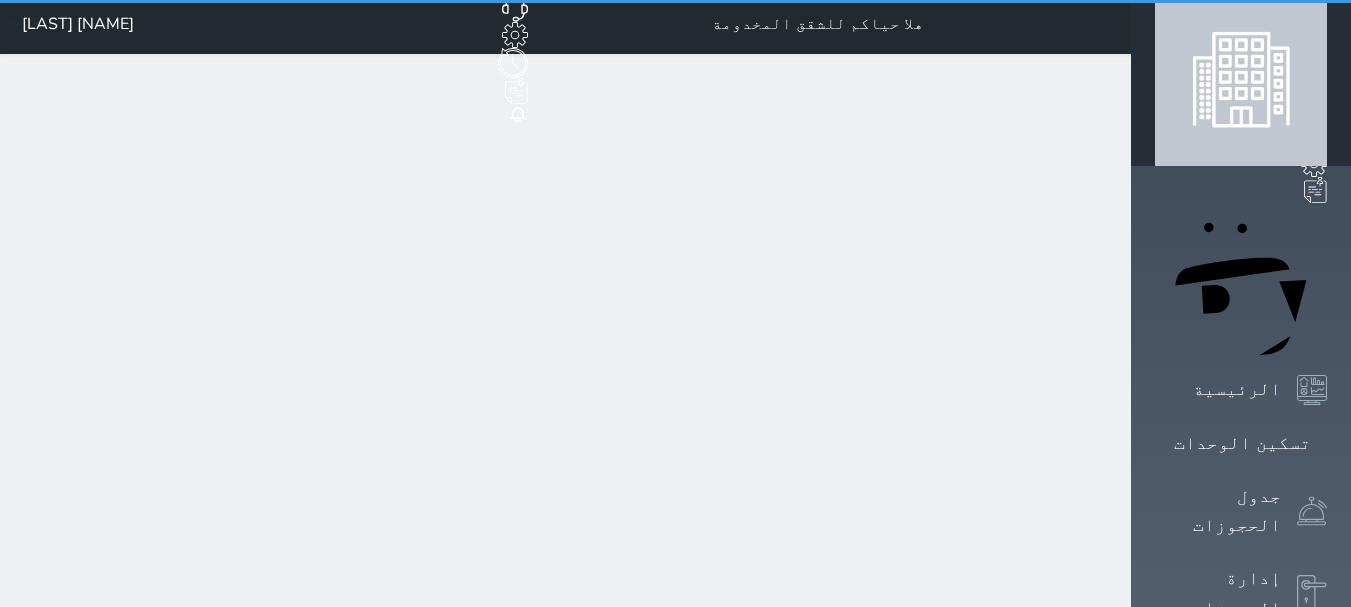 scroll, scrollTop: 0, scrollLeft: 0, axis: both 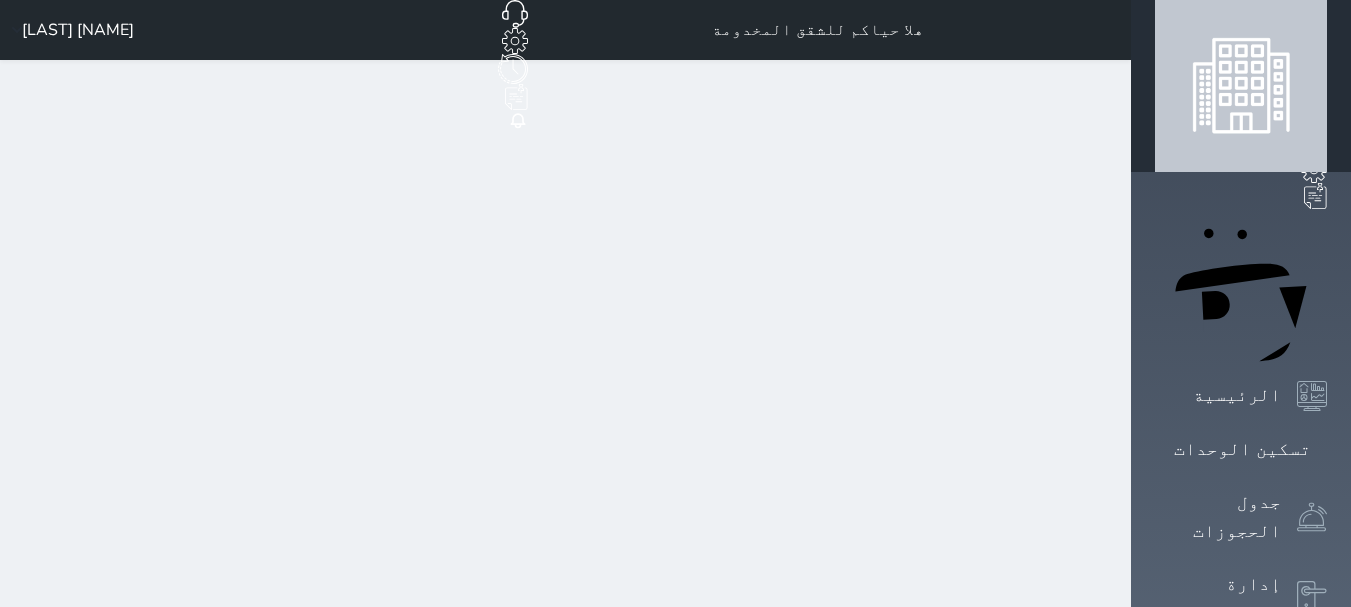 drag, startPoint x: 633, startPoint y: 344, endPoint x: 556, endPoint y: 334, distance: 77.64664 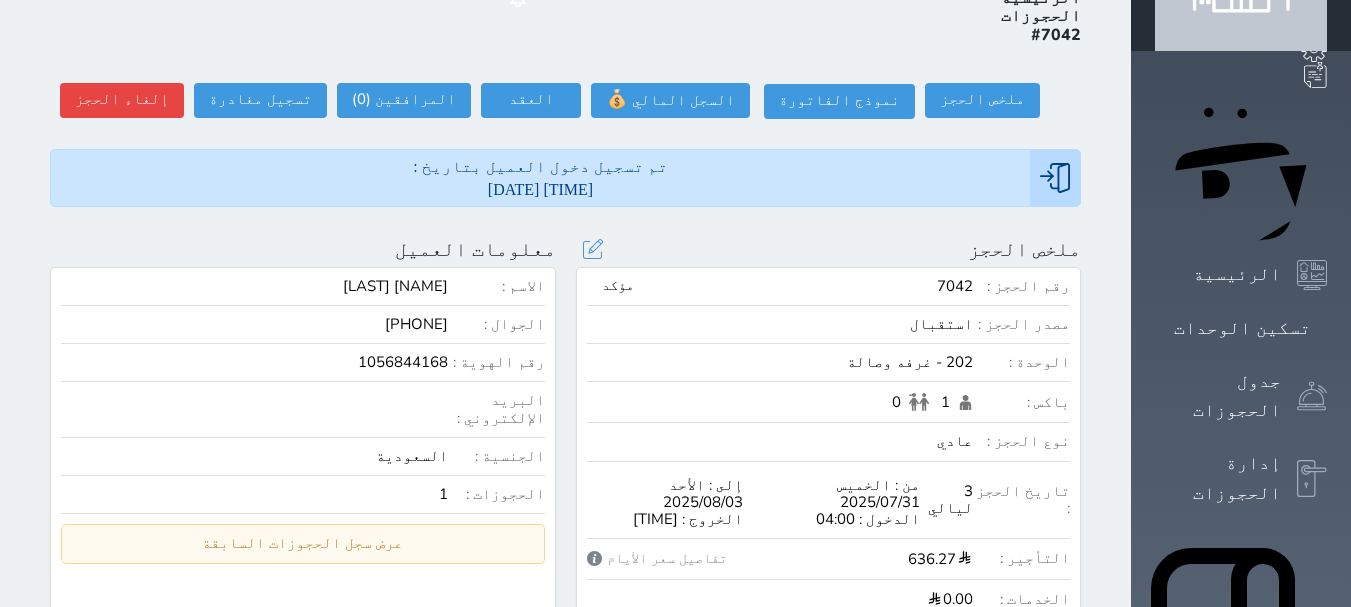 scroll, scrollTop: 200, scrollLeft: 0, axis: vertical 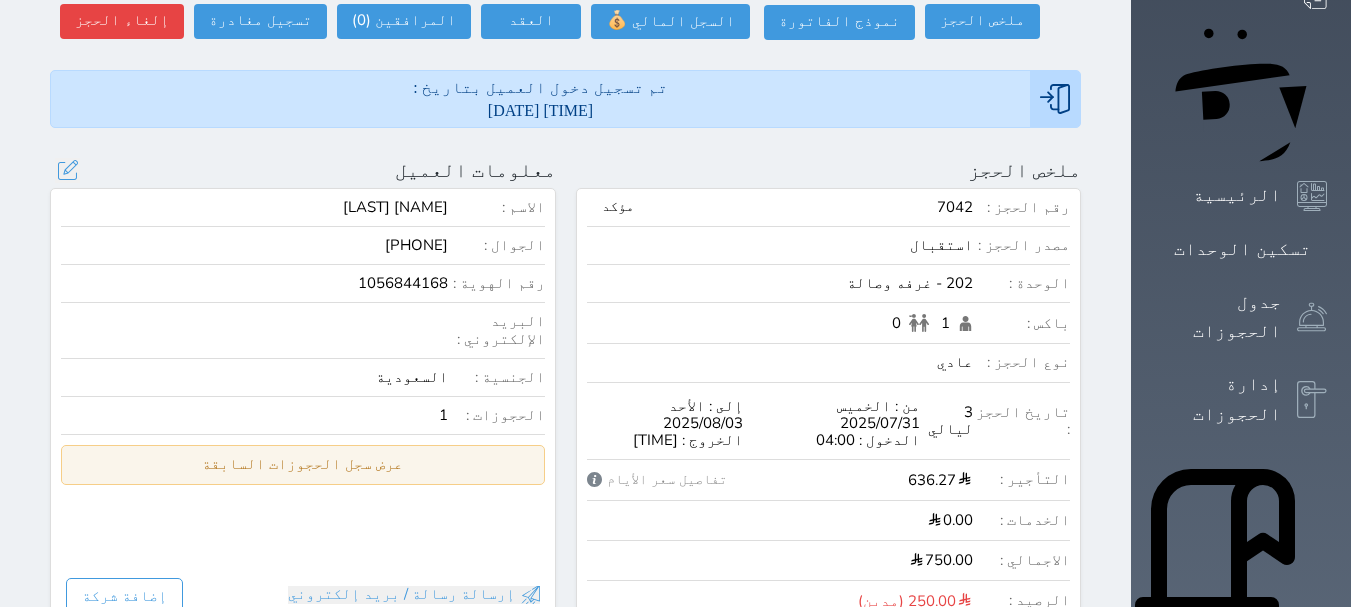 click on "عرض سجل الحجوزات السابقة" at bounding box center (303, 464) 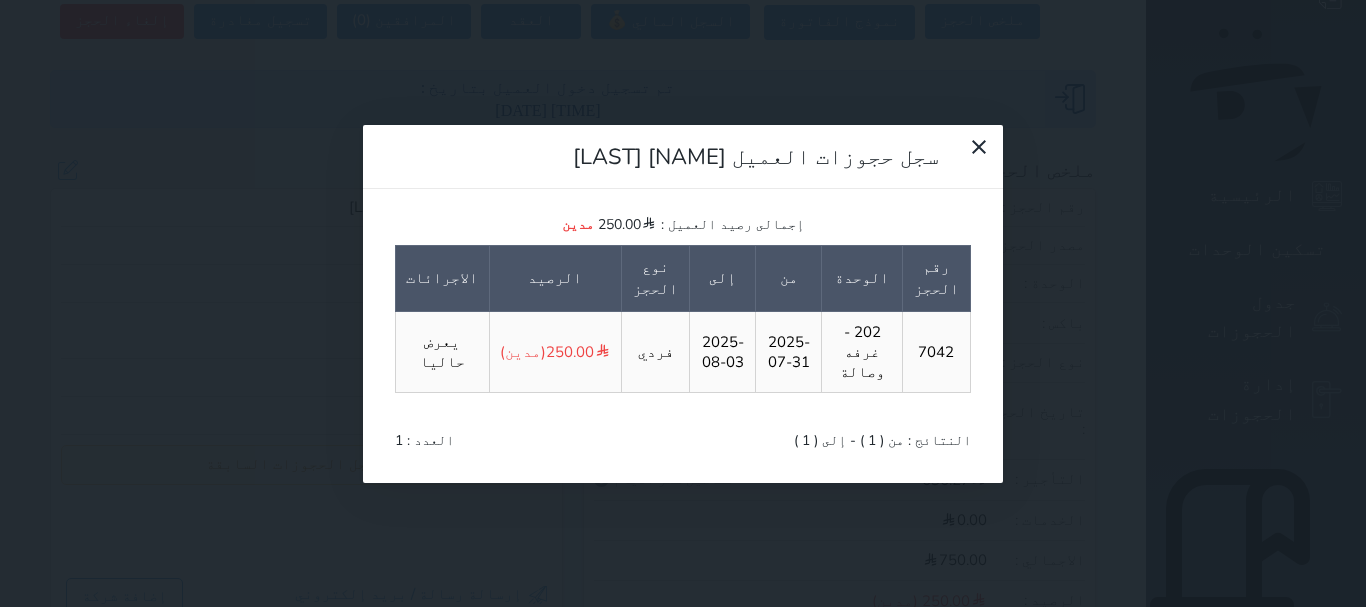 click on "سجل حجوزات العميل ابراهيم محمد الدوسري                 إجمالى رصيد العميل : 250.00    مدين       رقم الحجز   الوحدة   من   إلى   نوع الحجز   الرصيد   الاجرائات   7042   202 - غرفه وصالة   2025-07-31   2025-08-03   فردي   250.00   (مدين)   يعرض حاليا       النتائج  : من ( 1 ) - إلى  ( 1 )   العدد  : 1" at bounding box center [683, 303] 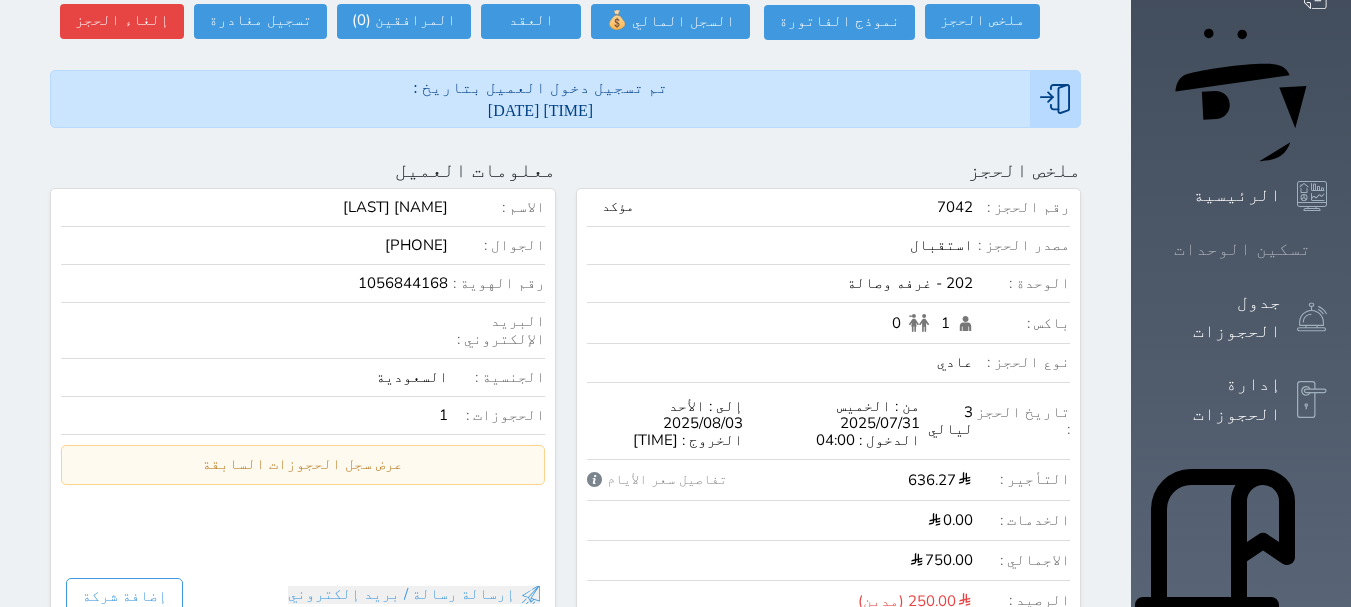 click on "تسكين الوحدات" at bounding box center (1242, 249) 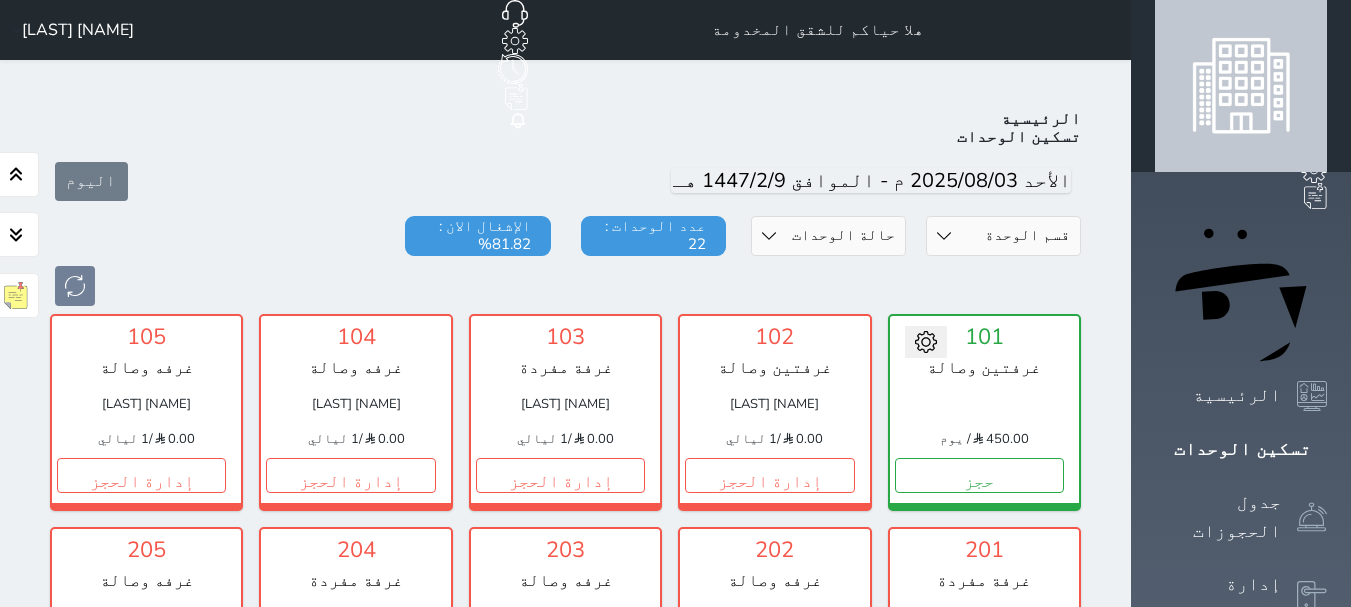scroll, scrollTop: 78, scrollLeft: 0, axis: vertical 